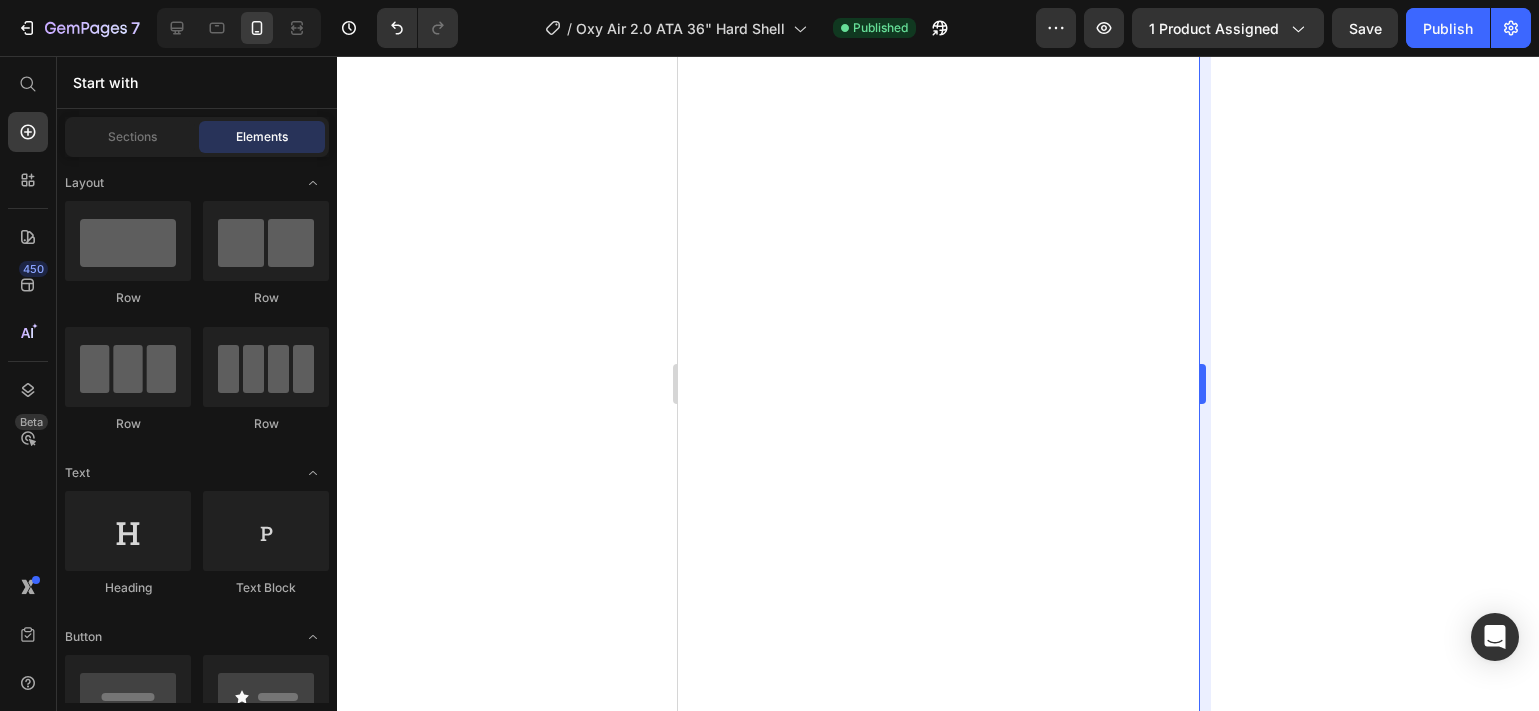 scroll, scrollTop: 0, scrollLeft: 0, axis: both 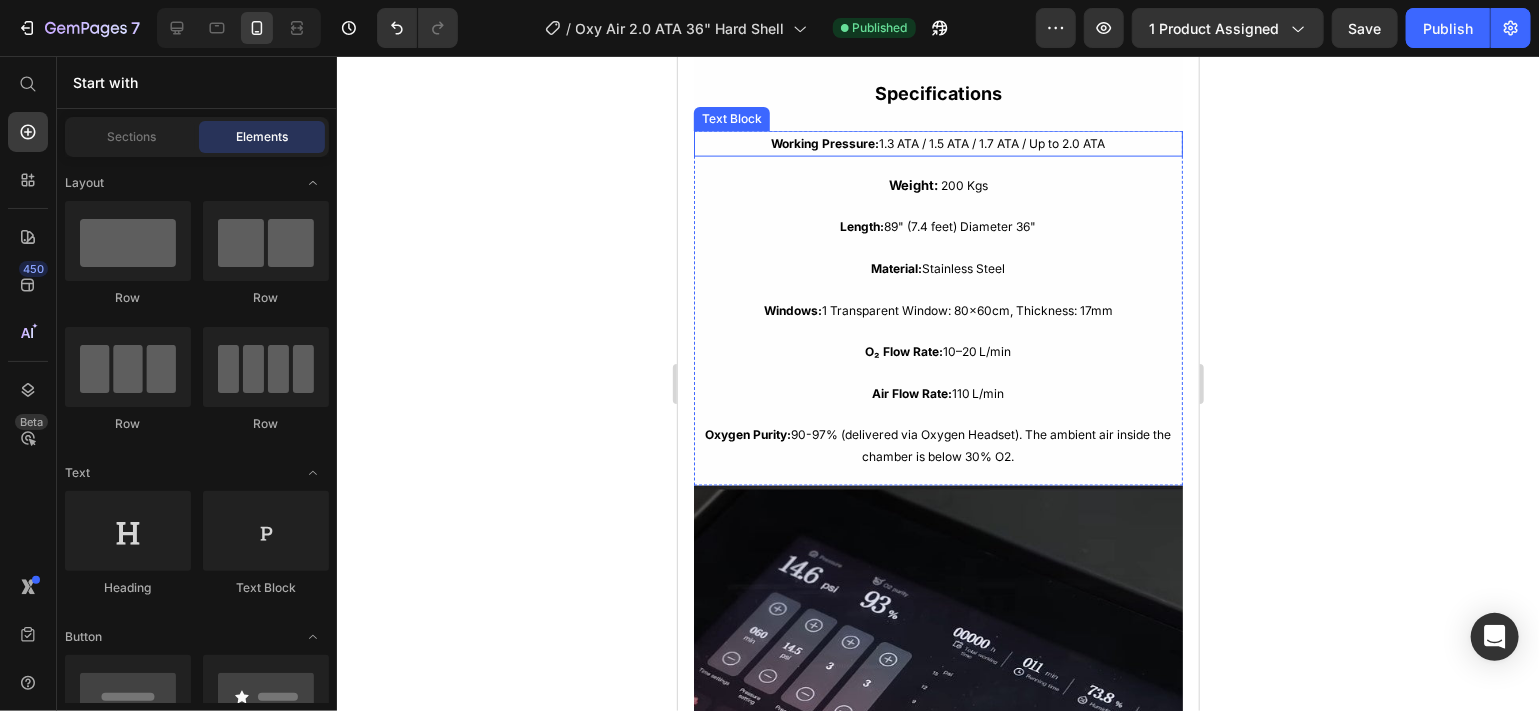 click on "Working Pressure:   1.3 ATA / 1.5 ATA / 1.7 ATA / Up to 2.0 ATA" at bounding box center (937, 143) 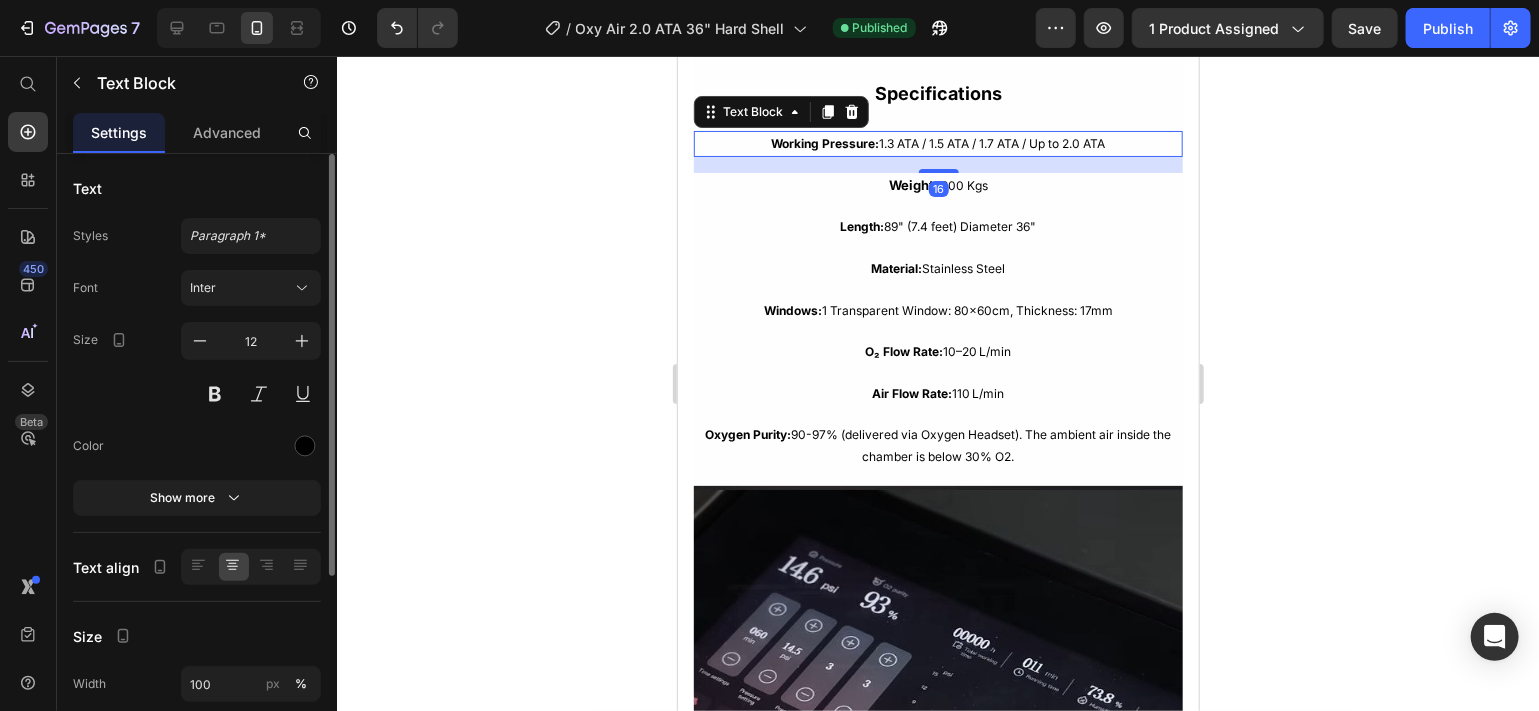 scroll, scrollTop: 0, scrollLeft: 0, axis: both 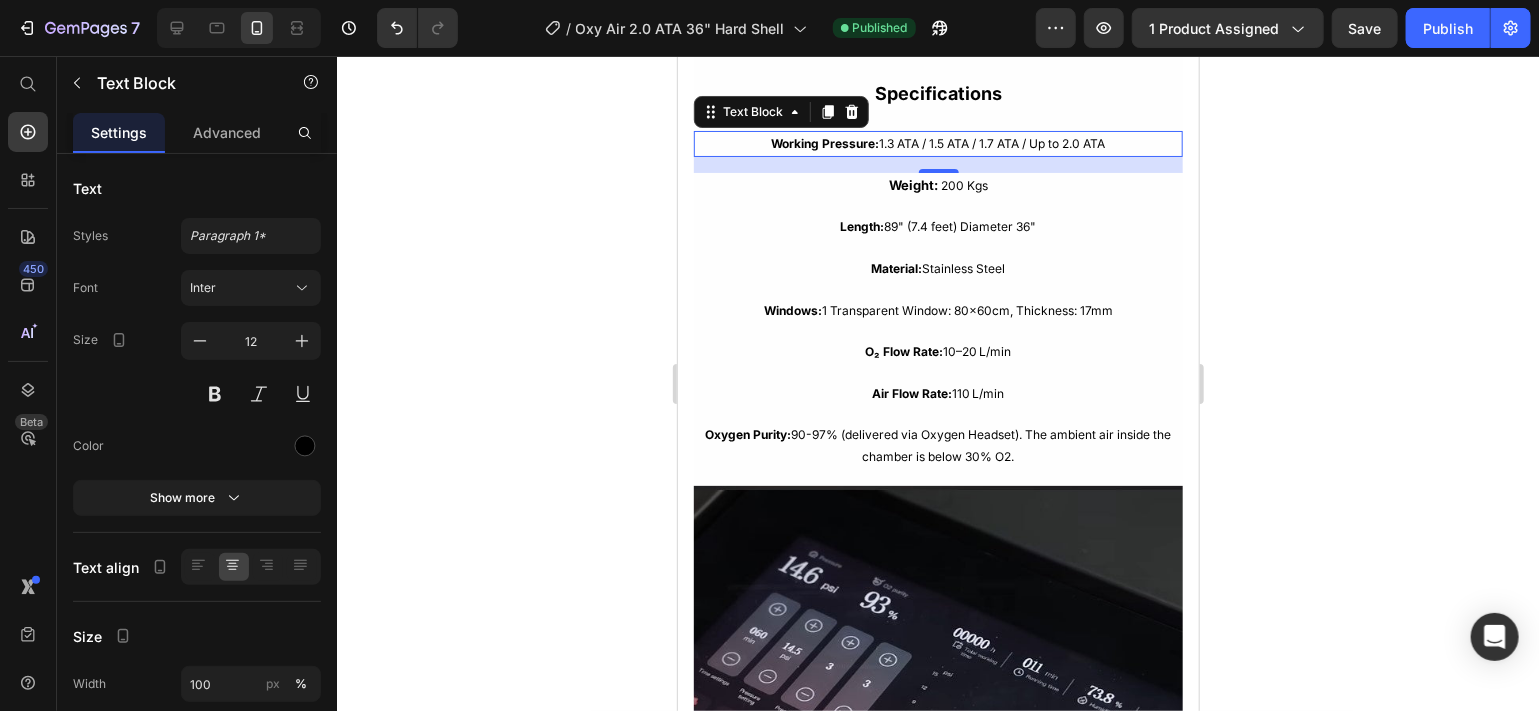 click 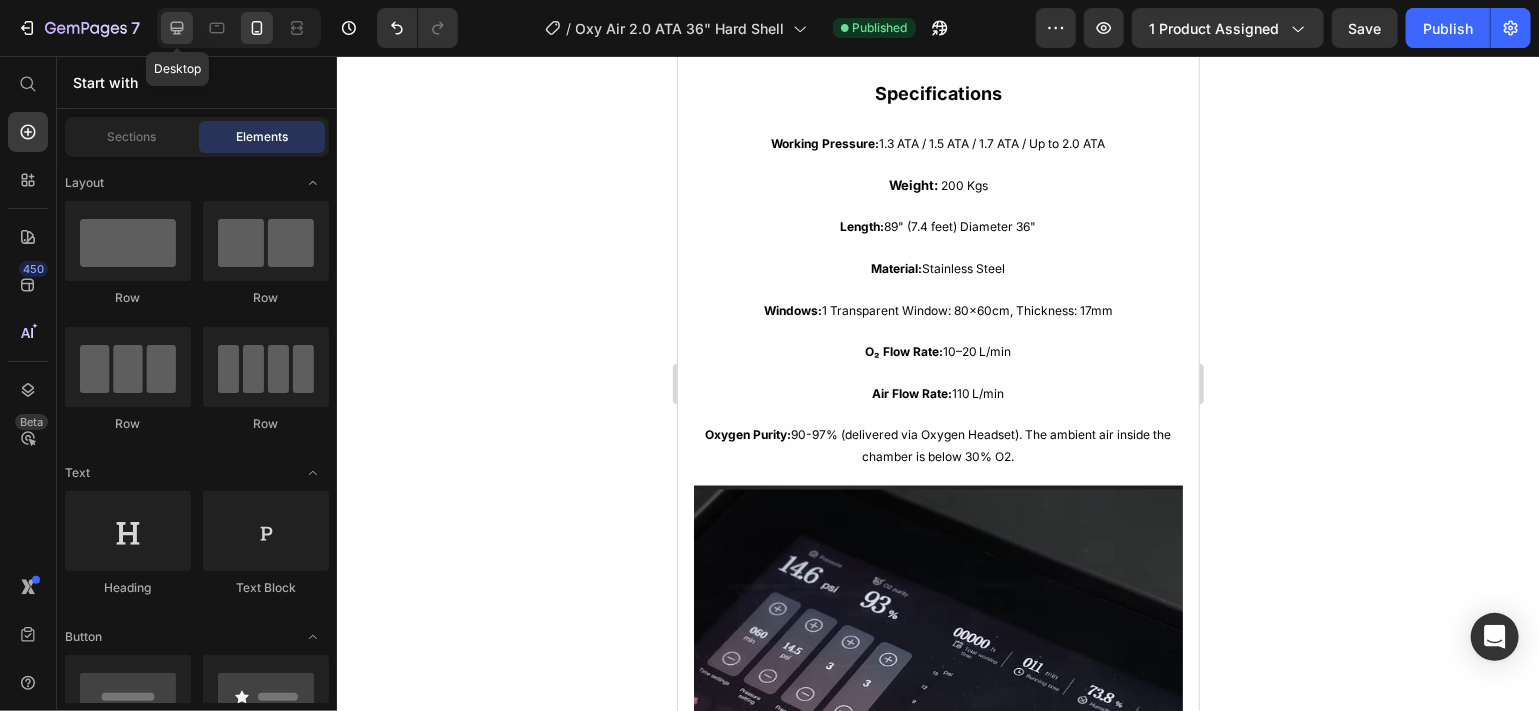 click 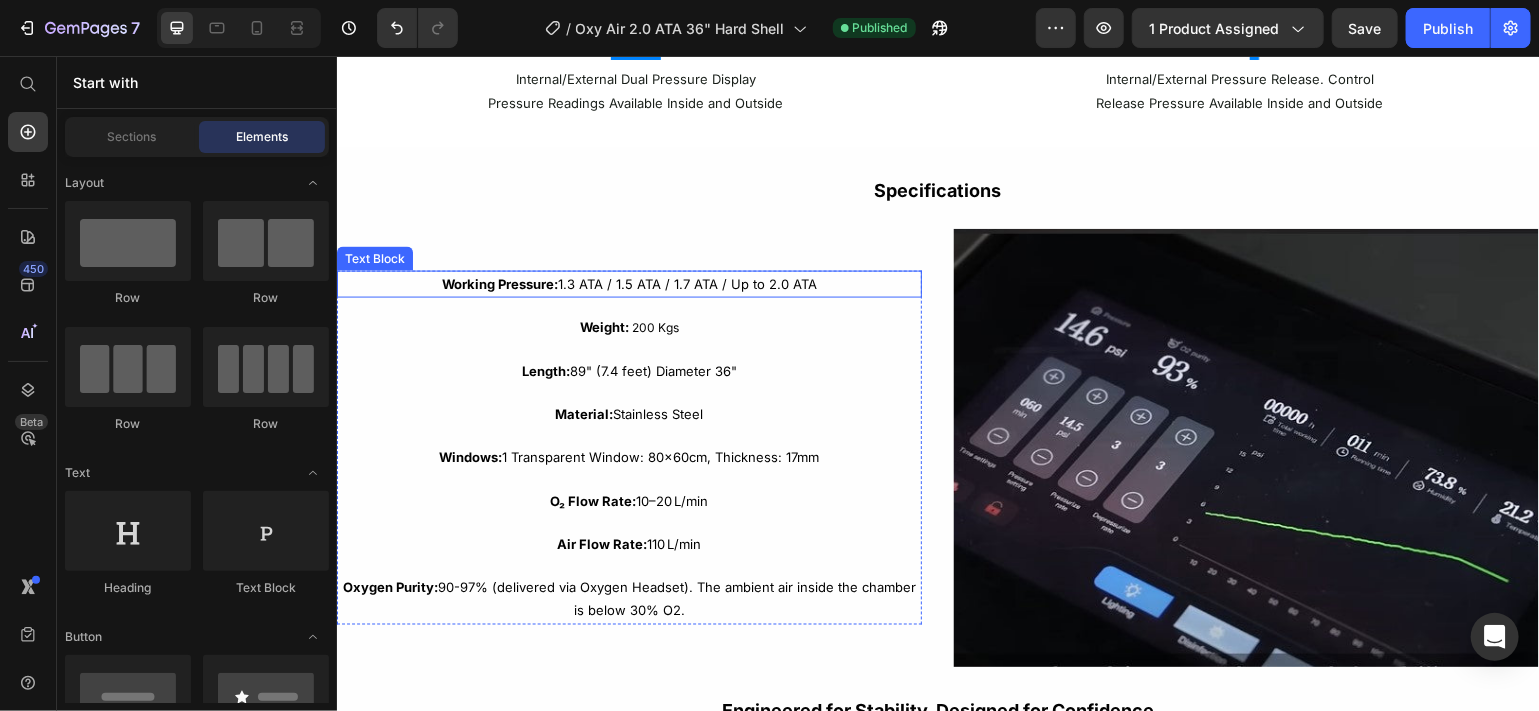 click on "Working Pressure:   1.3 ATA / 1.5 ATA / 1.7 ATA / Up to 2.0 ATA" at bounding box center (628, 283) 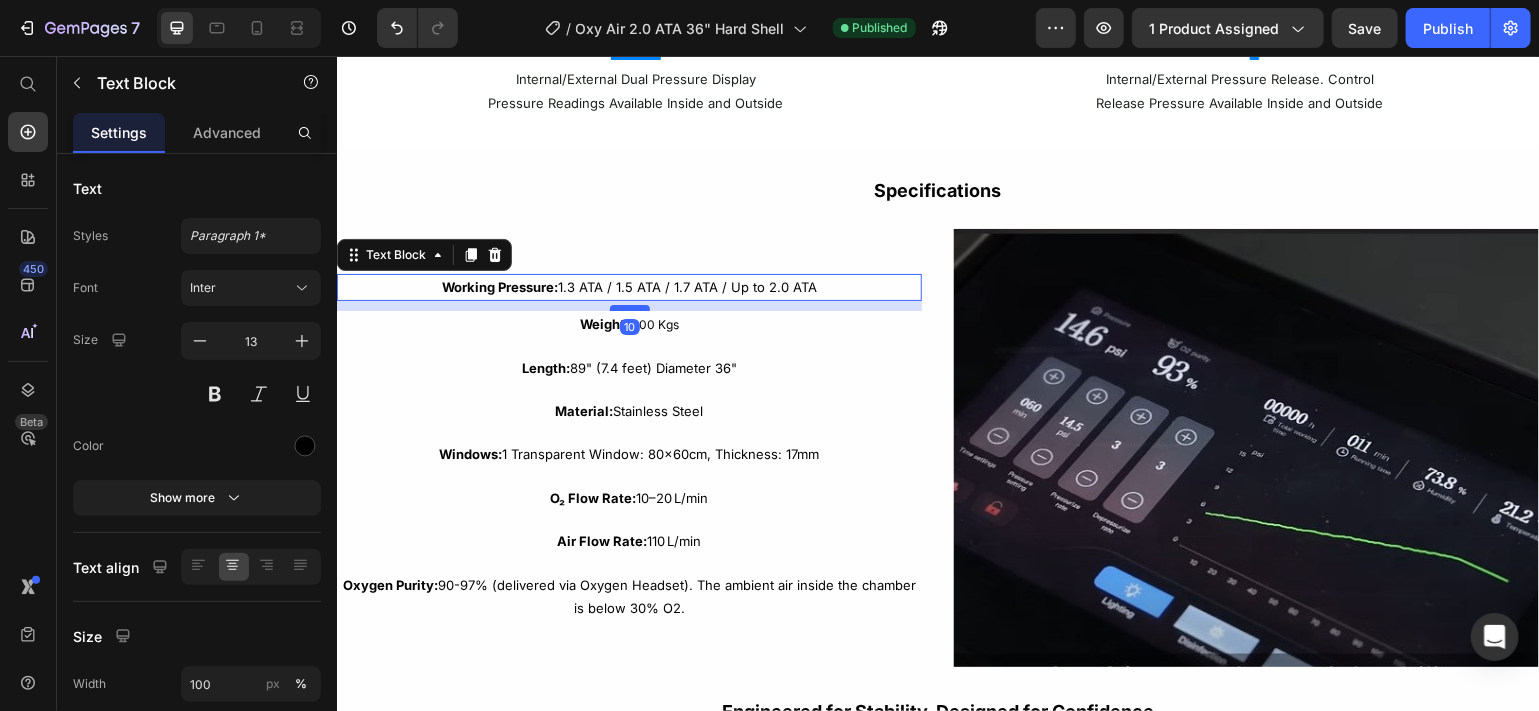 click at bounding box center [629, 307] 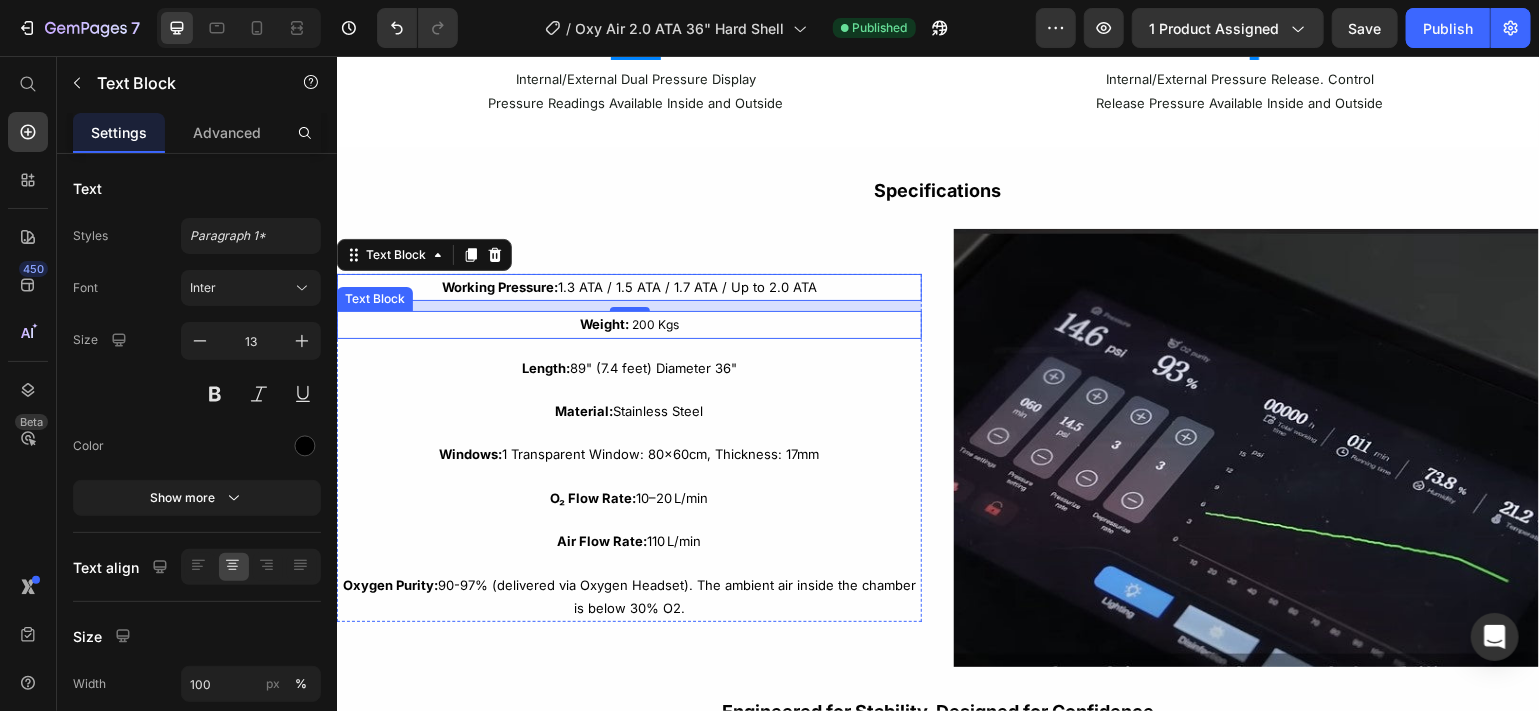 click on "Weight:   200 Kgs" at bounding box center (628, 323) 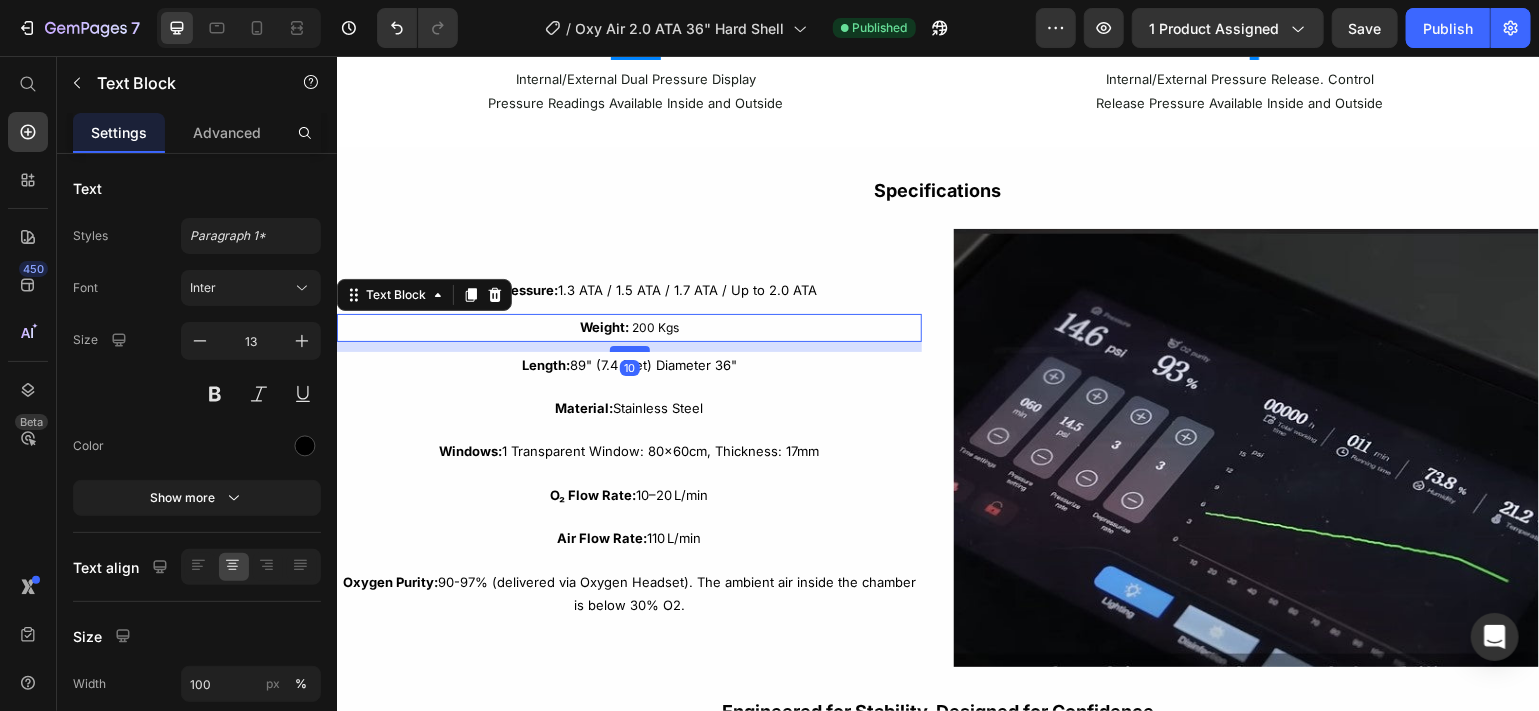 click at bounding box center [629, 348] 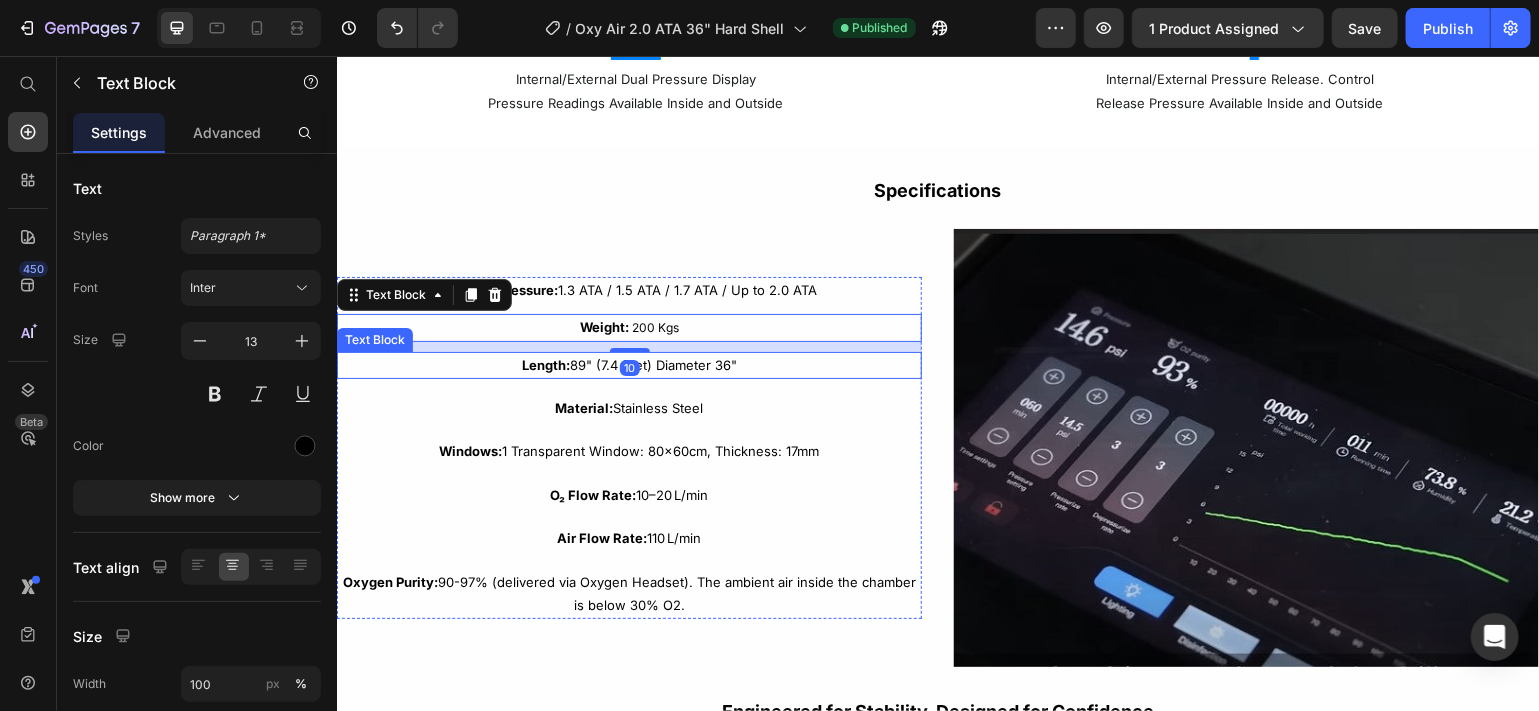 click on "Length:  89" (7.4 feet) Diameter 36"" at bounding box center (628, 364) 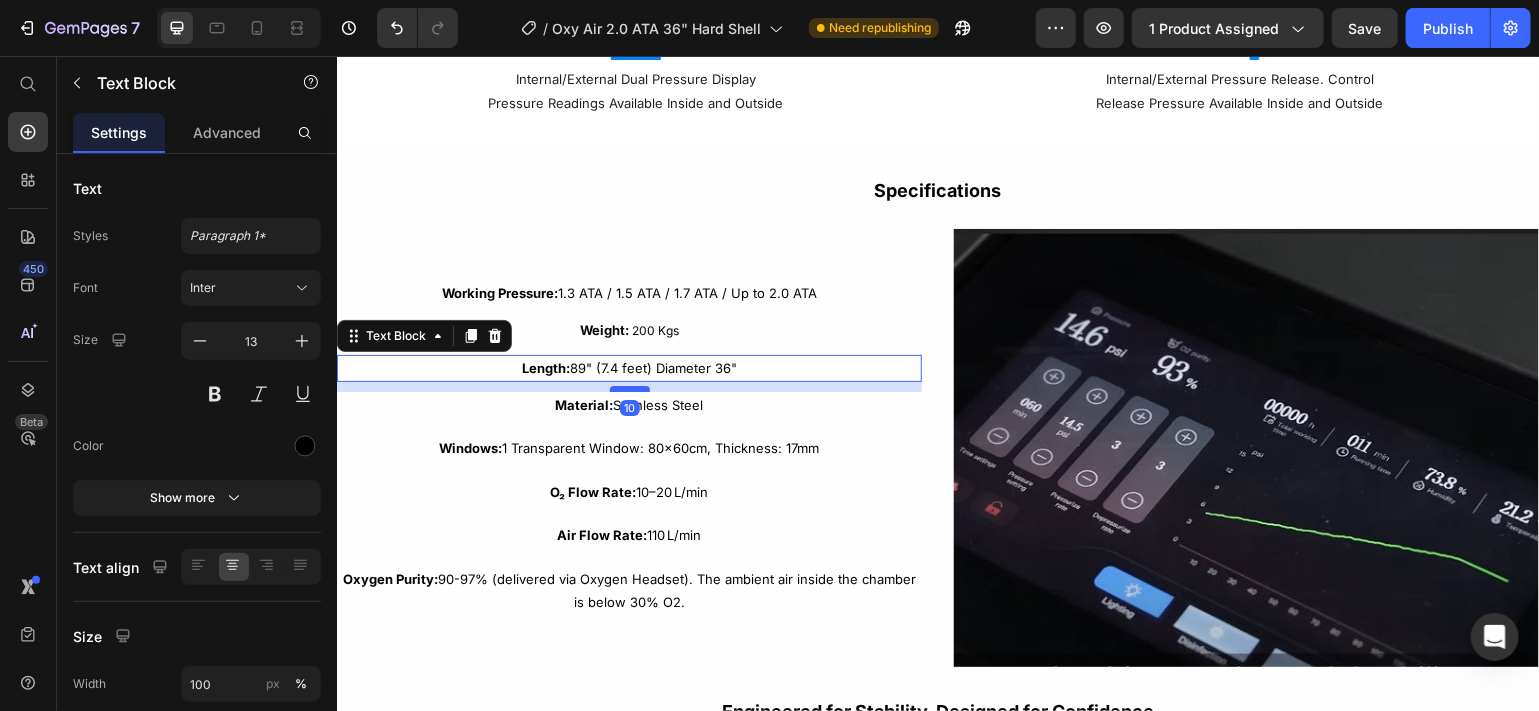 click at bounding box center (629, 388) 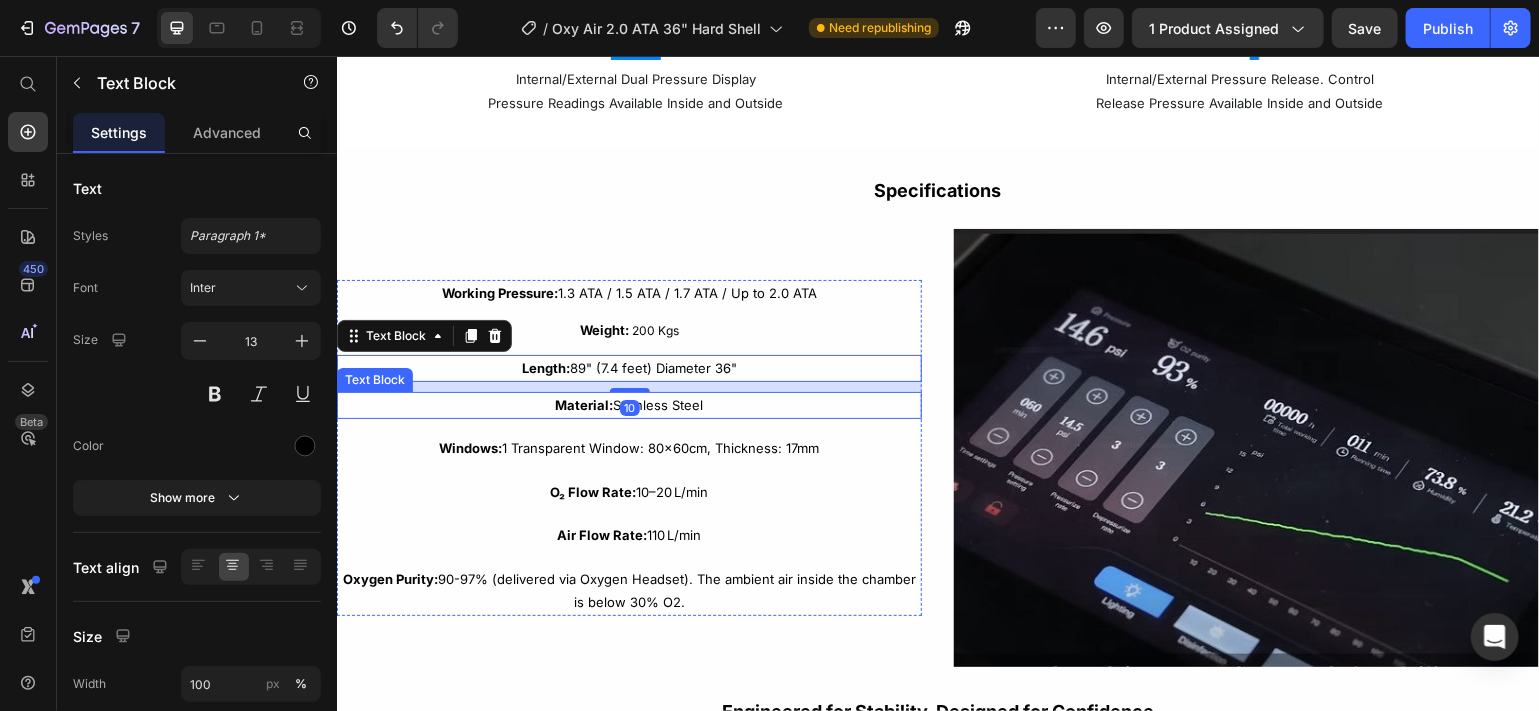 click on "Material:  Stainless Steel" at bounding box center [628, 404] 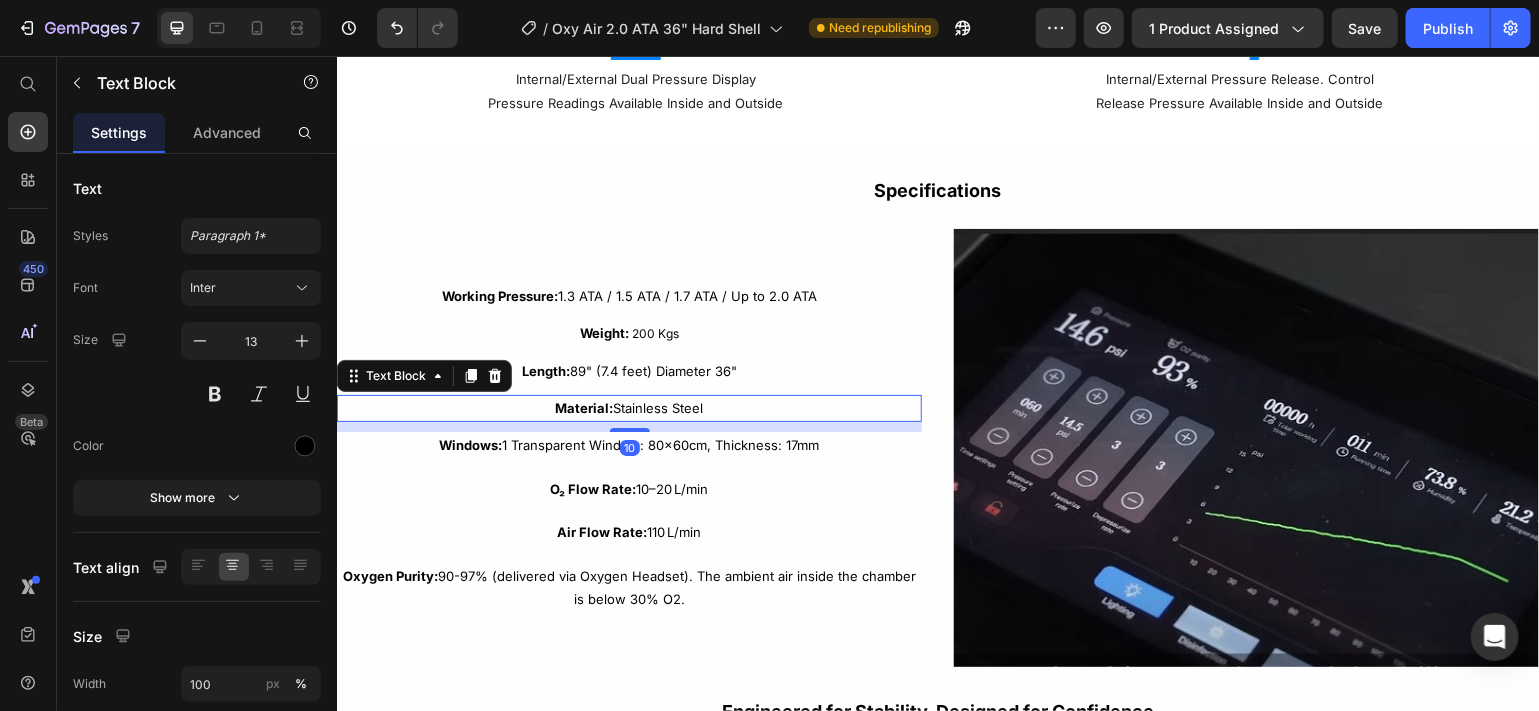 click on "10" at bounding box center [628, 421] 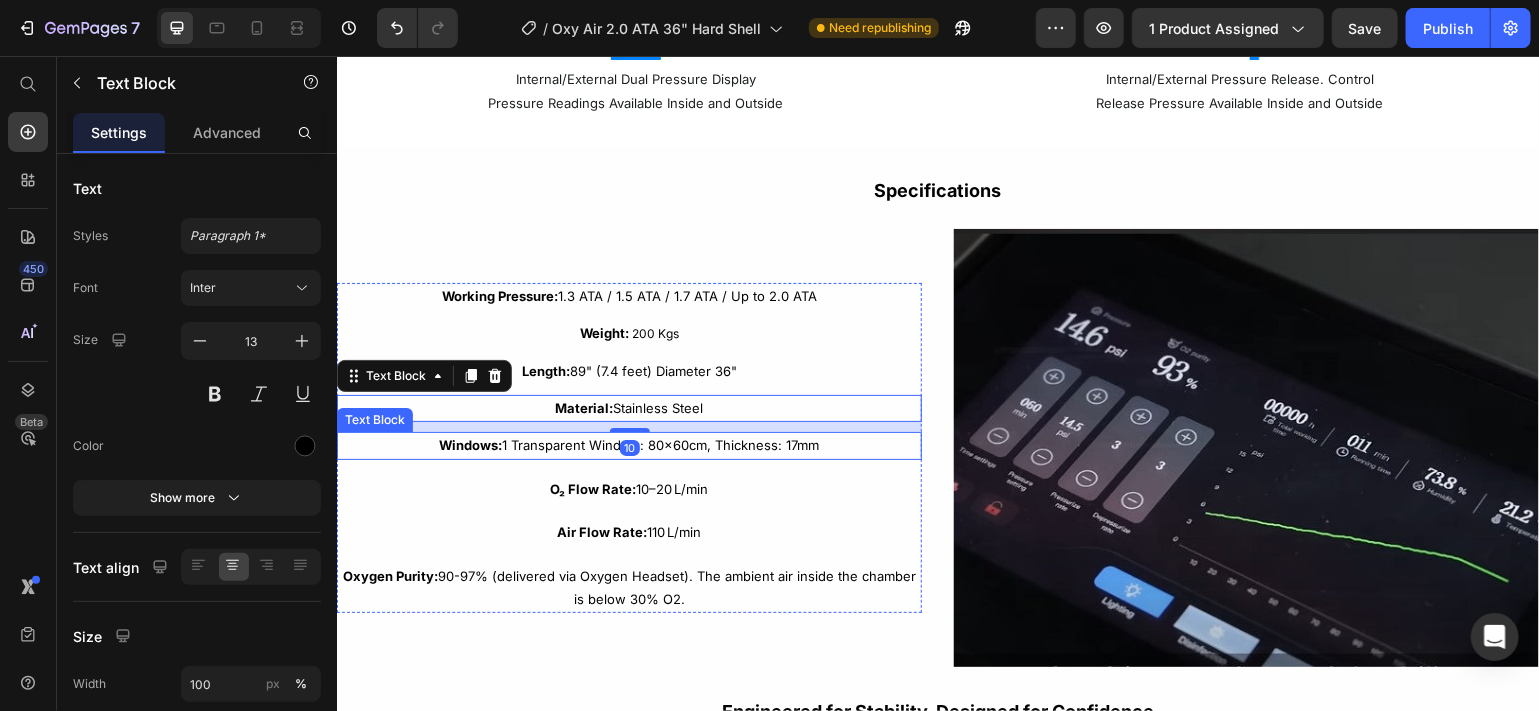 click on "Windows:  1 Transparent Window: 80x60cm, Thickness: 17mm" at bounding box center (628, 444) 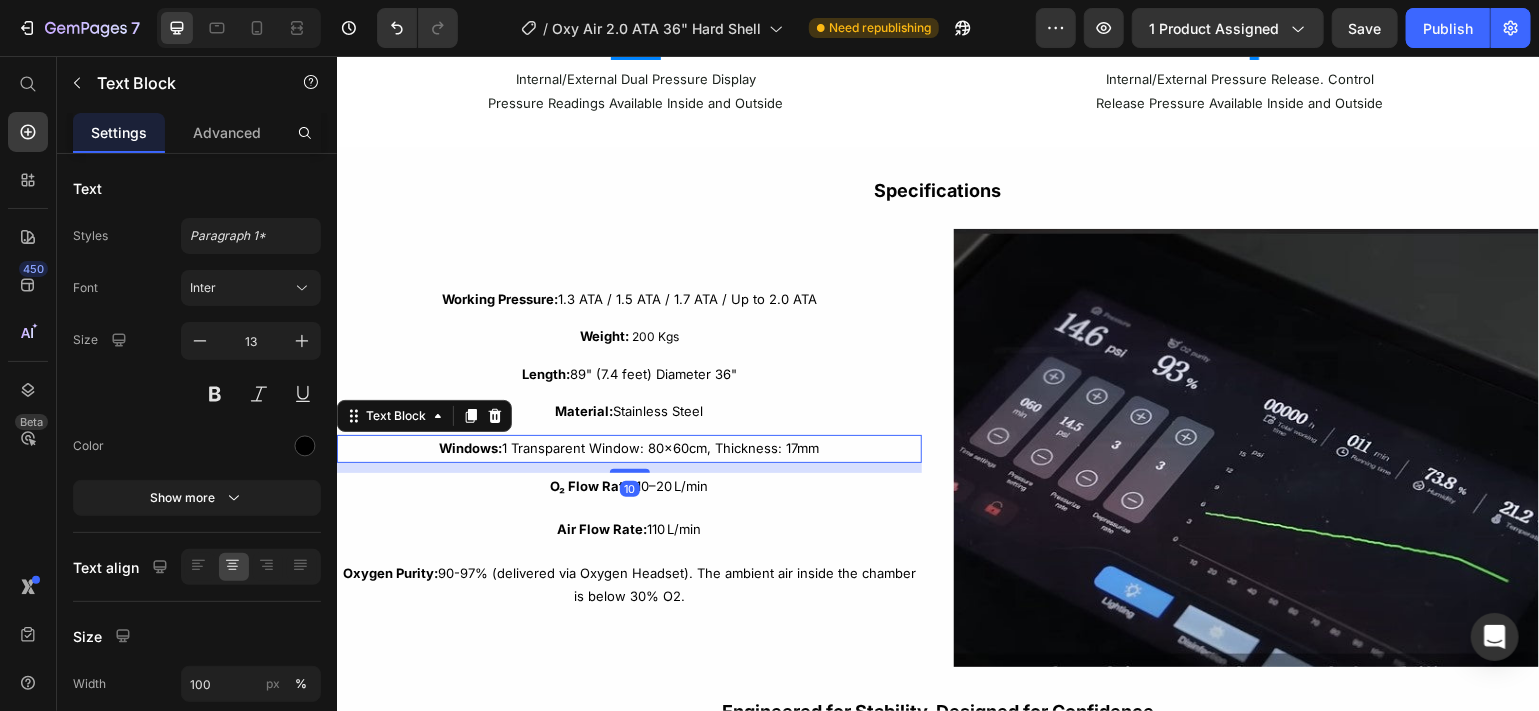 click on "10" at bounding box center [628, 462] 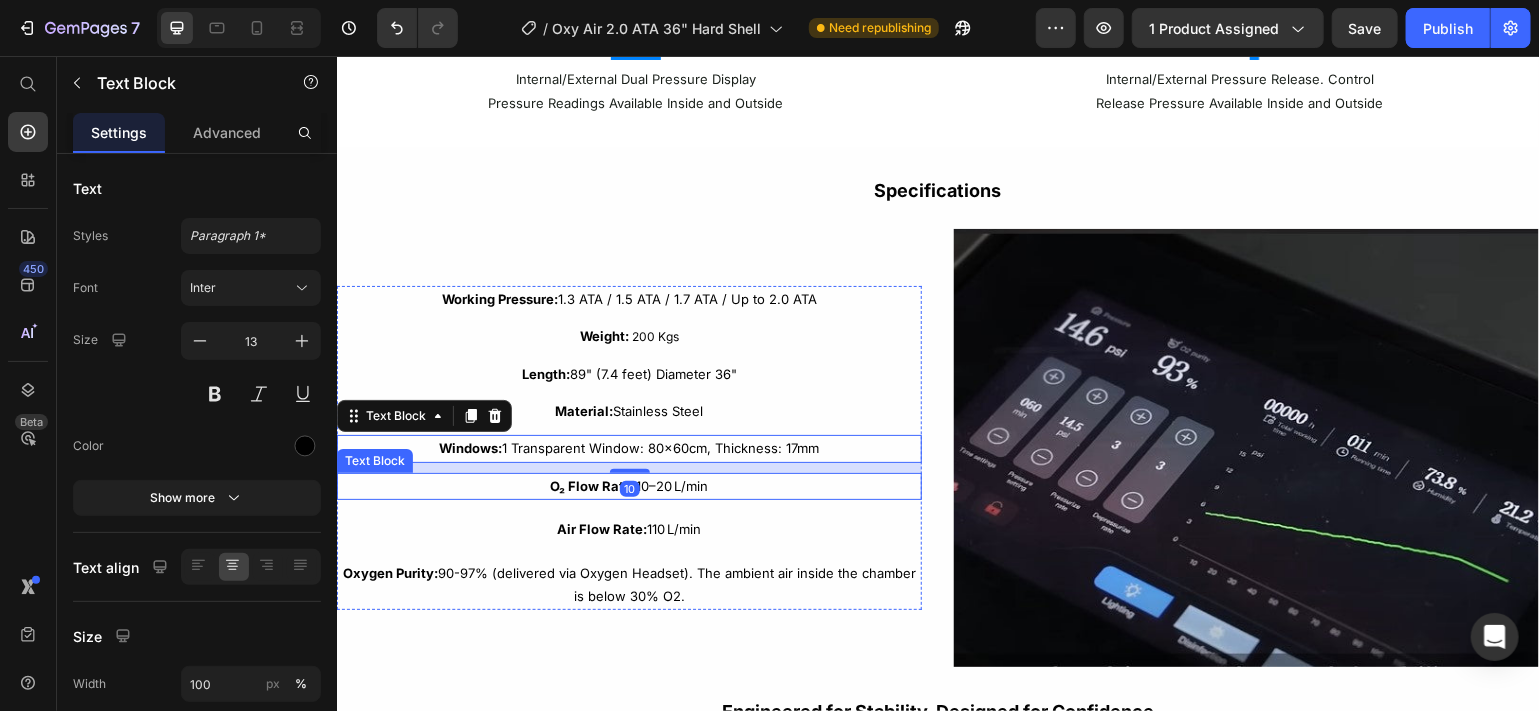 click on "O₂ Flow Rate:" at bounding box center (593, 485) 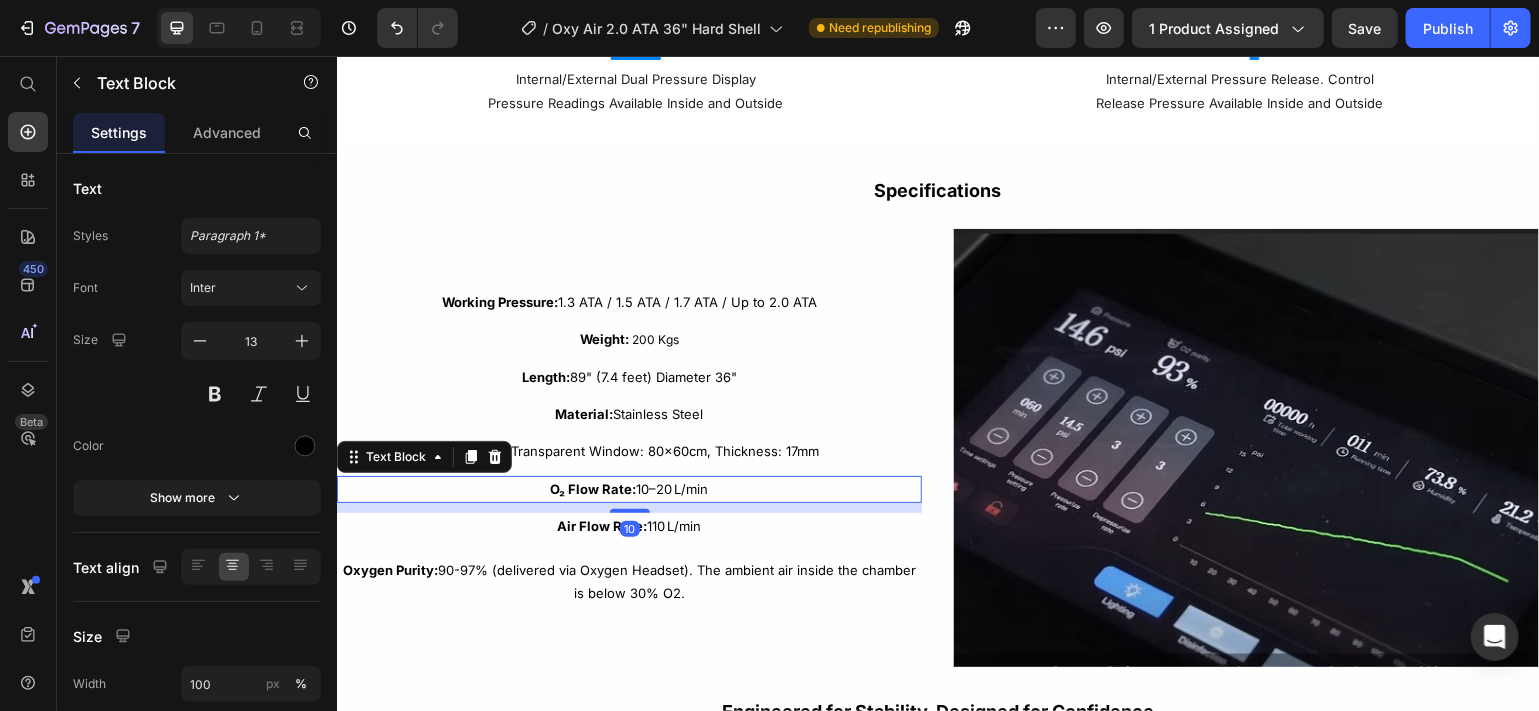 click on "10" at bounding box center [628, 502] 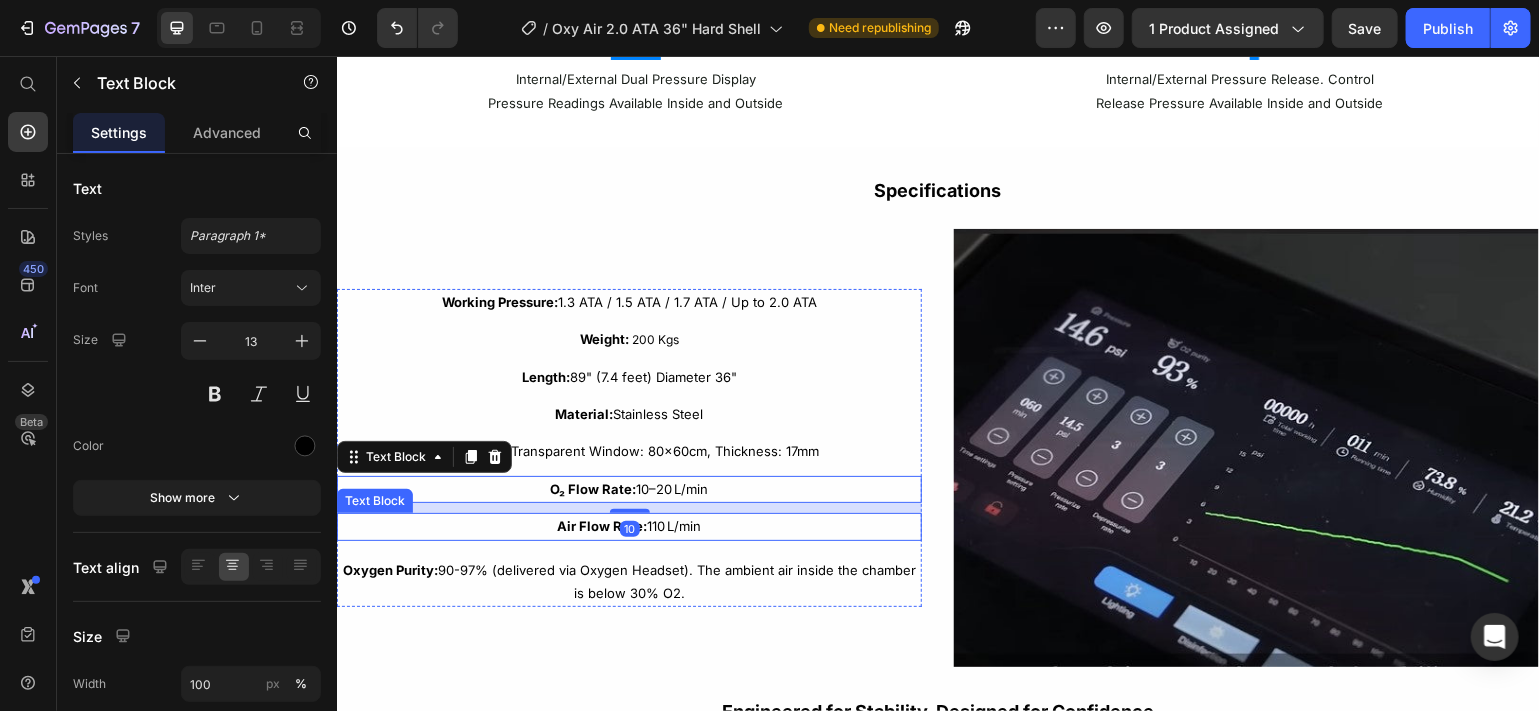 click on "Air Flow Rate:" at bounding box center [602, 525] 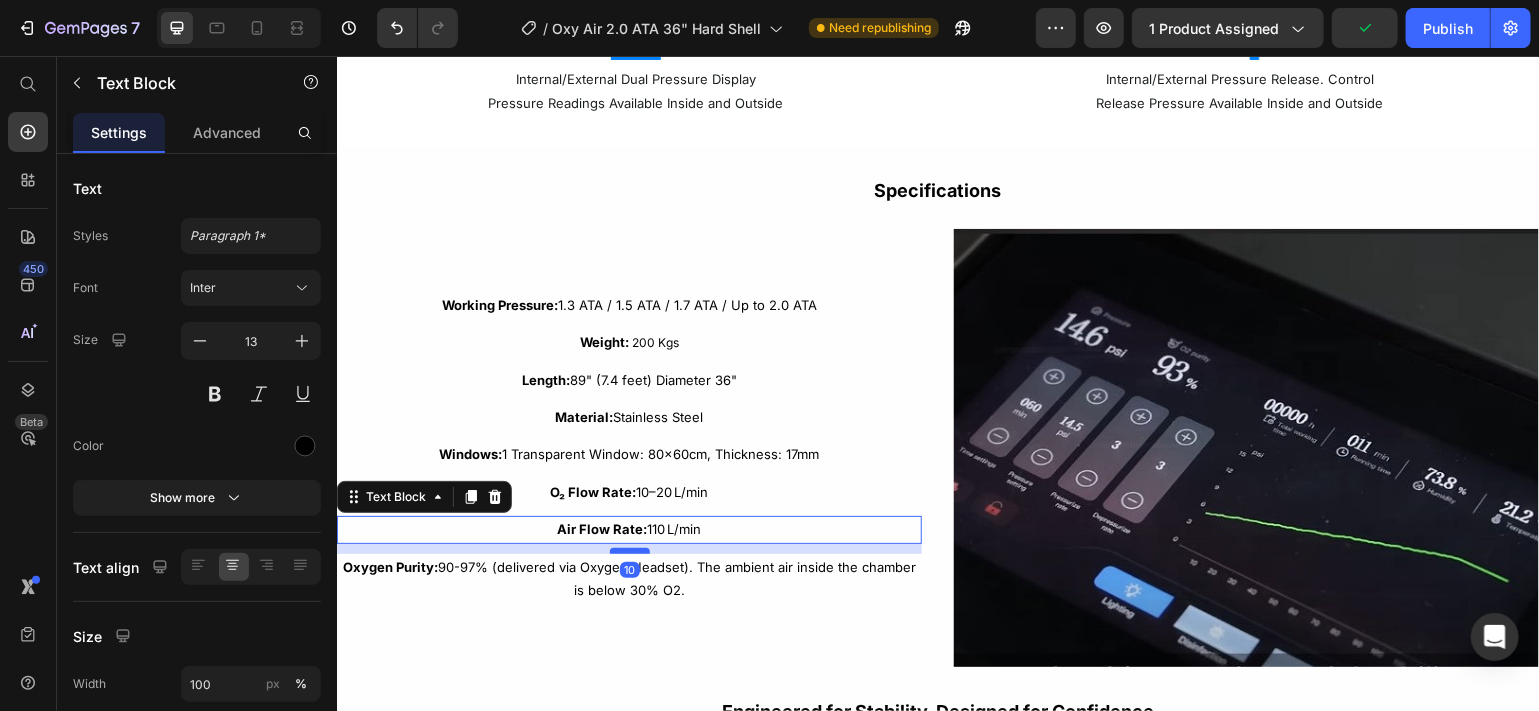 click at bounding box center [629, 550] 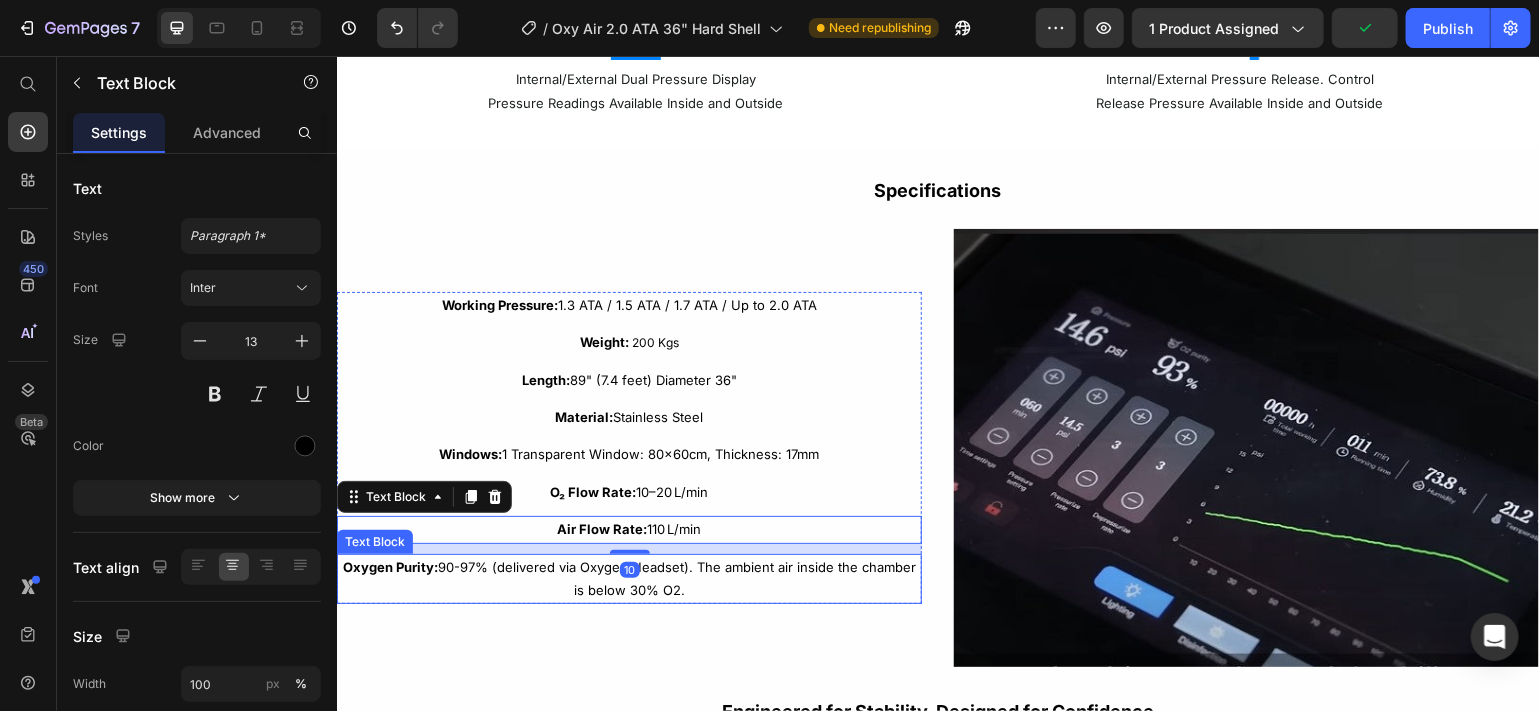 click on "Oxygen Purity:  90-97% (delivered via Oxygen Headset). The ambient air inside the chamber is below 30% O2." at bounding box center [628, 578] 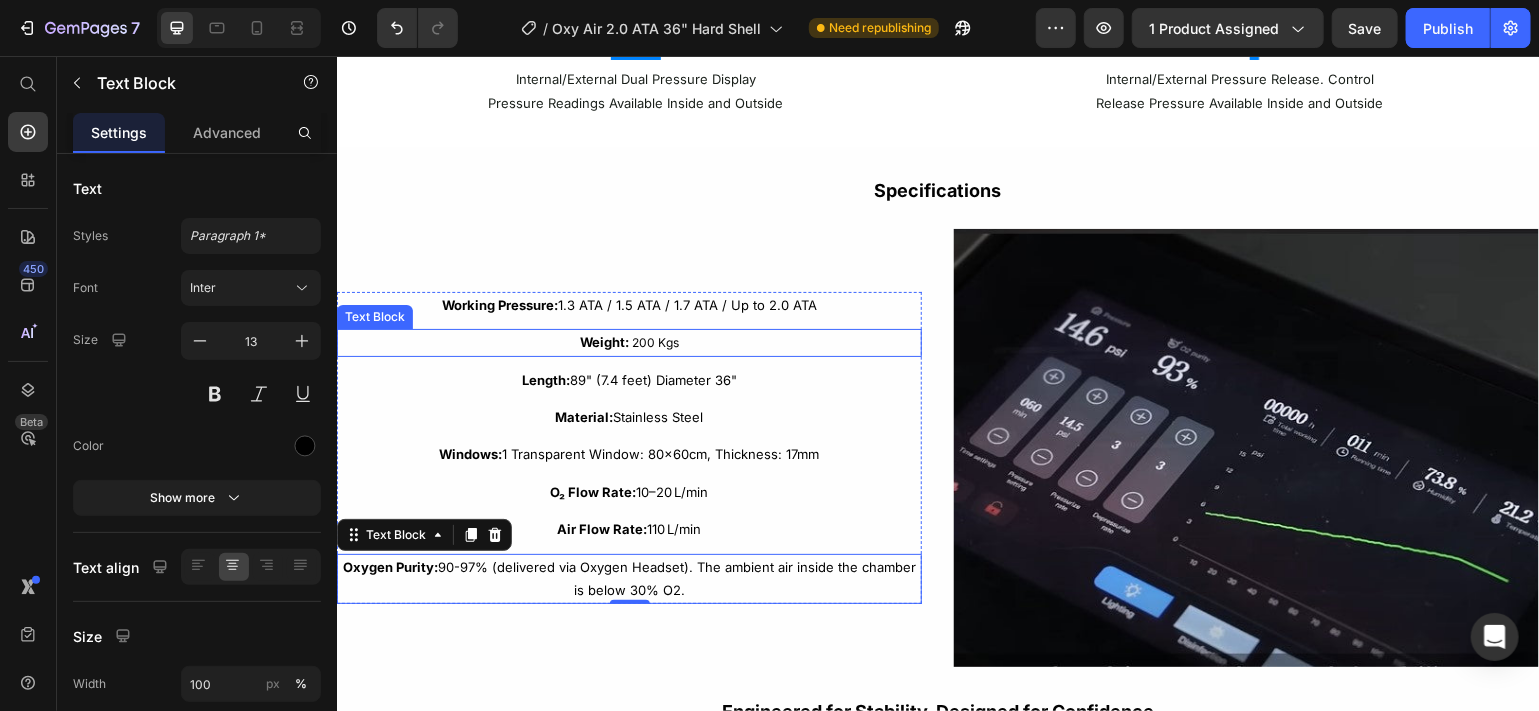 click on "Weight:   200 Kgs" at bounding box center [628, 341] 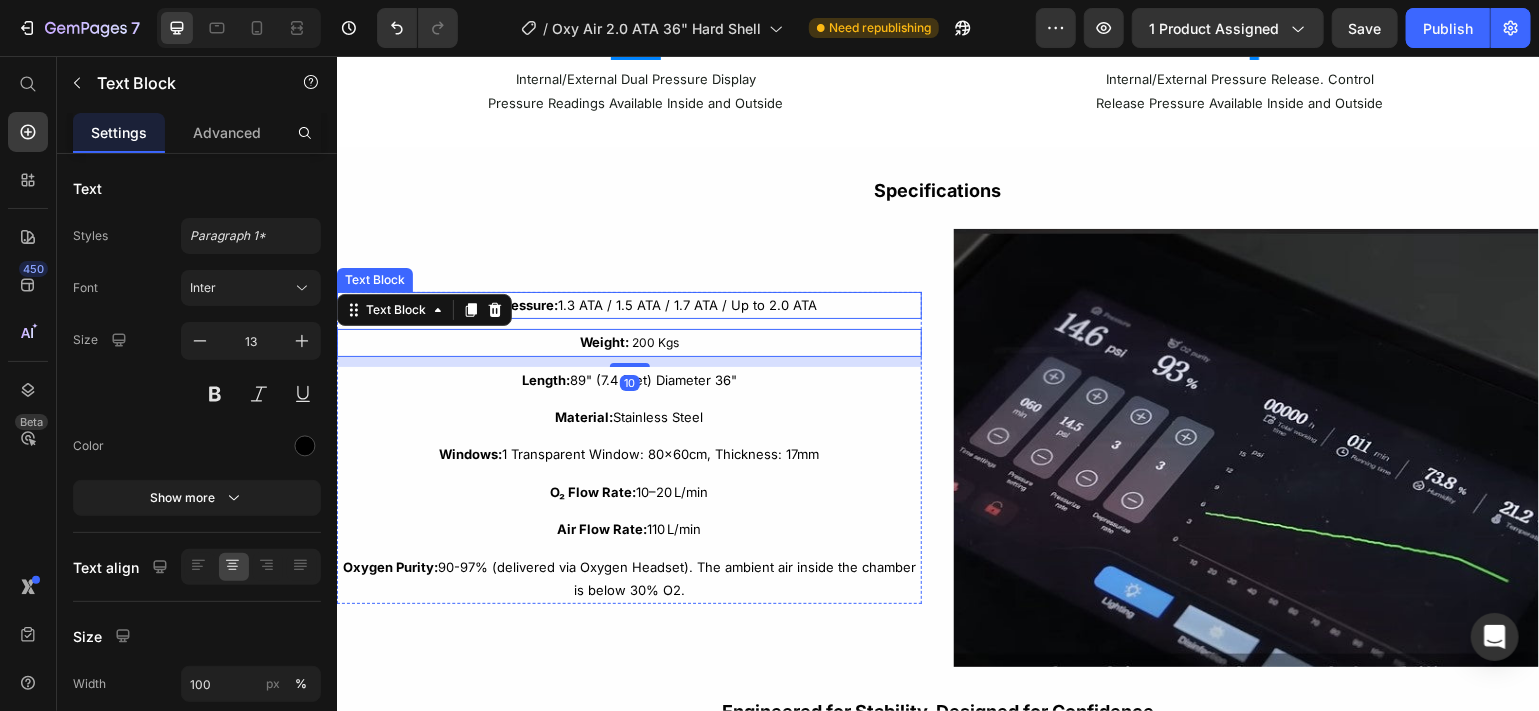 click on "Working Pressure:   1.3 ATA / 1.5 ATA / 1.7 ATA / Up to 2.0 ATA" at bounding box center [628, 304] 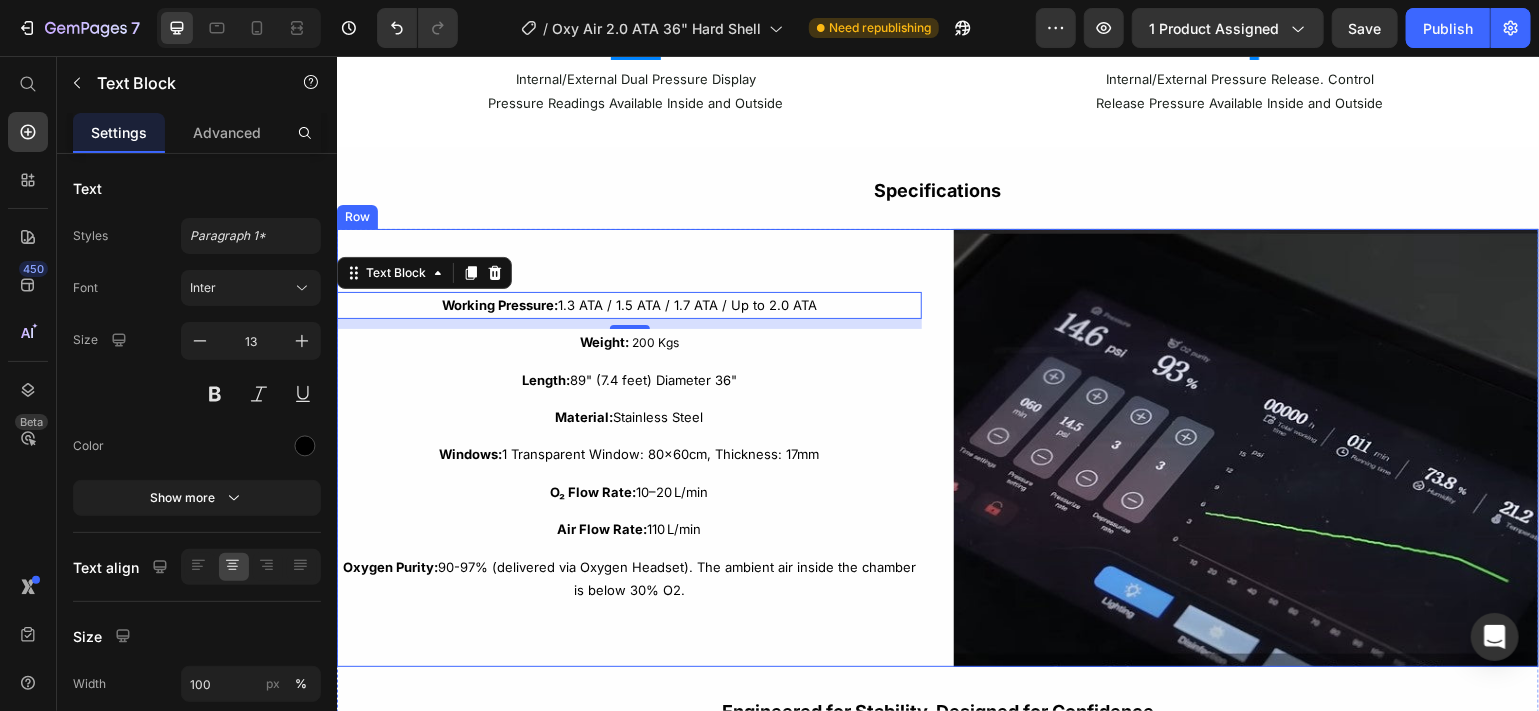 click on "Working Pressure:   1.3 ATA / 1.5 ATA / 1.7 ATA / Up to 2.0 ATA Text Block   10 Weight:   200 Kgs Text Block Length:  89" (7.4 feet) Diameter 36" Text Block Material:  Stainless Steel Text Block Windows:  1 Transparent Window: 80x60cm, Thickness: 17mm Text Block O₂ Flow Rate:  10–20 L/min Text Block Air Flow Rate:  110 L/min Text Block Oxygen Purity:  90-97% (delivered via Oxygen Headset). The ambient air inside the chamber is below 30% O2. Text Block Row" at bounding box center [628, 447] 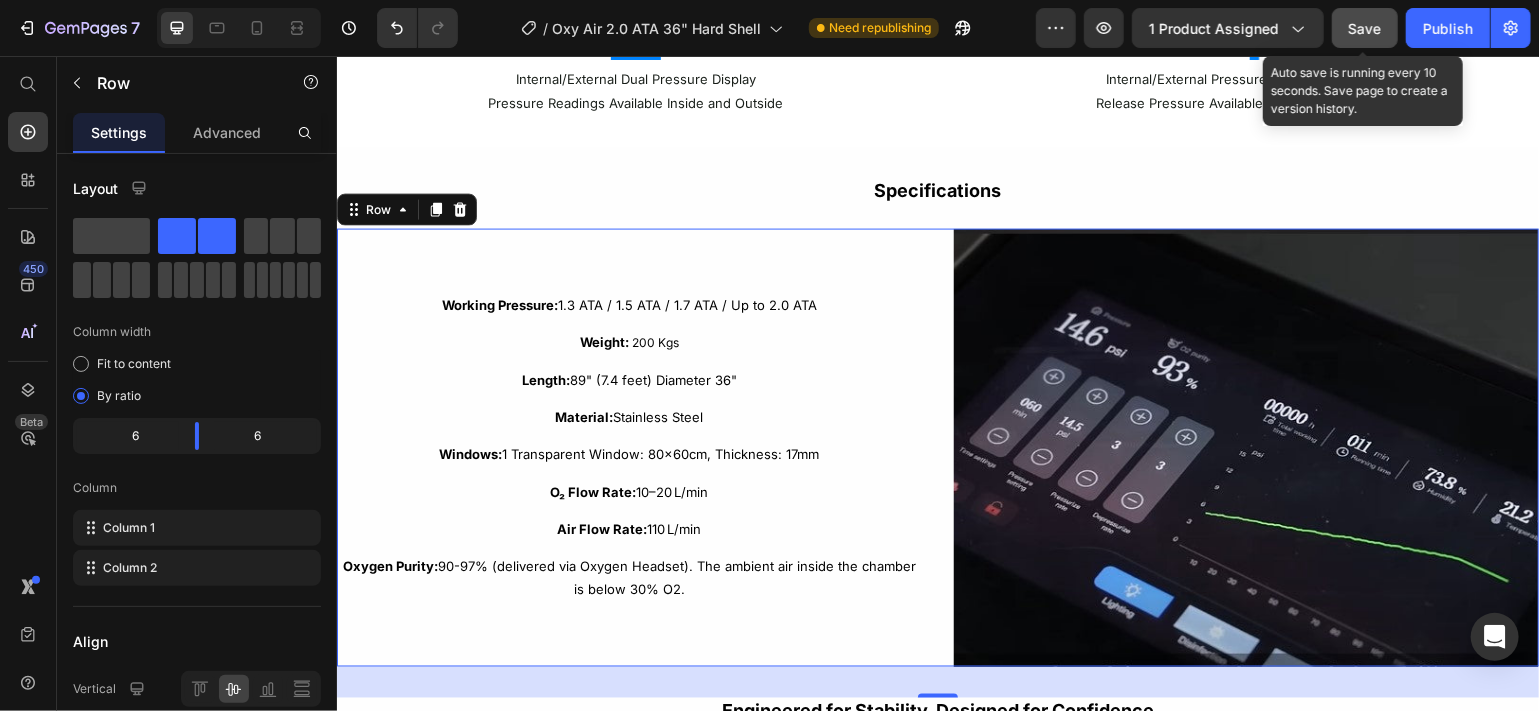 click on "Save" at bounding box center [1365, 28] 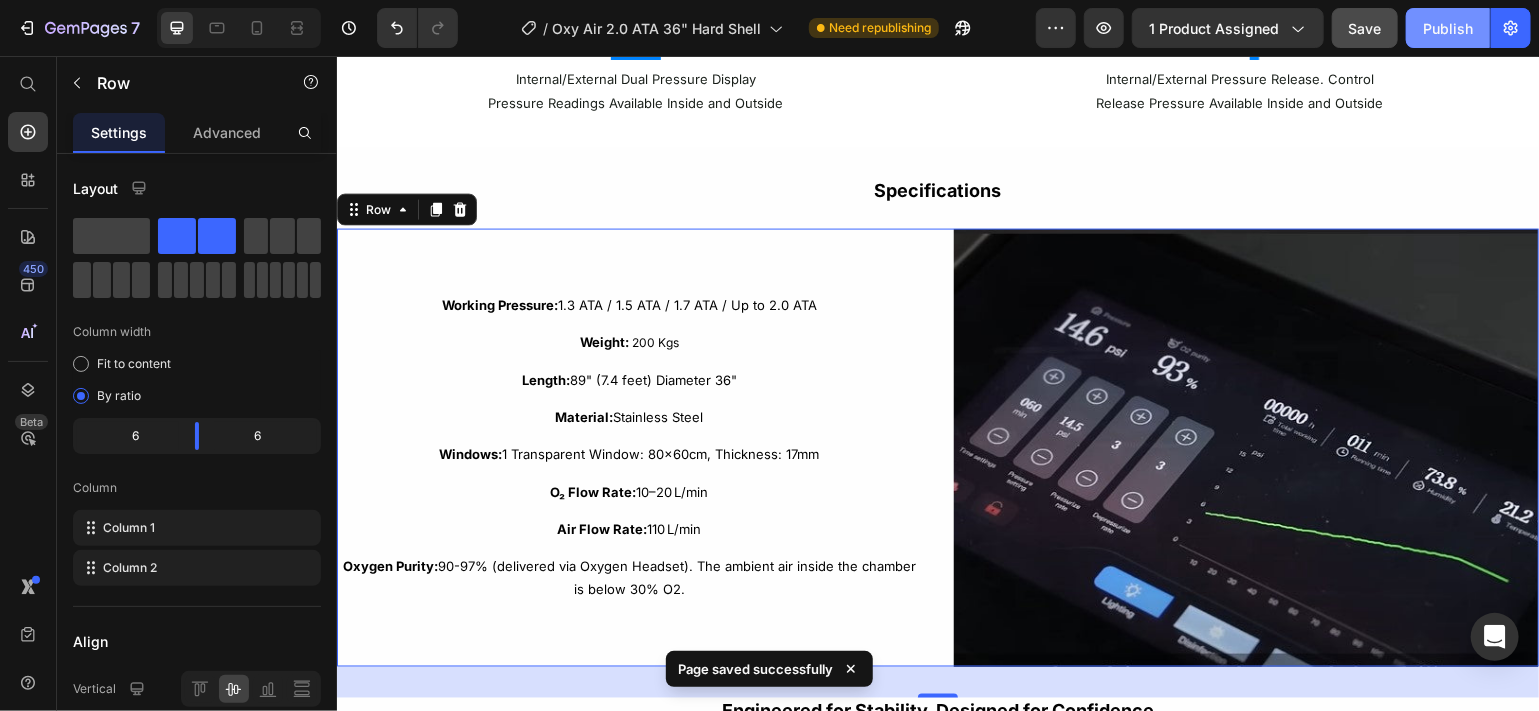 click on "Publish" at bounding box center [1448, 28] 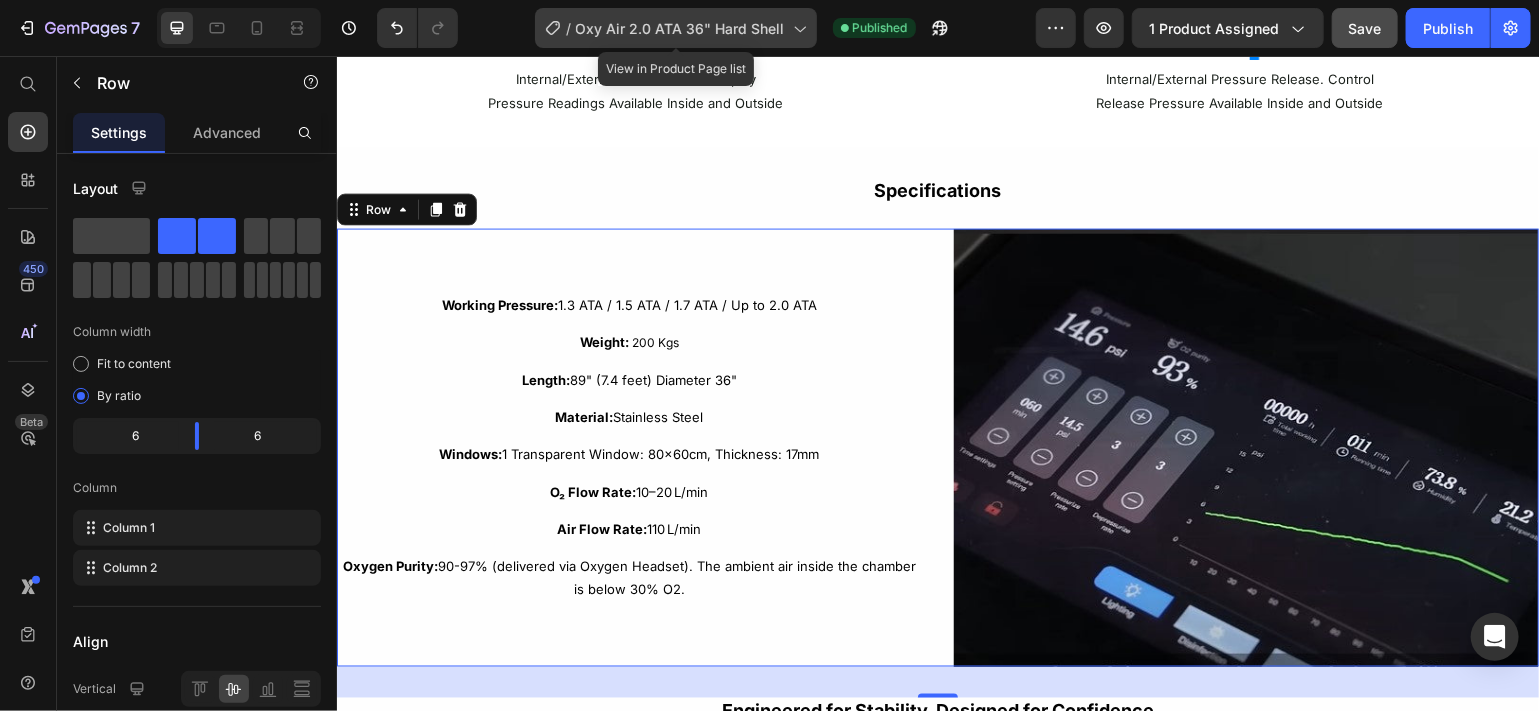 click on "Oxy Air 2.0 ATA 36" Hard Shell" at bounding box center [680, 28] 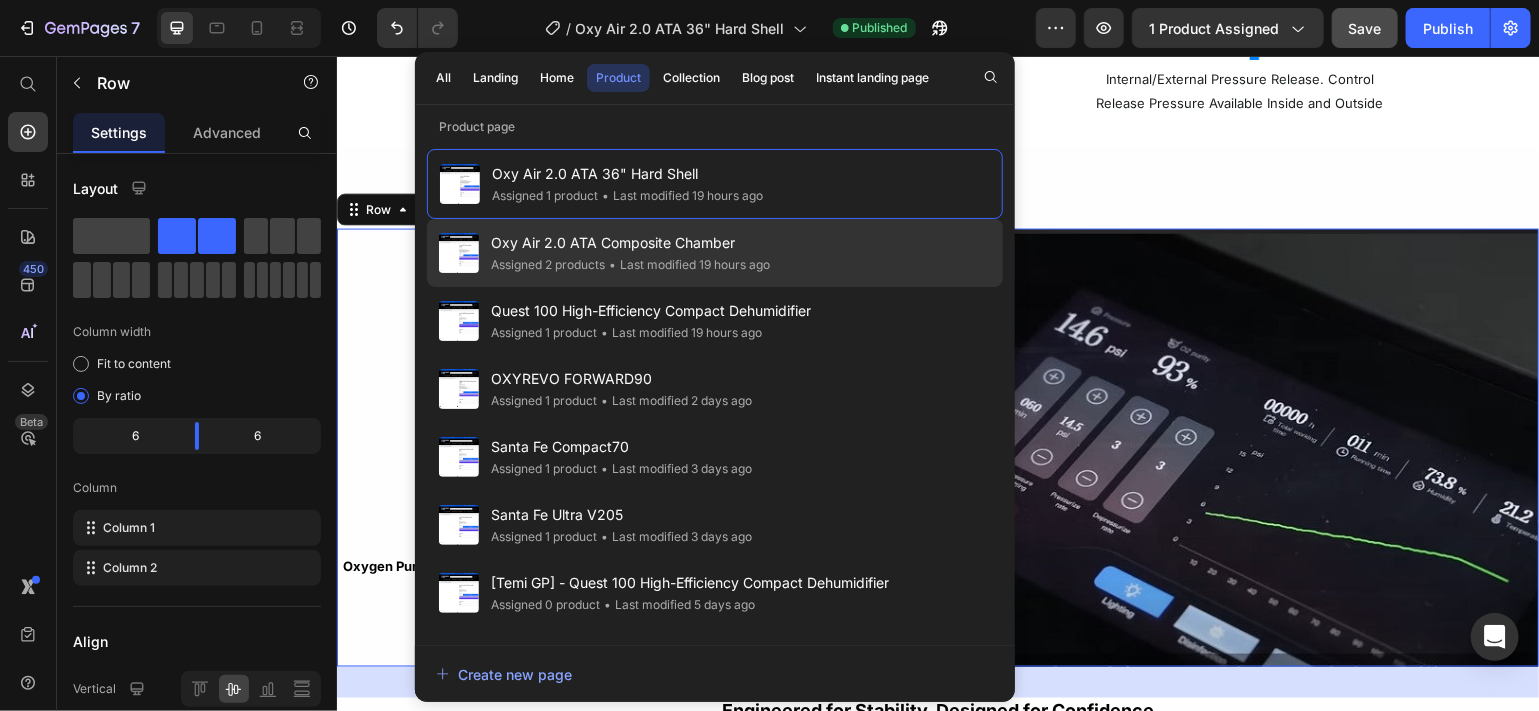 click on "Oxy Air 2.0 ATA  Composite Chamber" at bounding box center [630, 243] 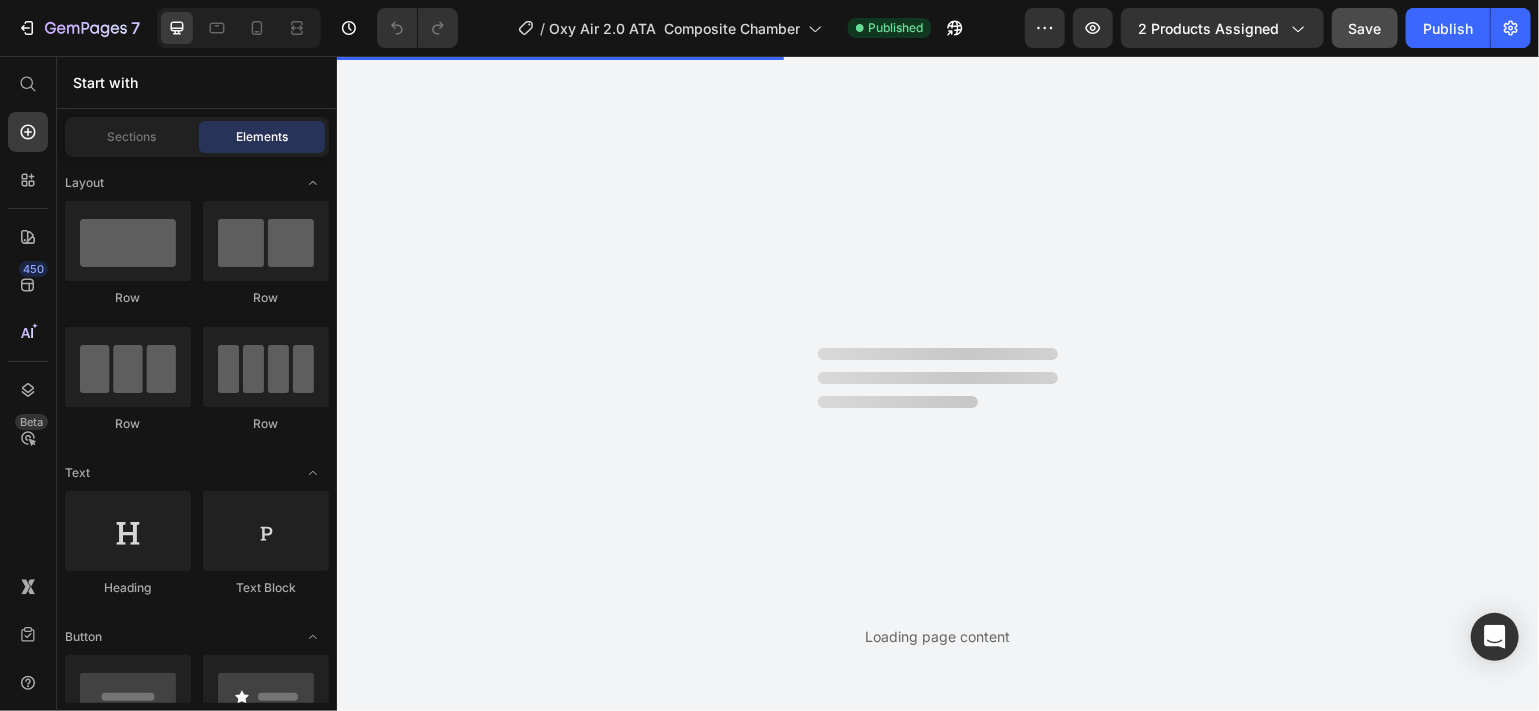 scroll, scrollTop: 0, scrollLeft: 0, axis: both 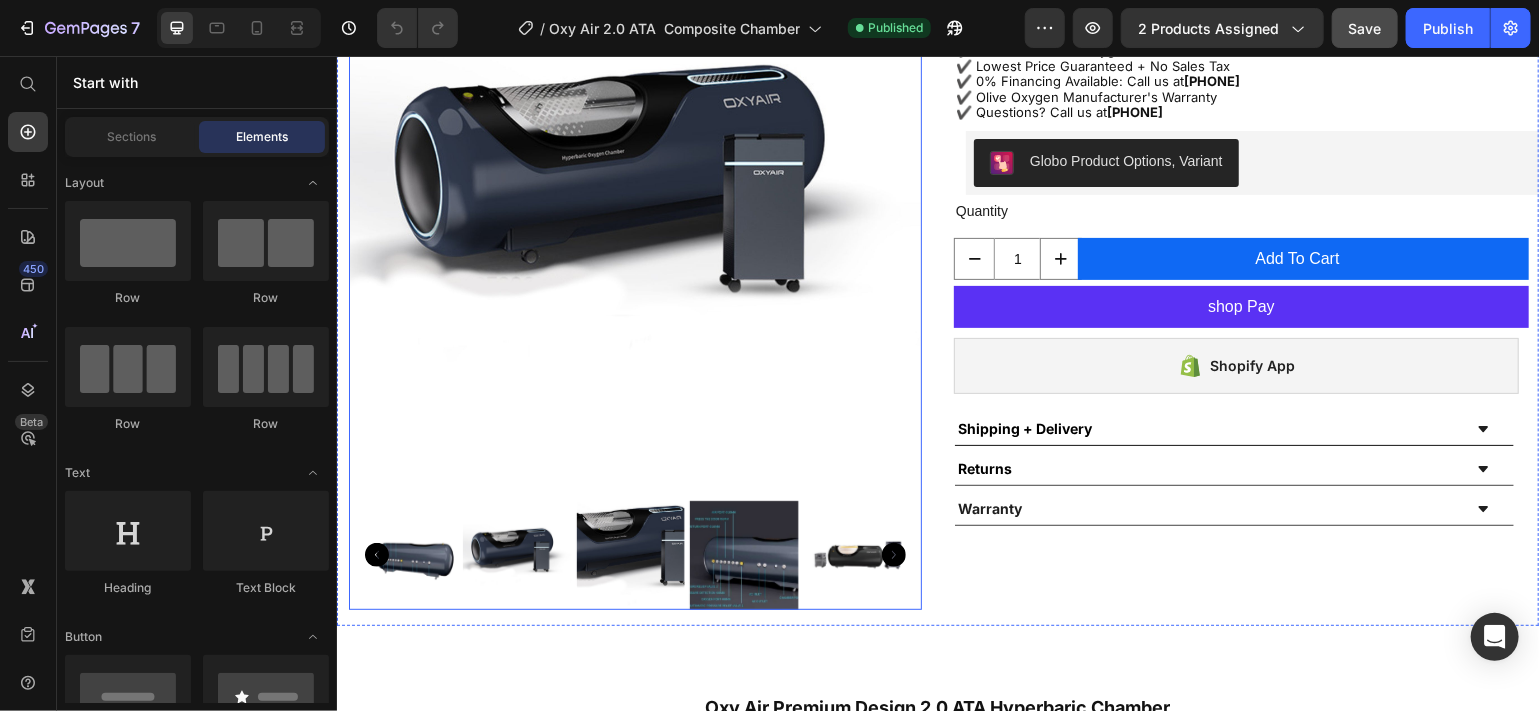 click at bounding box center (857, 554) 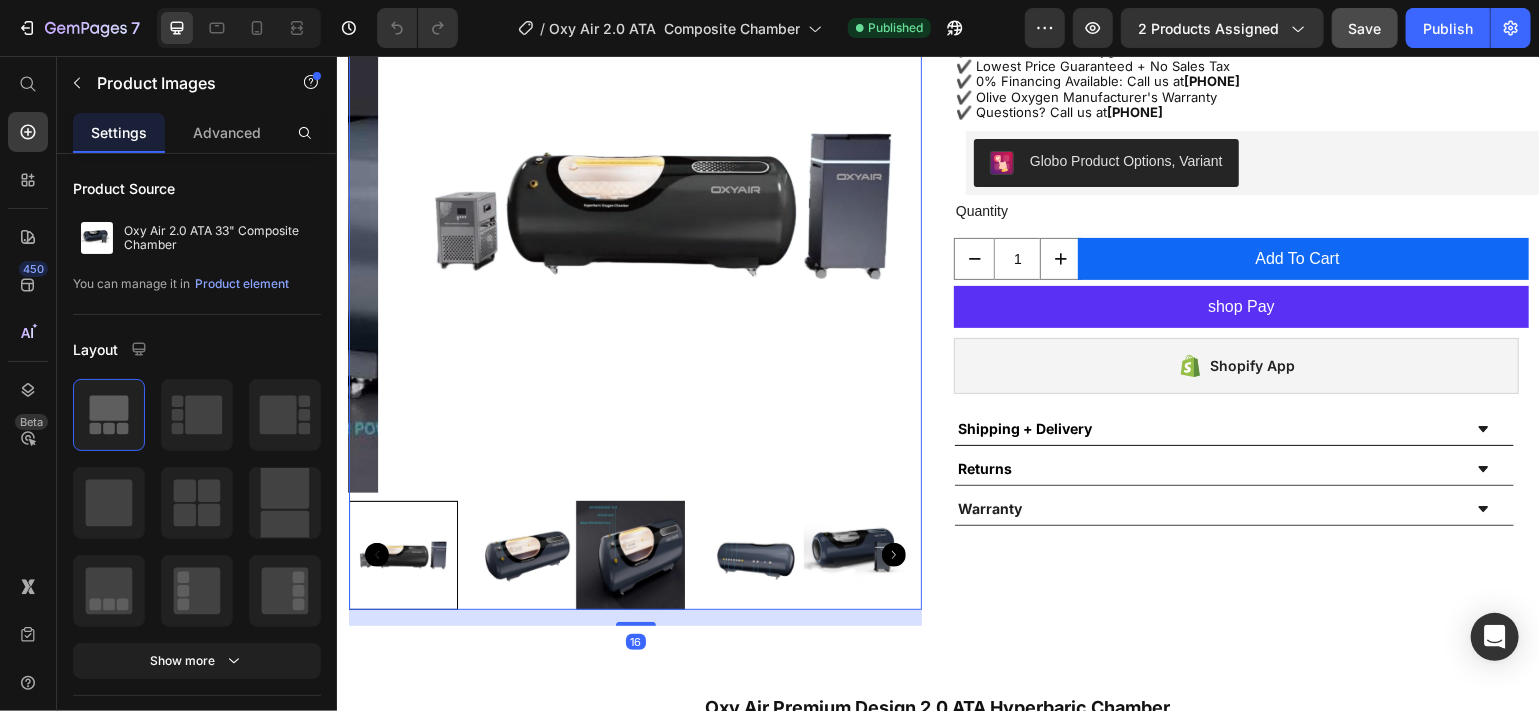 click 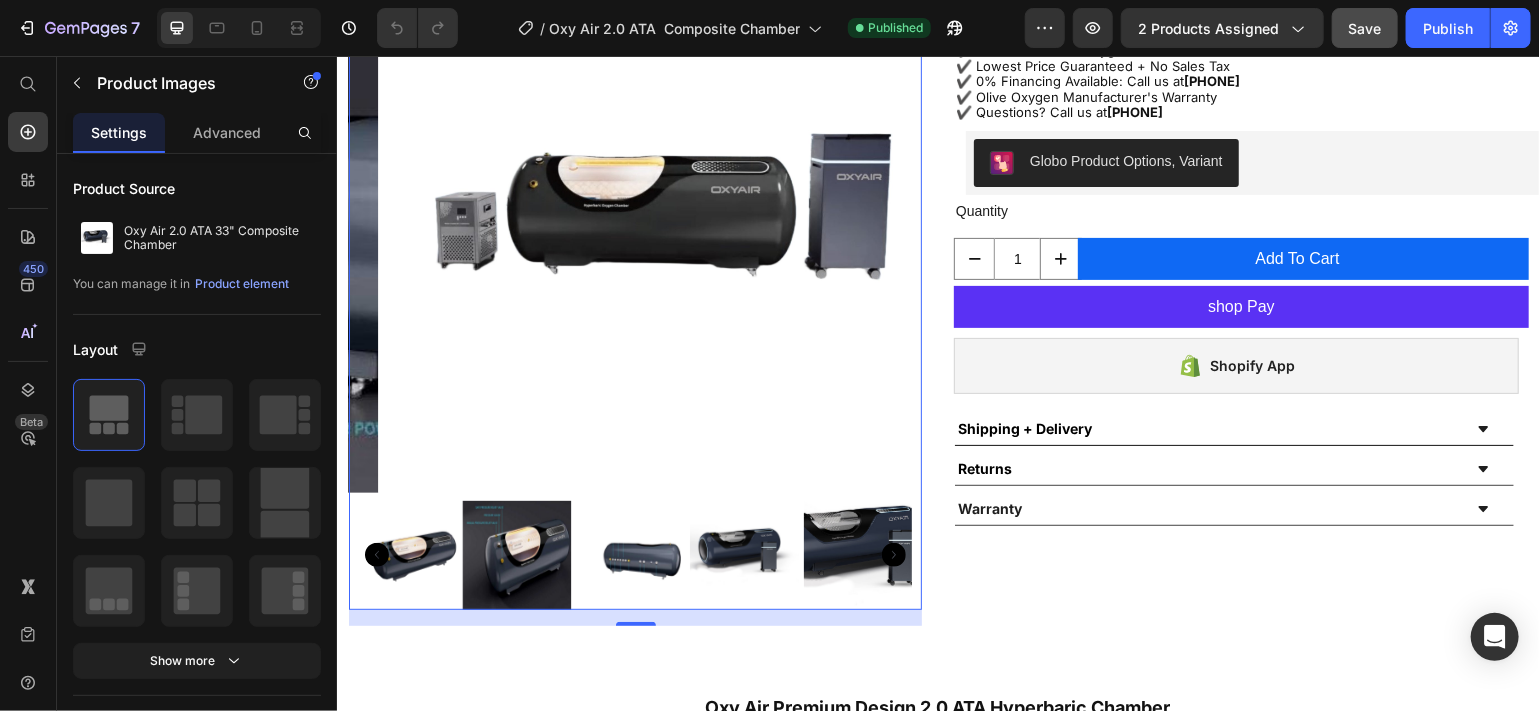 click 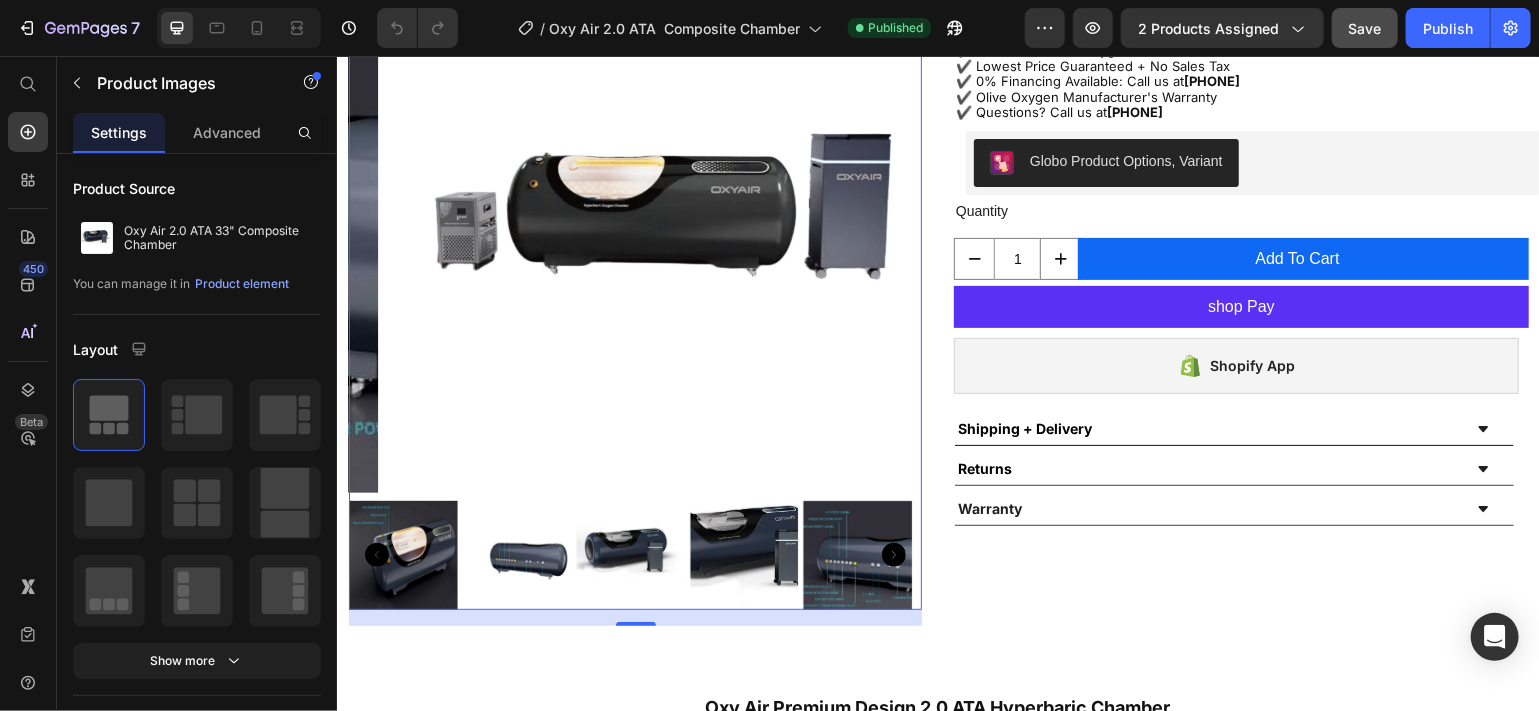 click 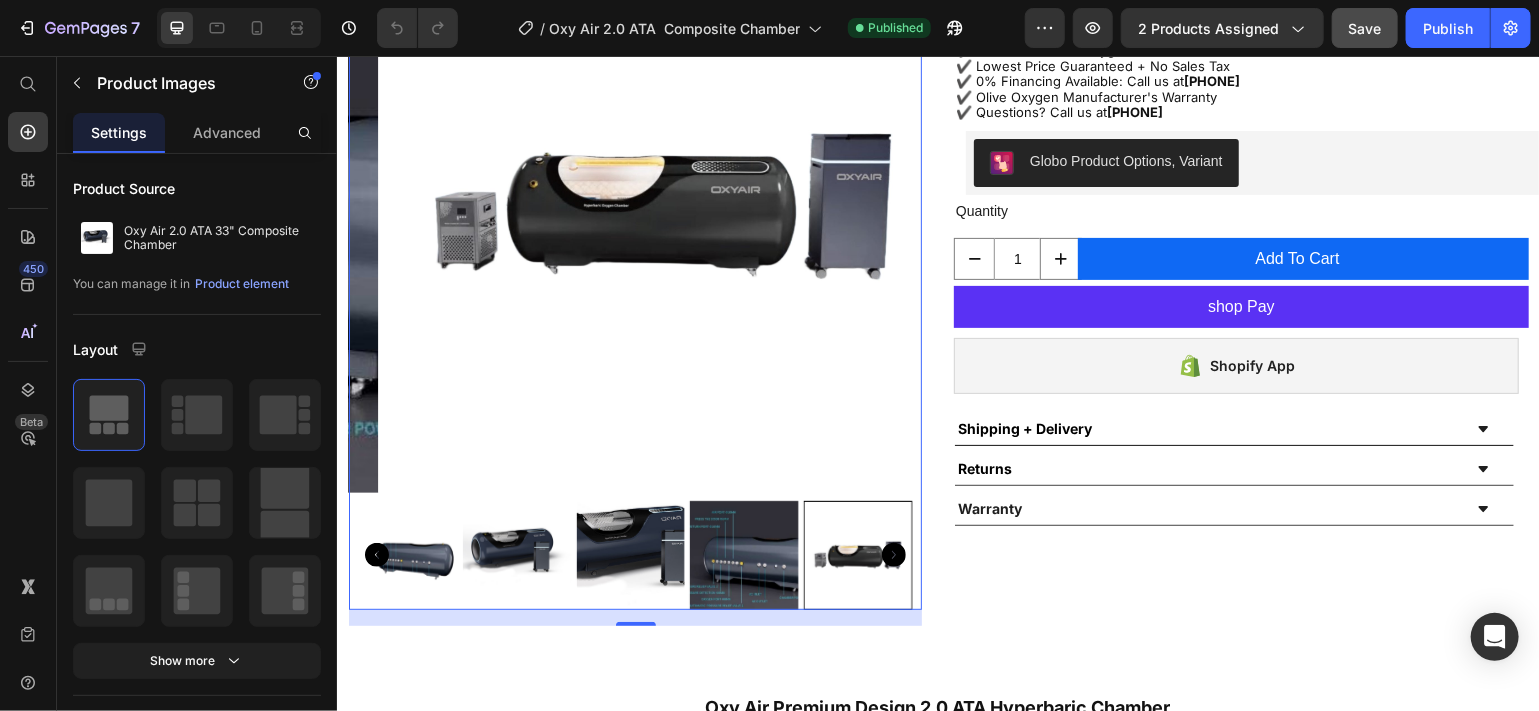 click 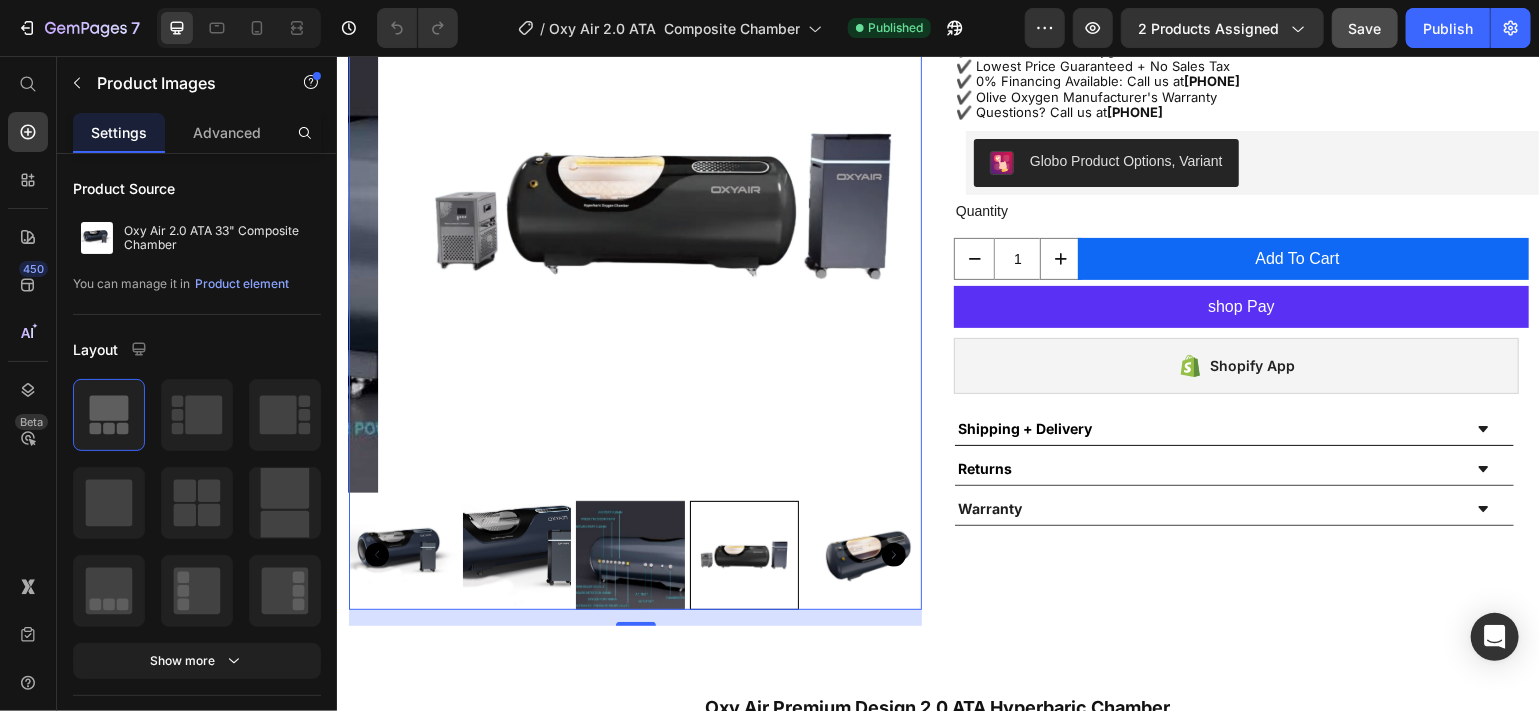 click 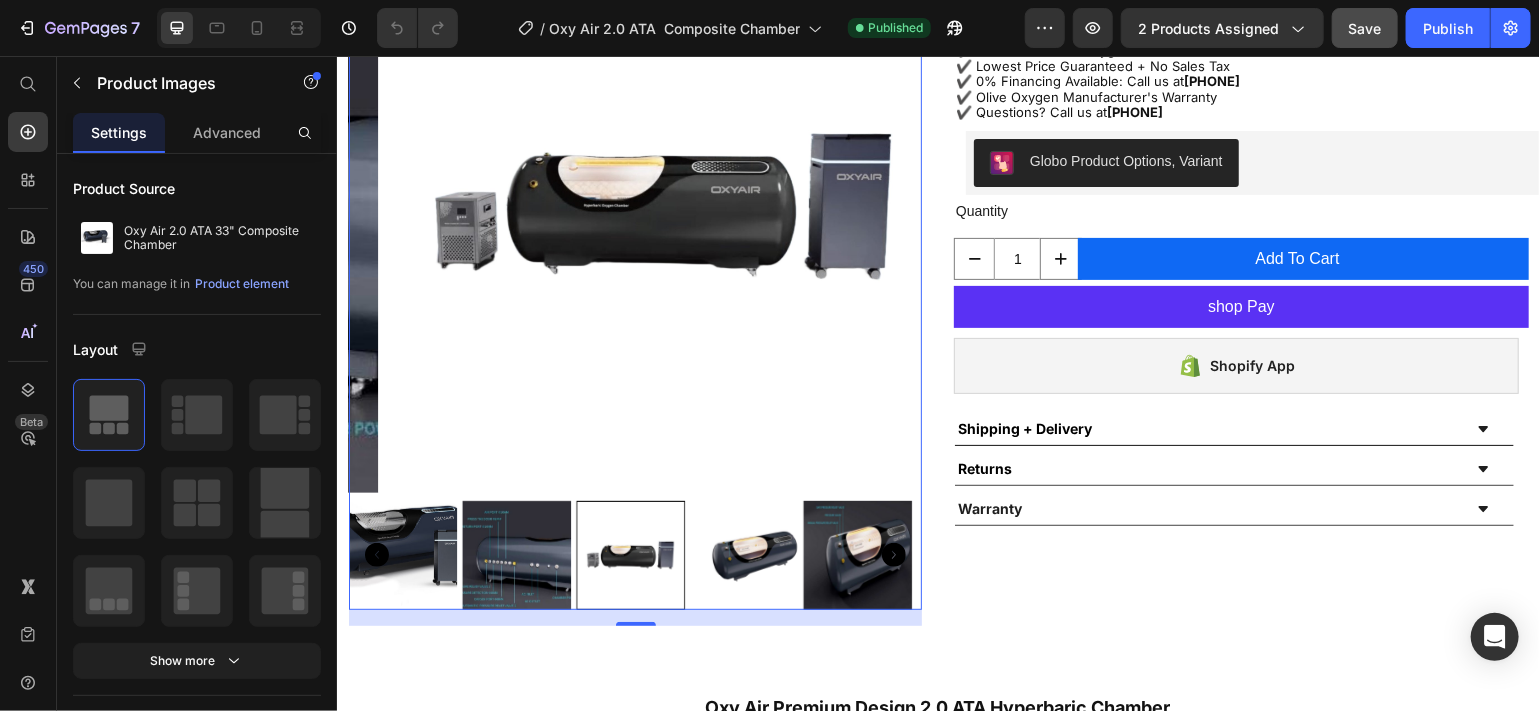 click 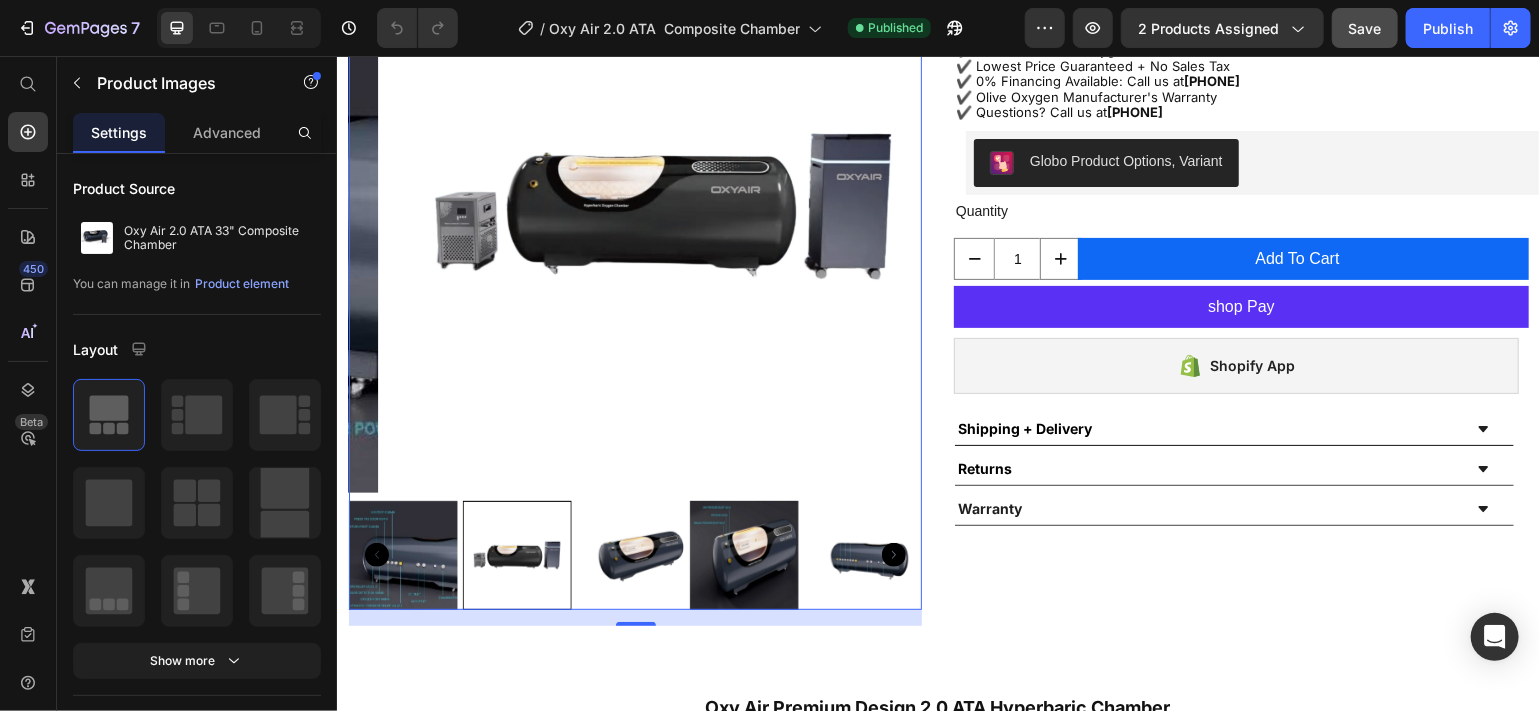 click 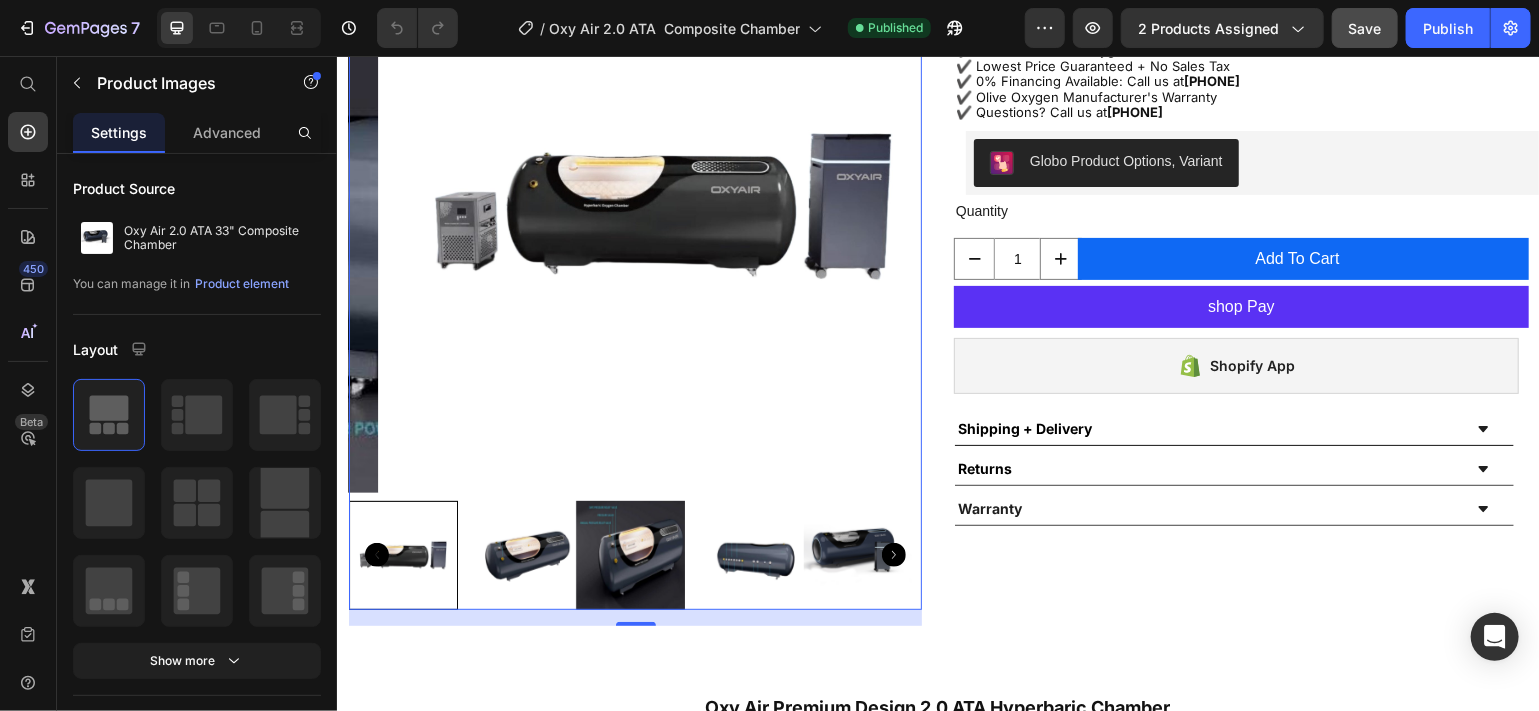 click 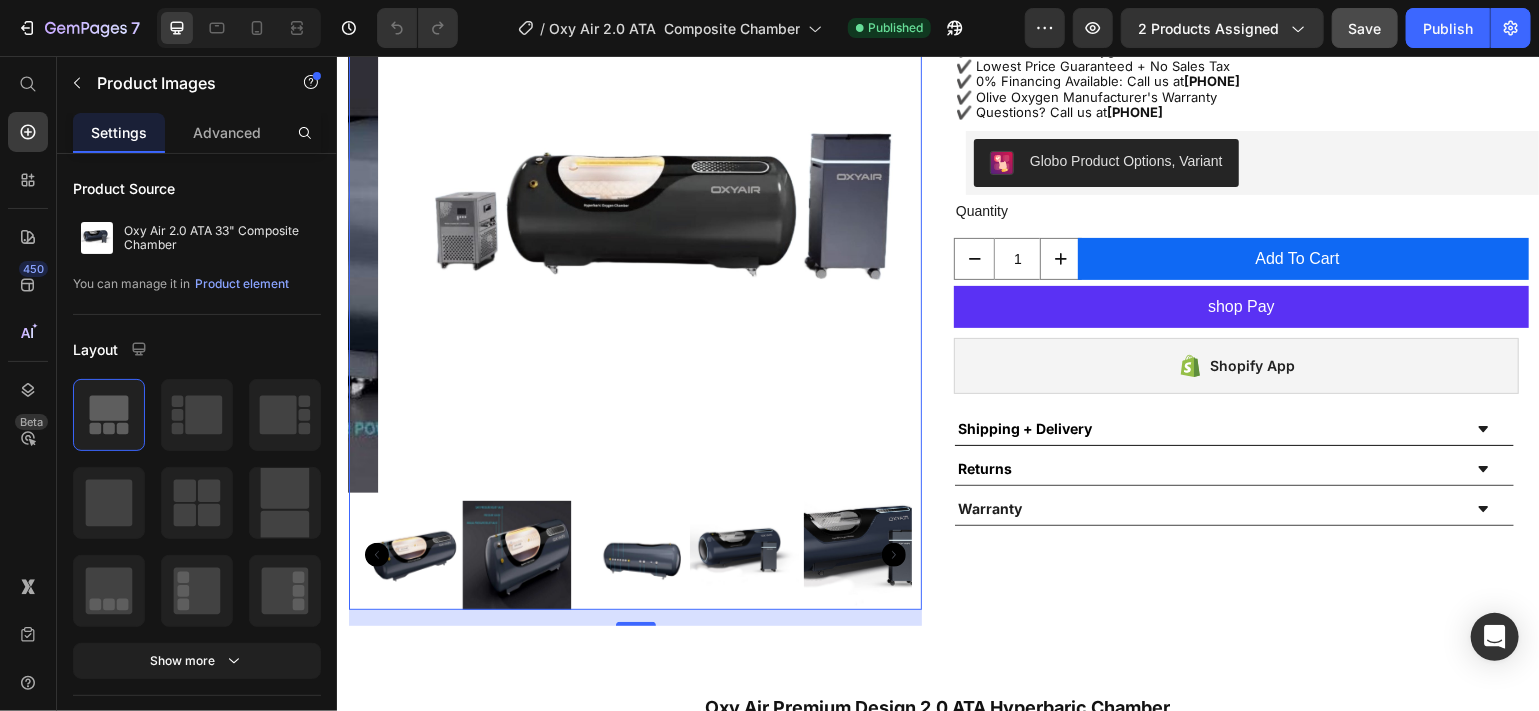 click 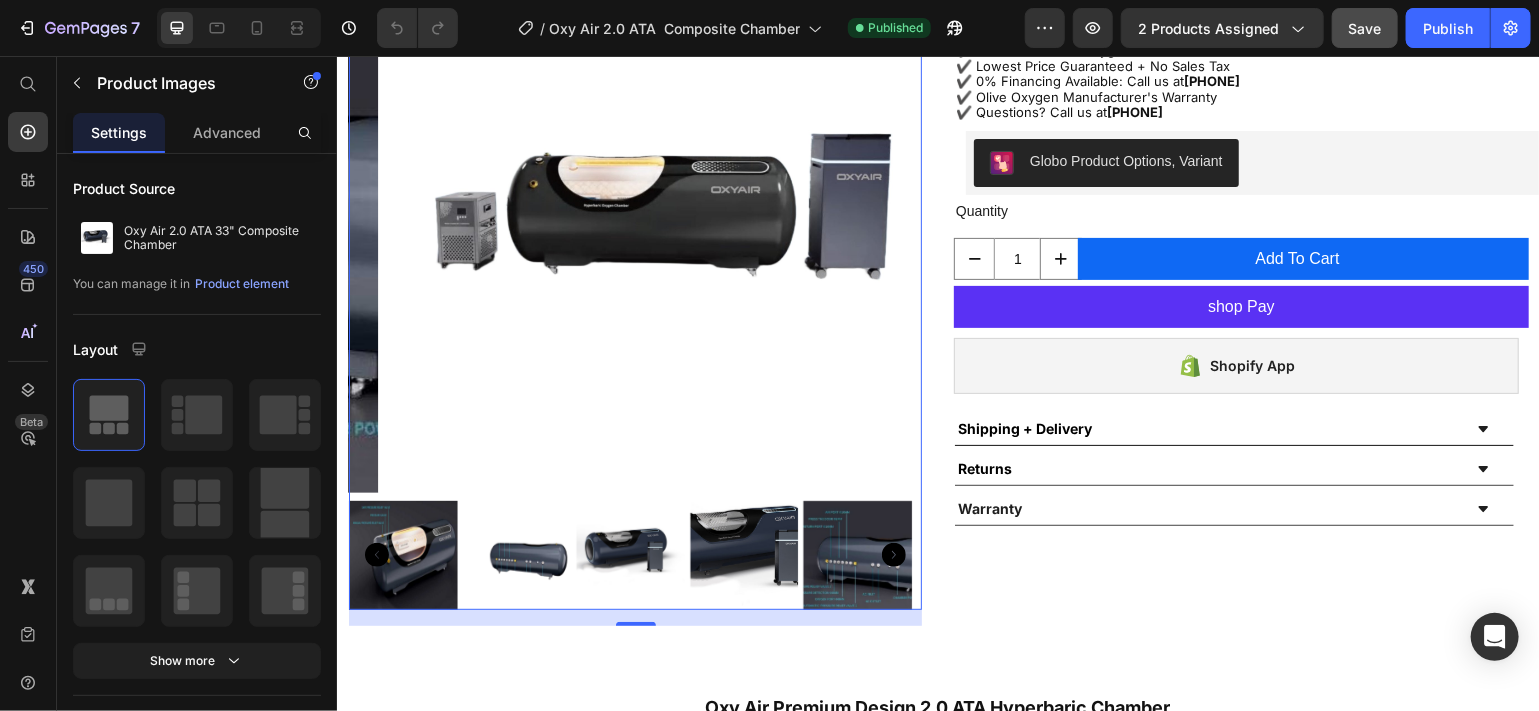 click 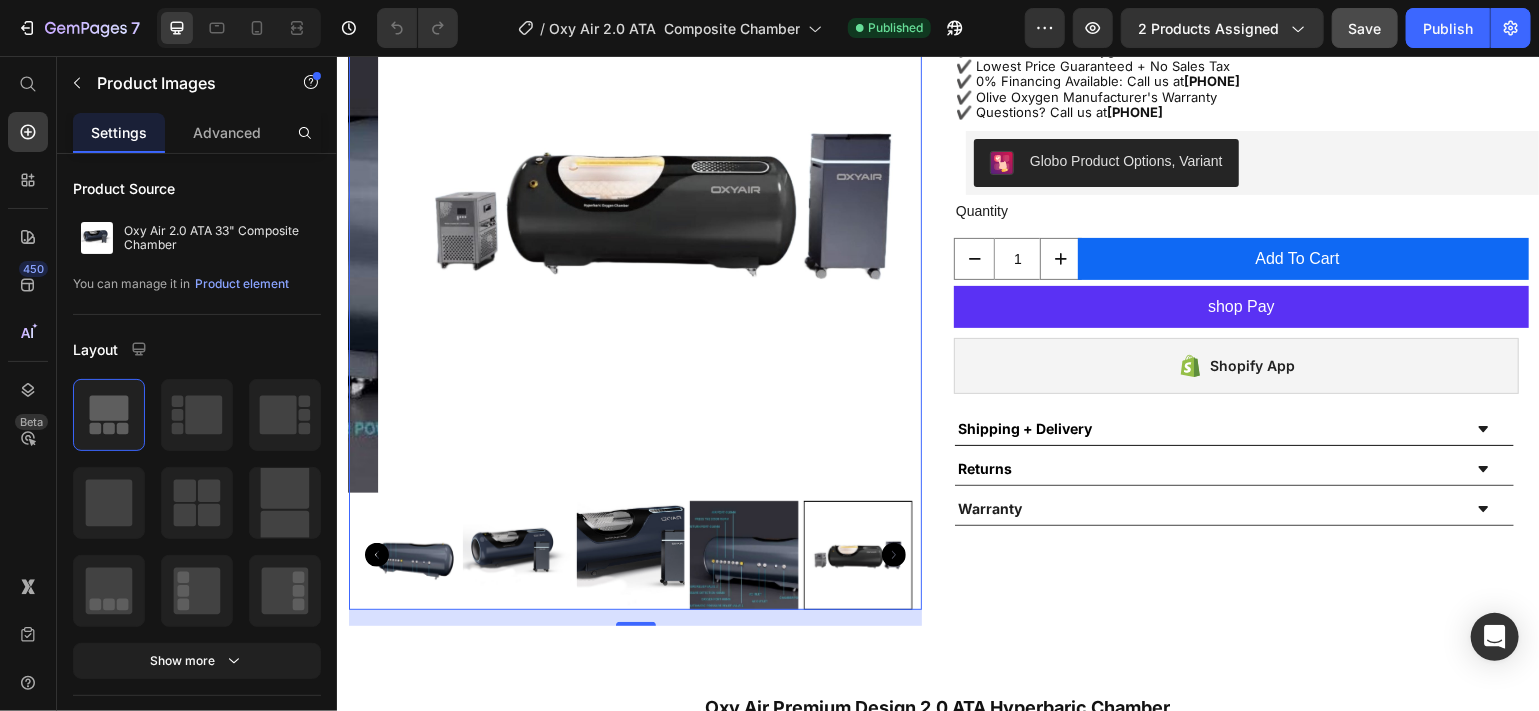 click 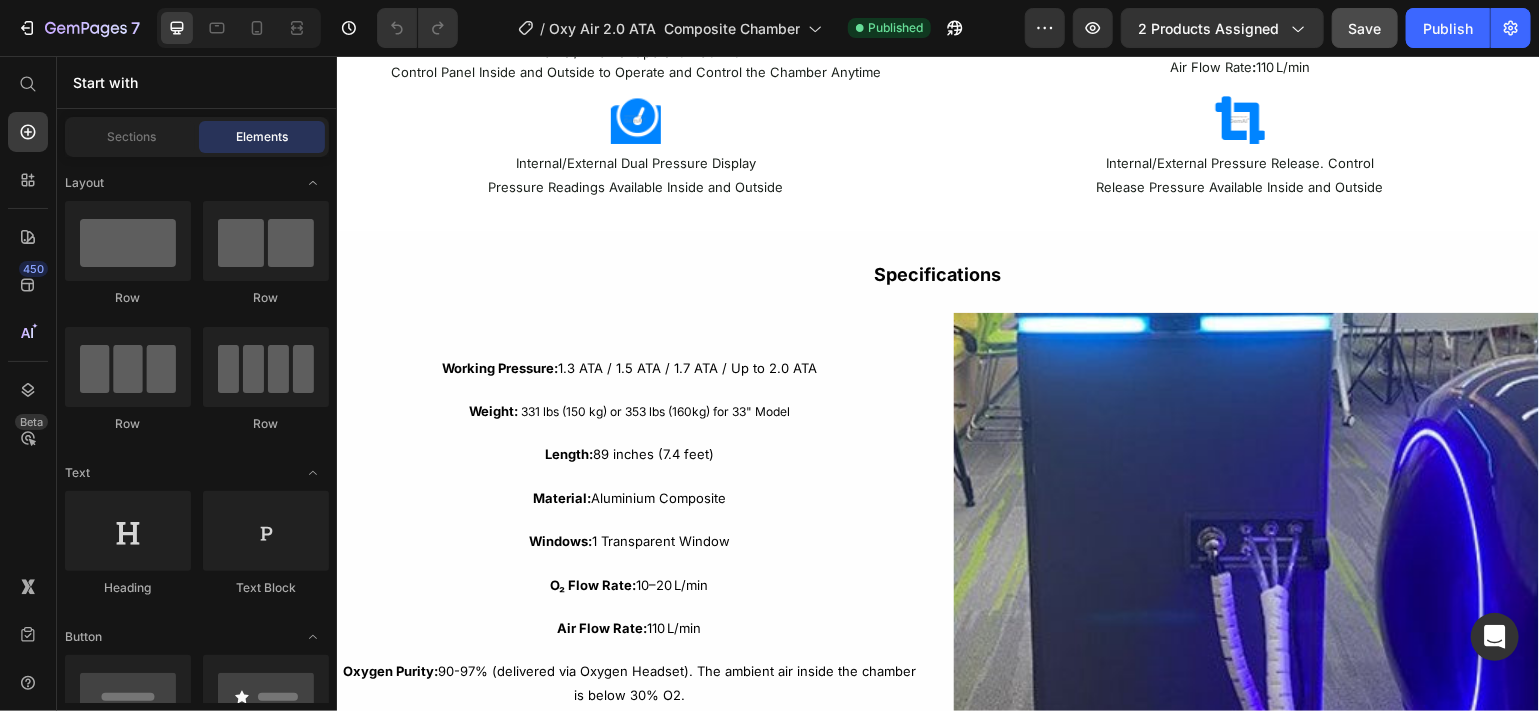 scroll, scrollTop: 3222, scrollLeft: 0, axis: vertical 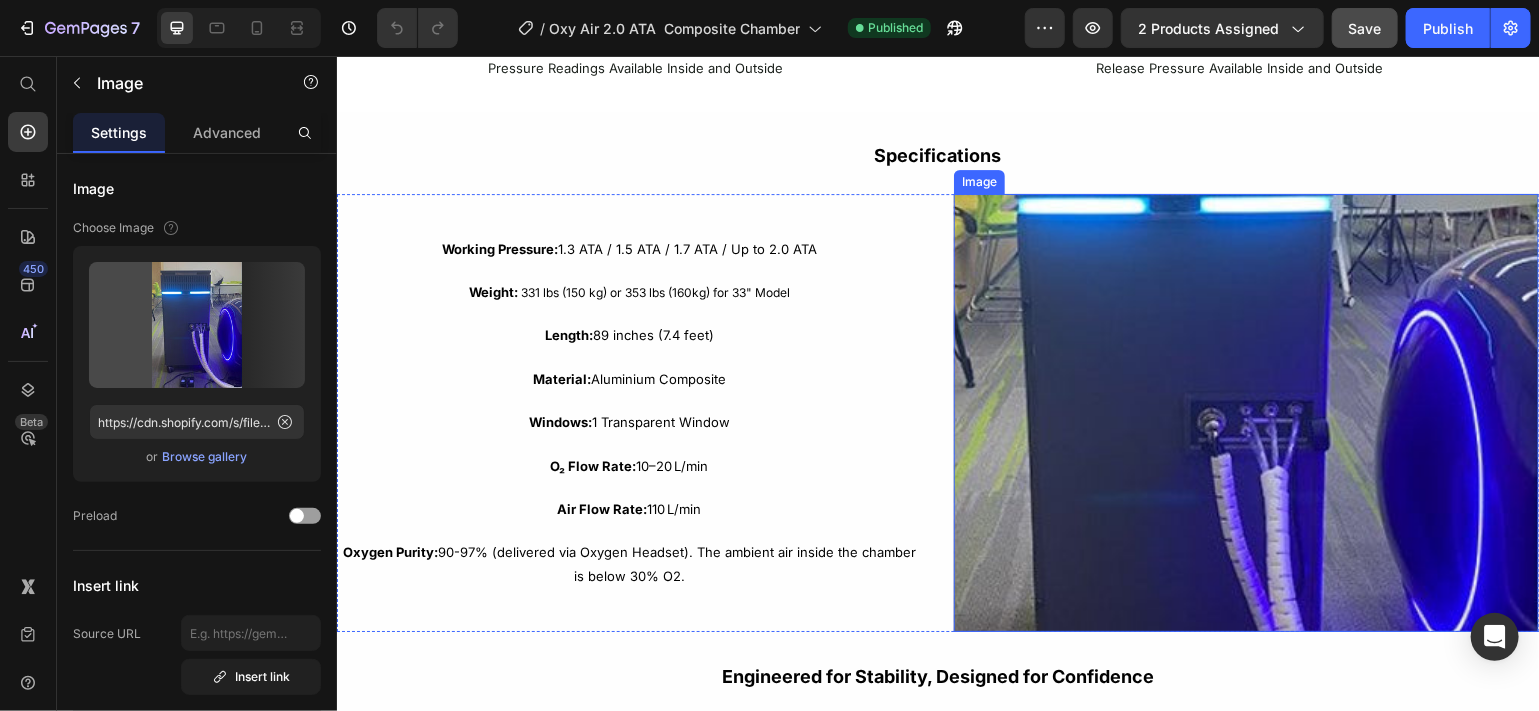click at bounding box center [1245, 412] 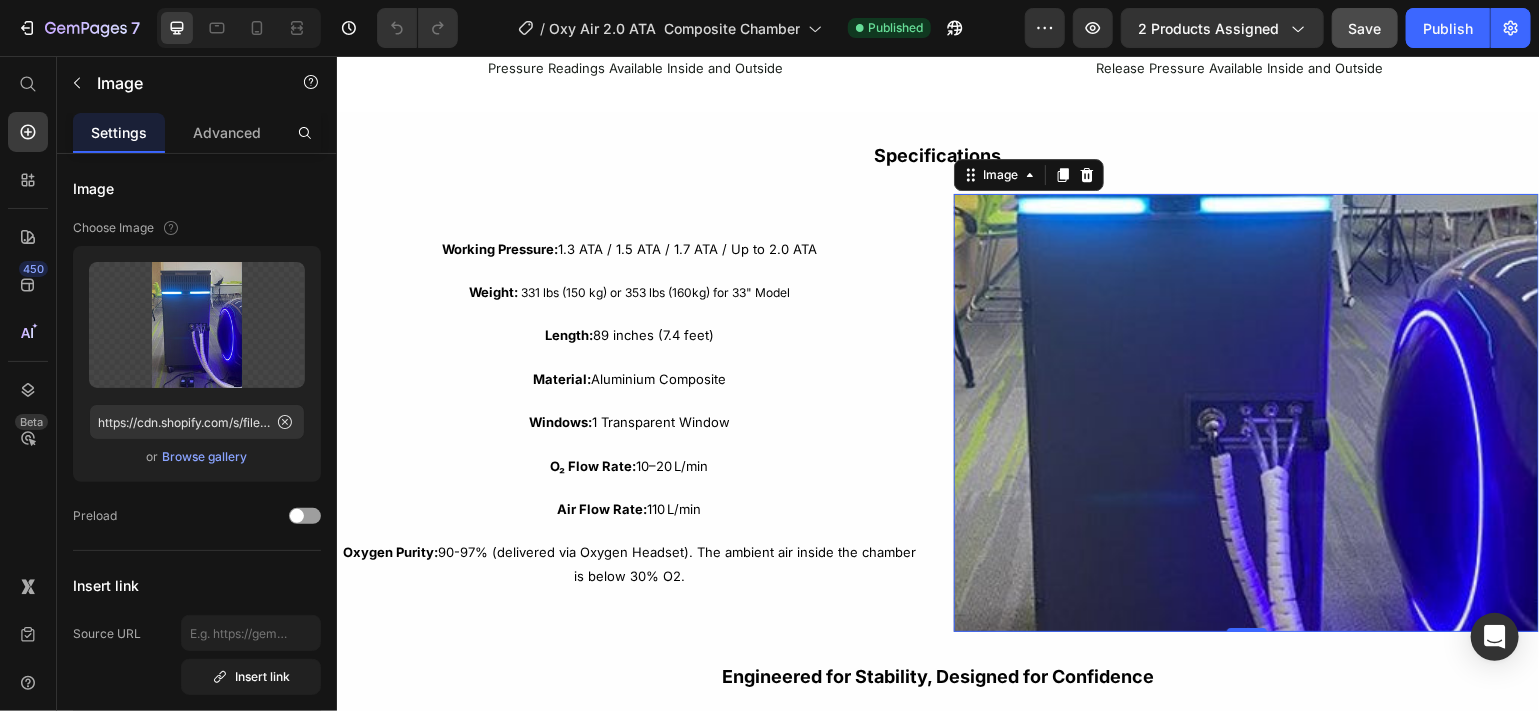 click at bounding box center [1245, 412] 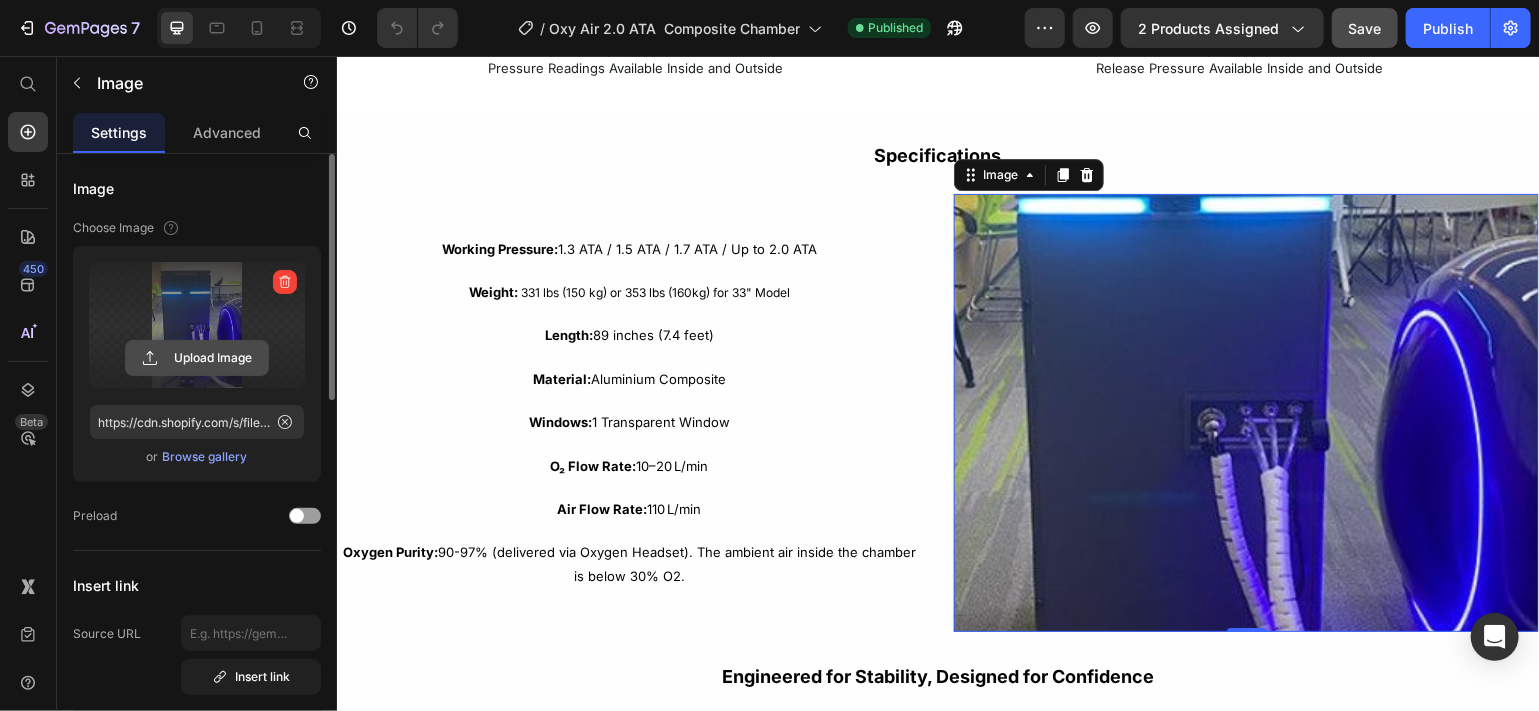 click 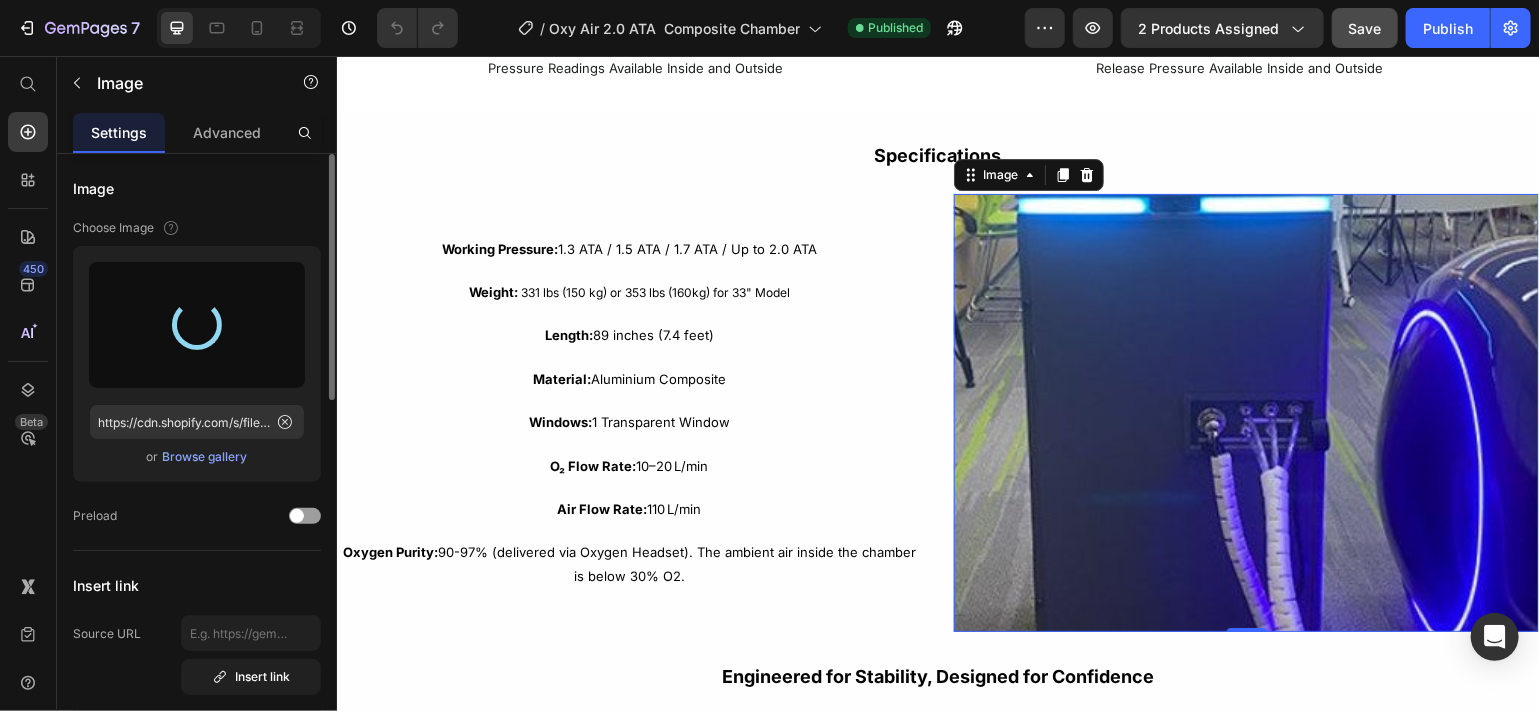 type on "https://cdn.shopify.com/s/files/1/0828/0598/1460/files/gempages_566187724348851355-499ff38d-309b-4441-ae72-d7f277944fb0.jpg" 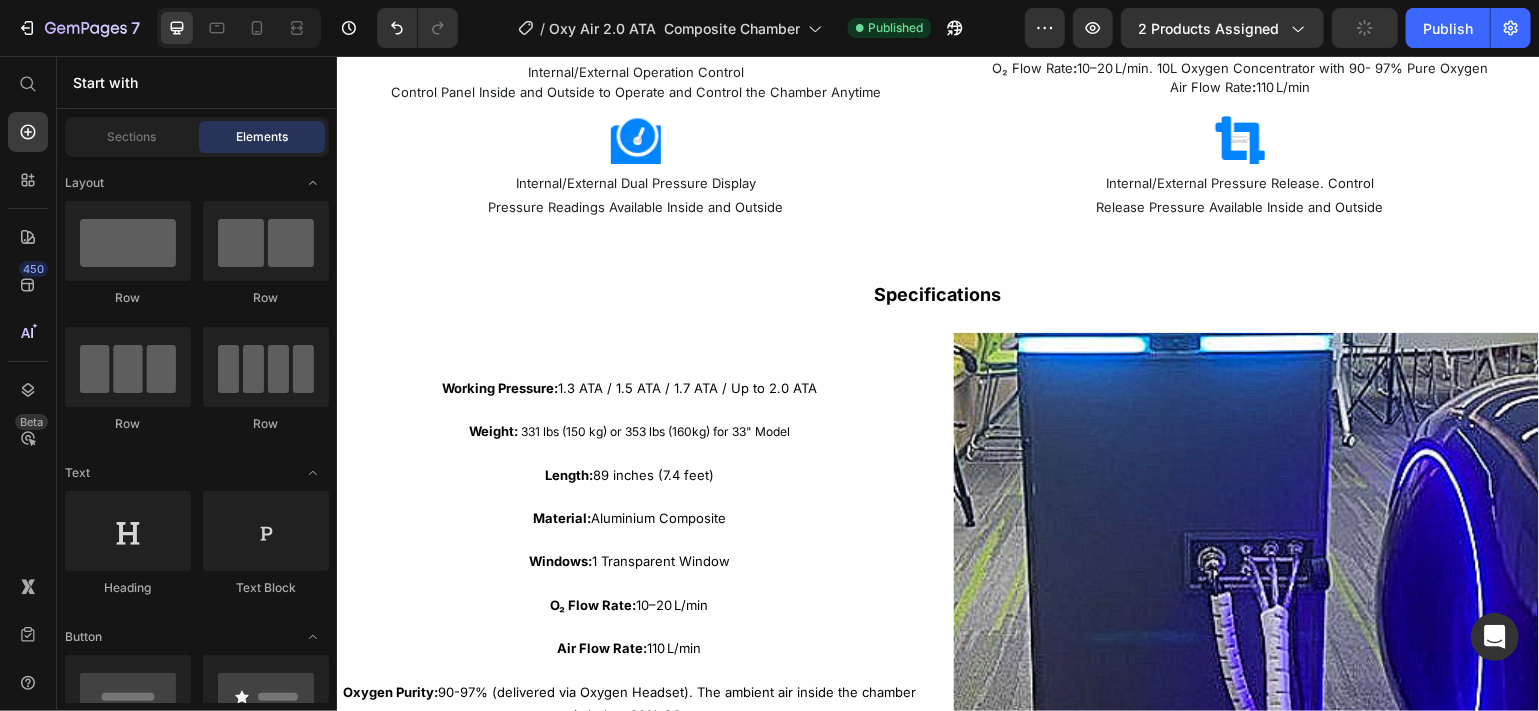 scroll, scrollTop: 3009, scrollLeft: 0, axis: vertical 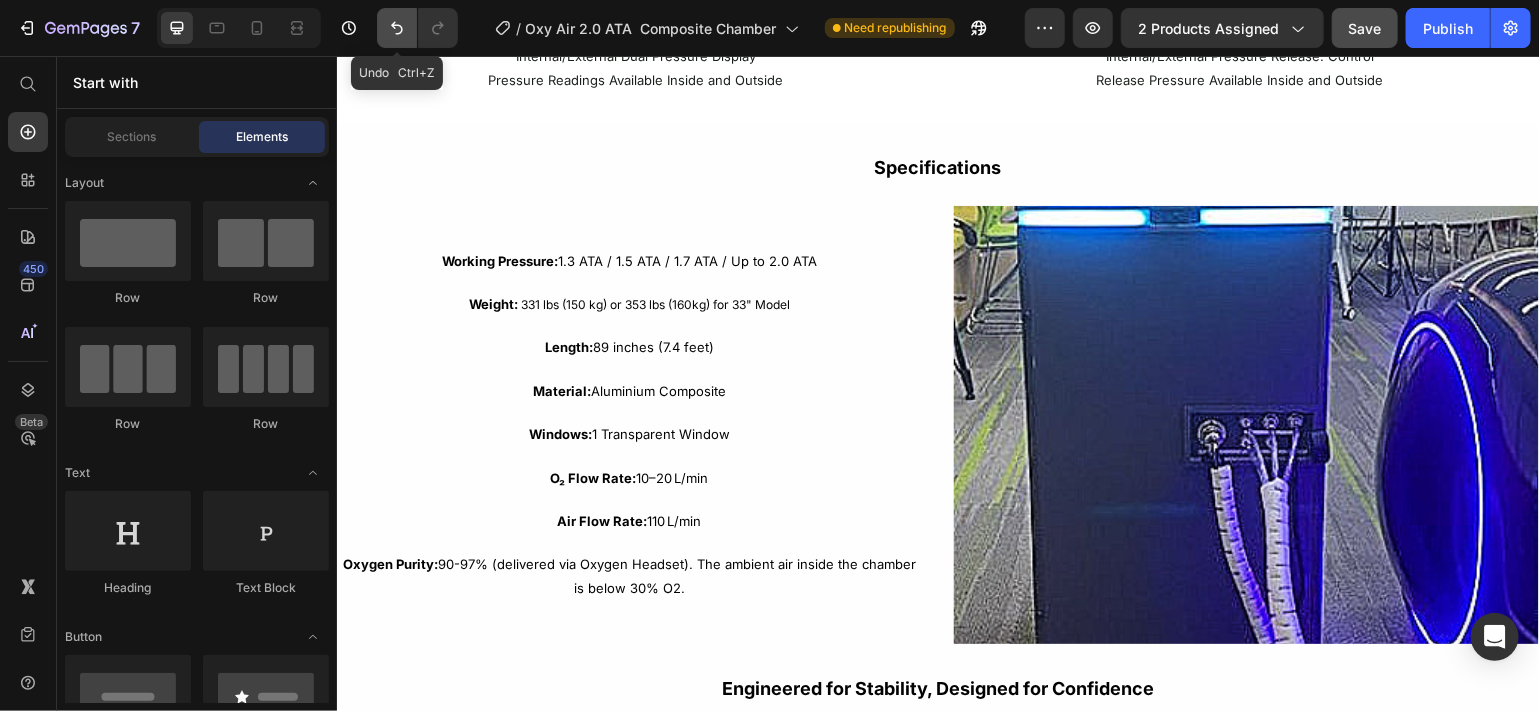 click 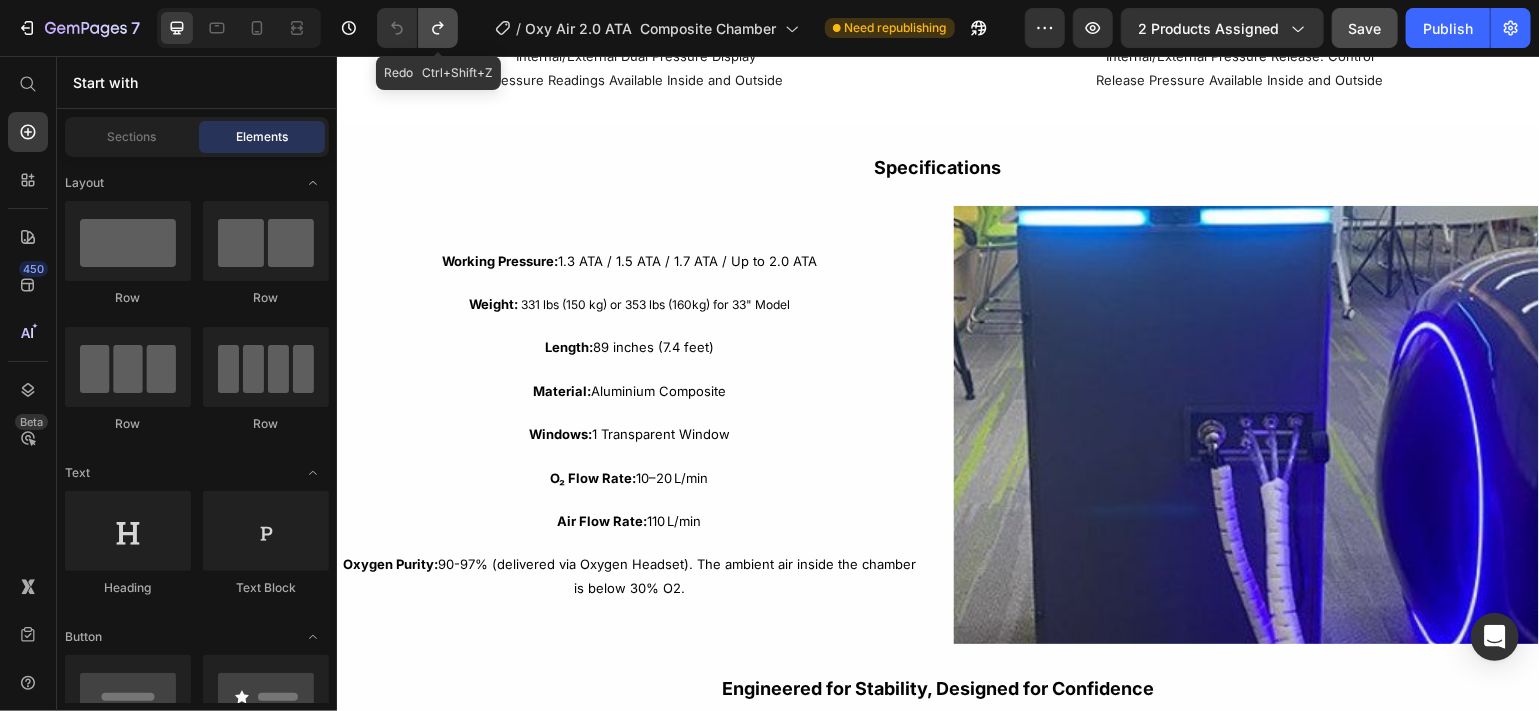 click 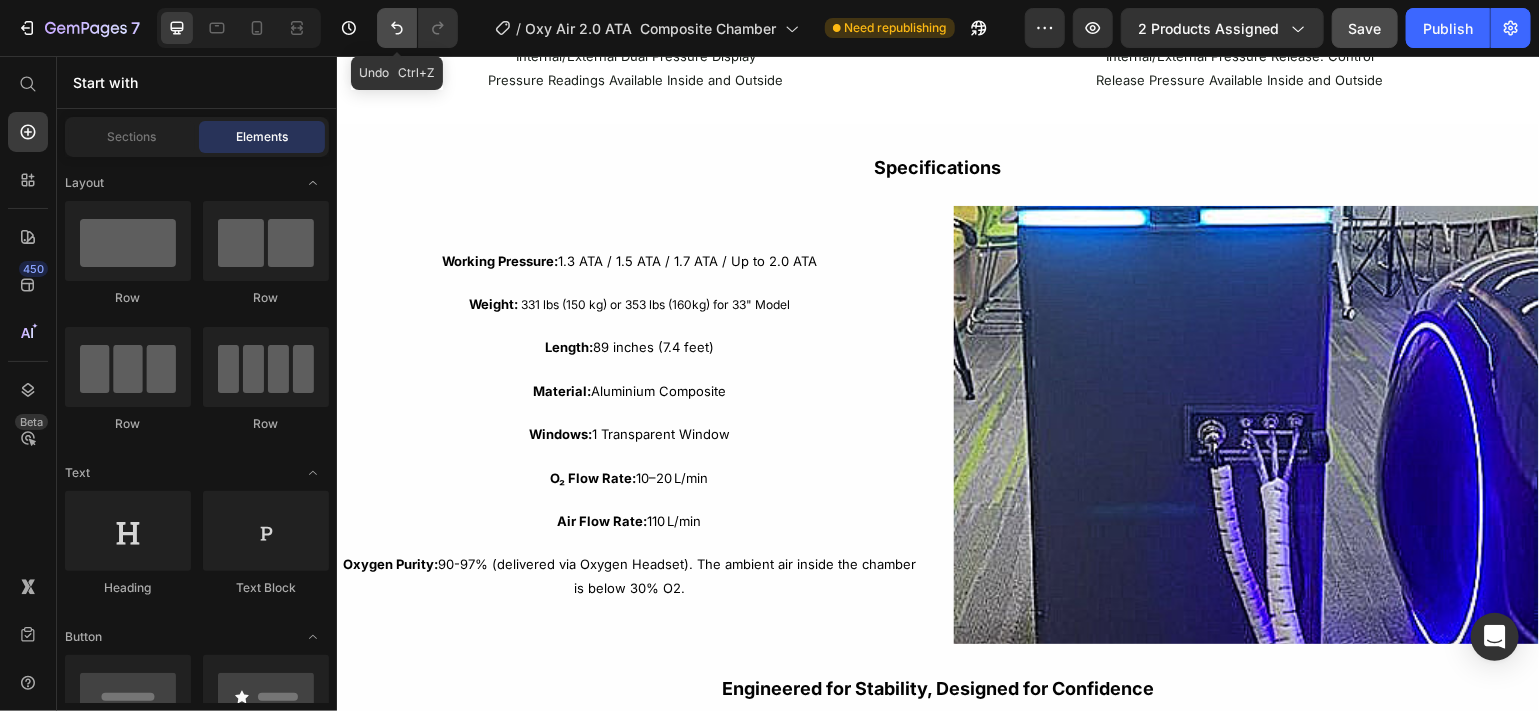 click 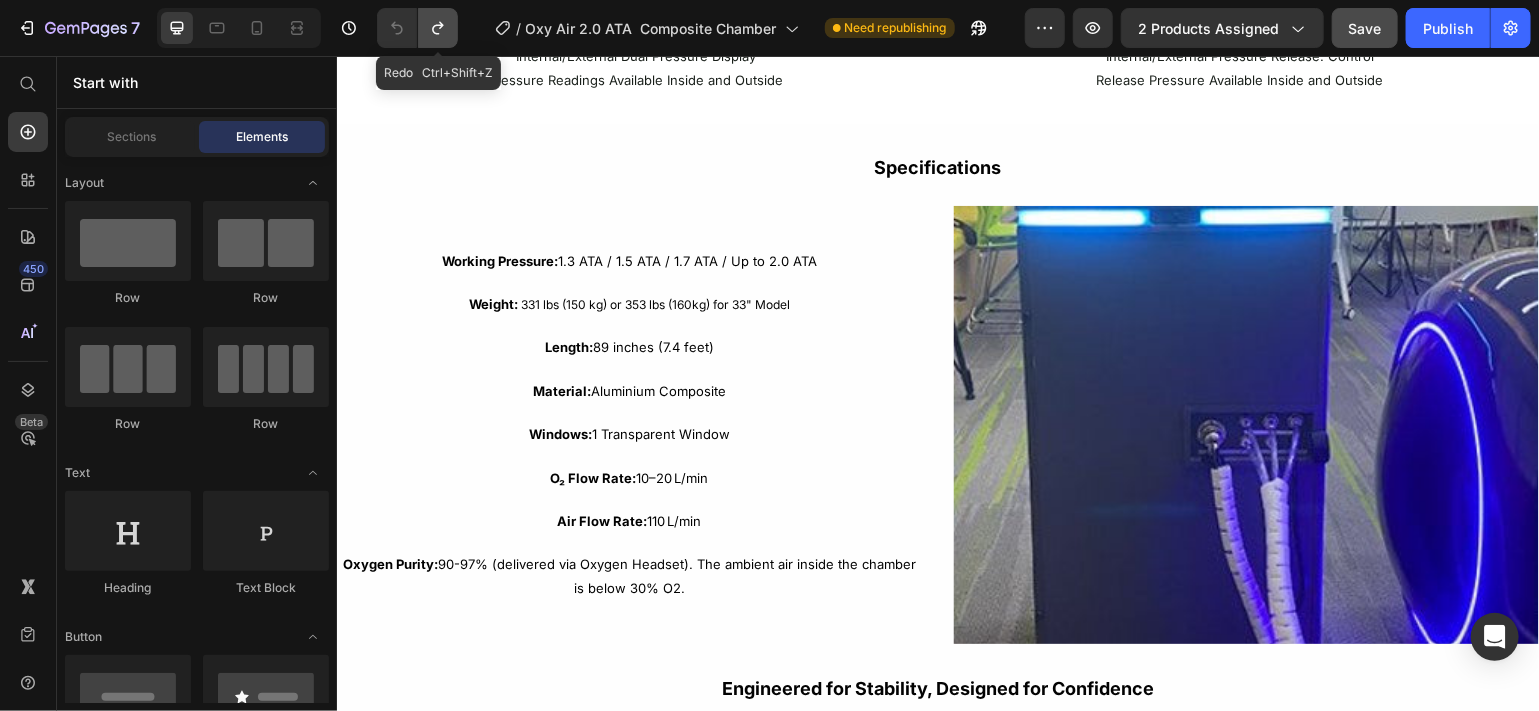 click 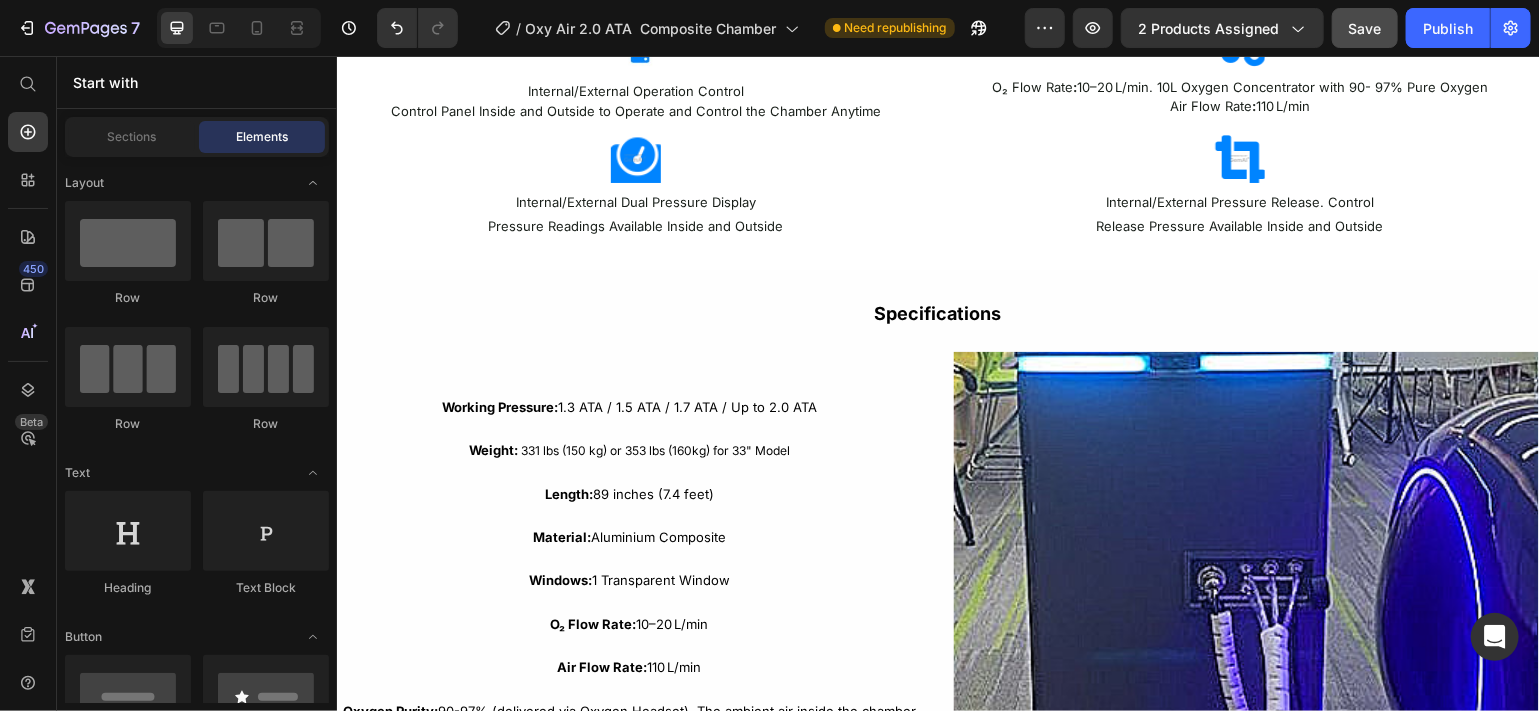 scroll, scrollTop: 3048, scrollLeft: 0, axis: vertical 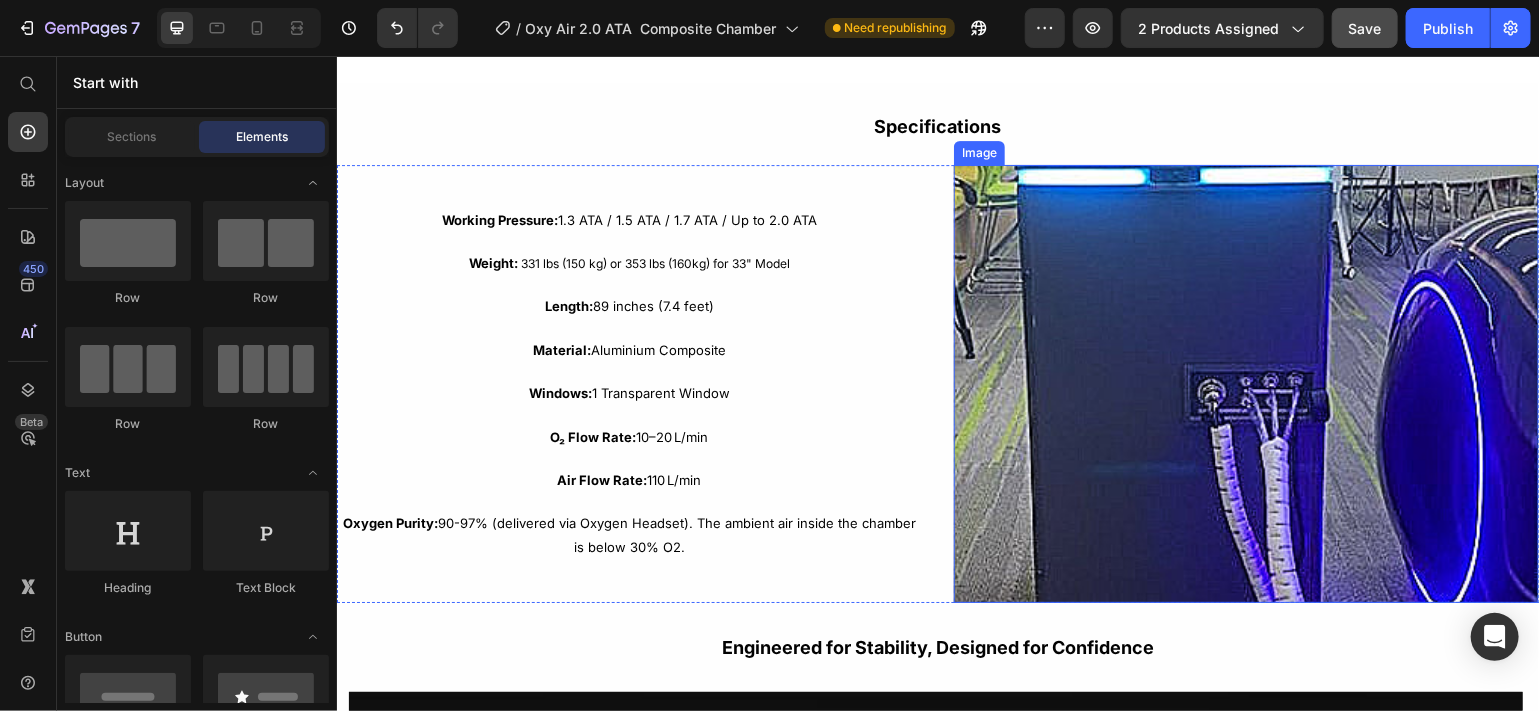 click at bounding box center [1245, 383] 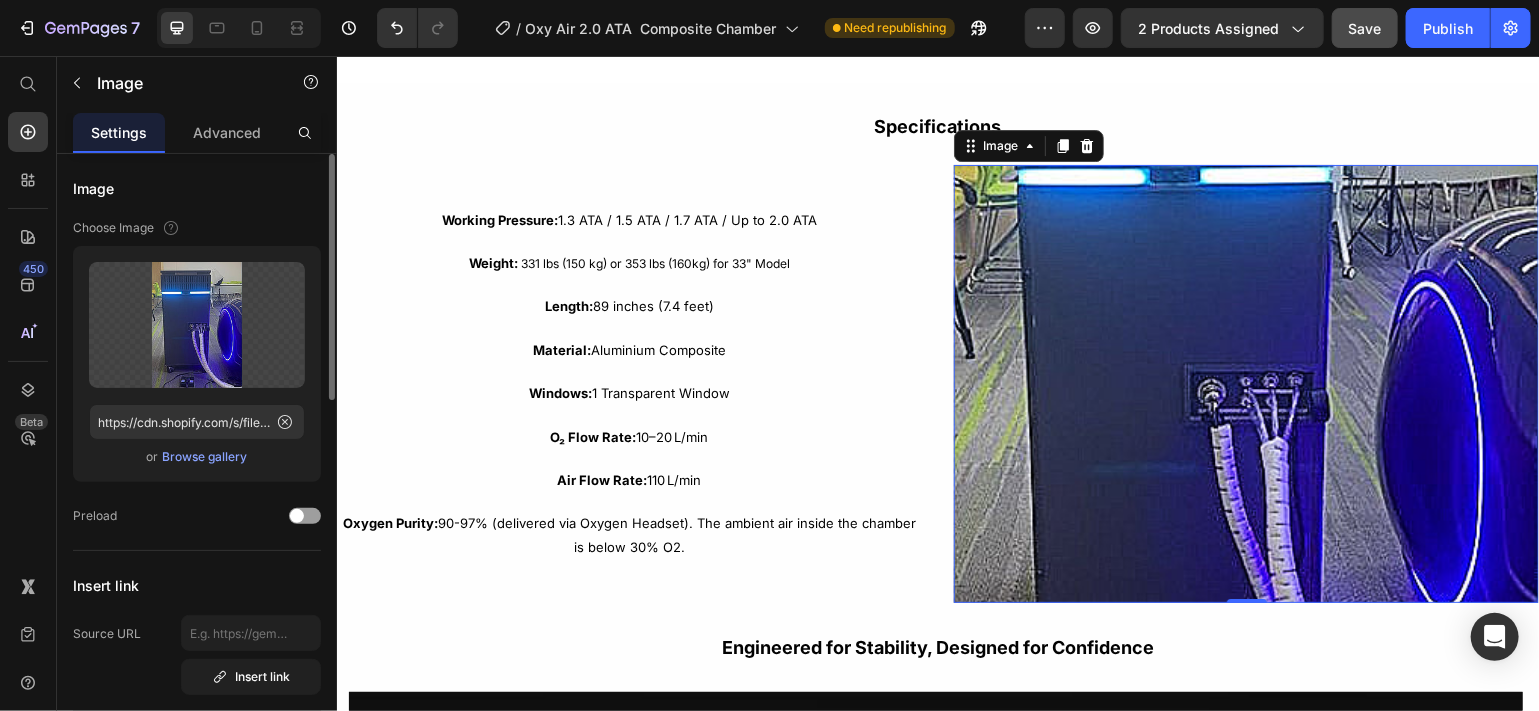 click on "Browse gallery" at bounding box center [205, 457] 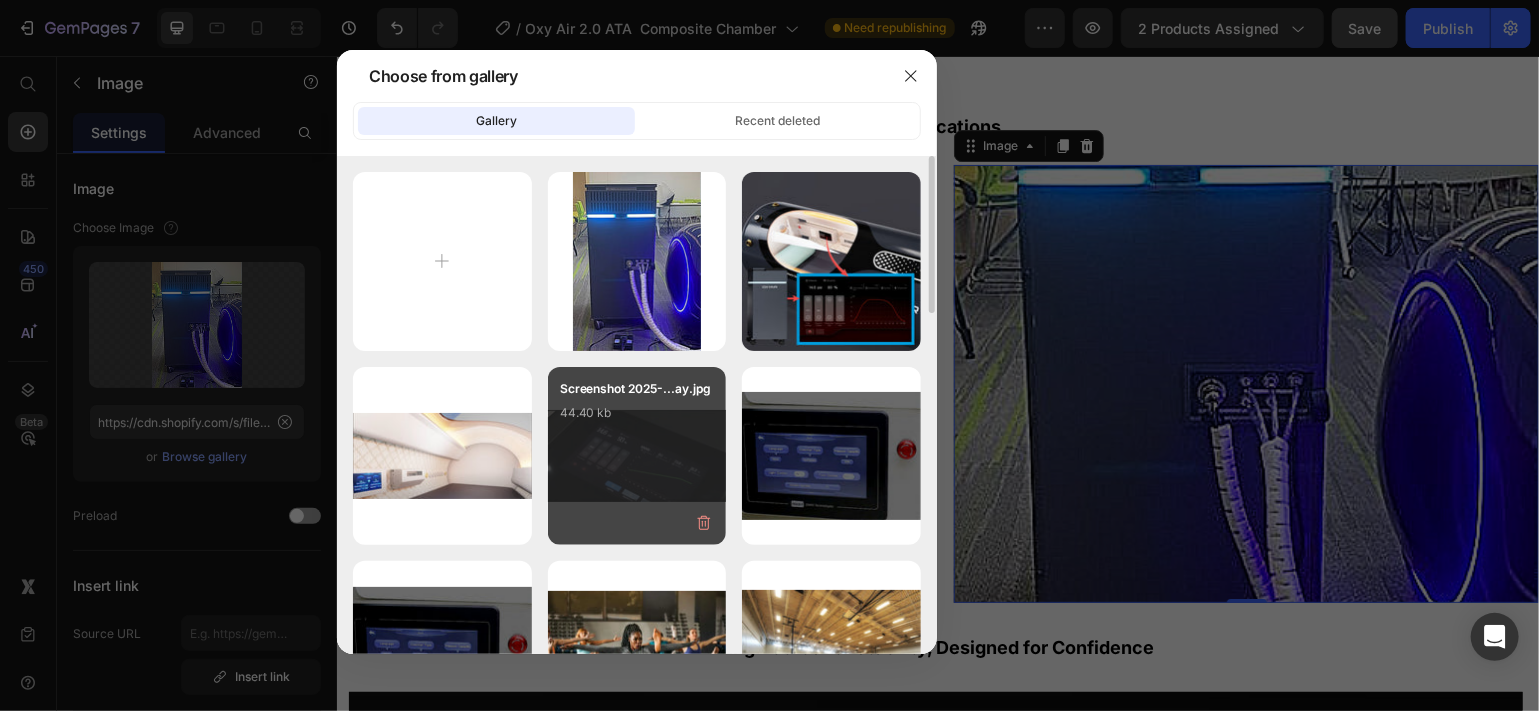 click on "Screenshot 2025-...ay.jpg 44.40 kb" at bounding box center (637, 419) 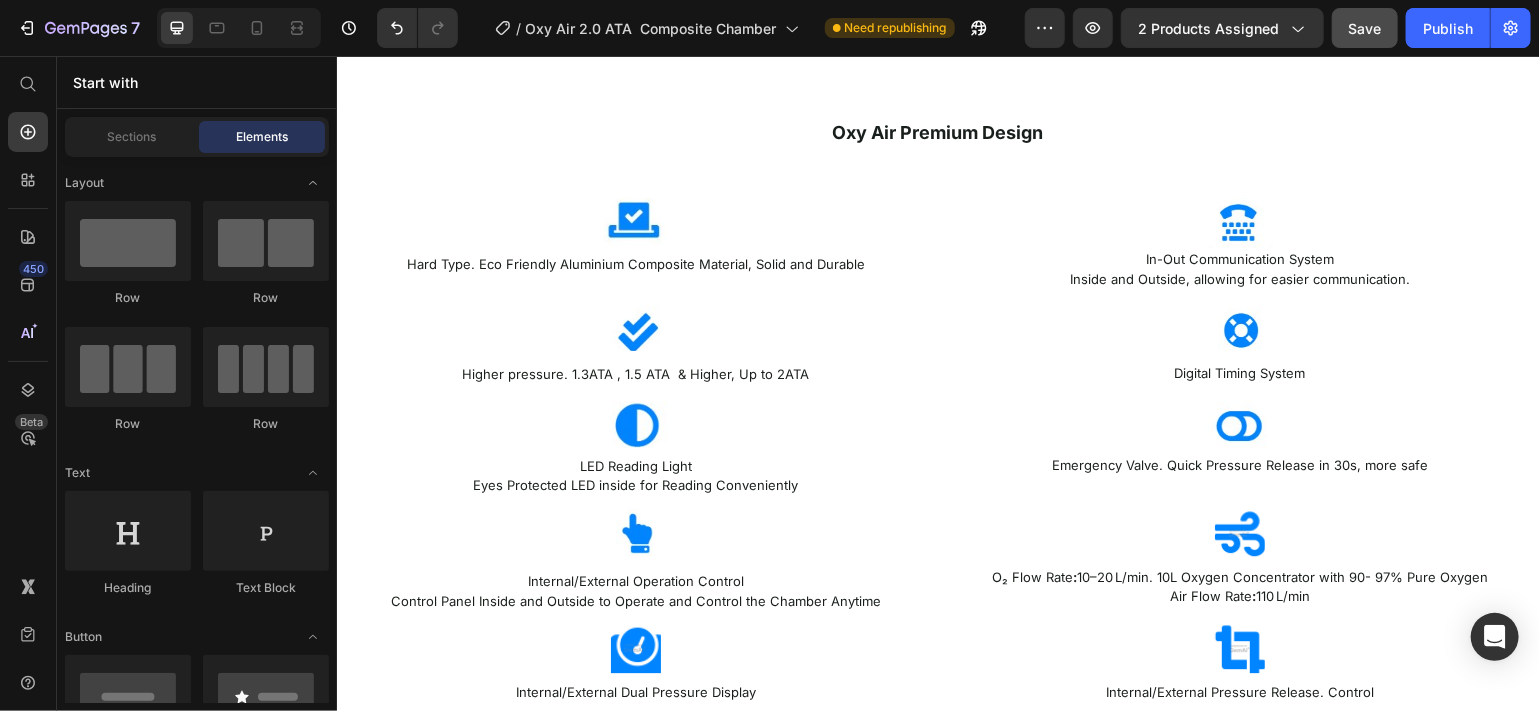 scroll, scrollTop: 2530, scrollLeft: 0, axis: vertical 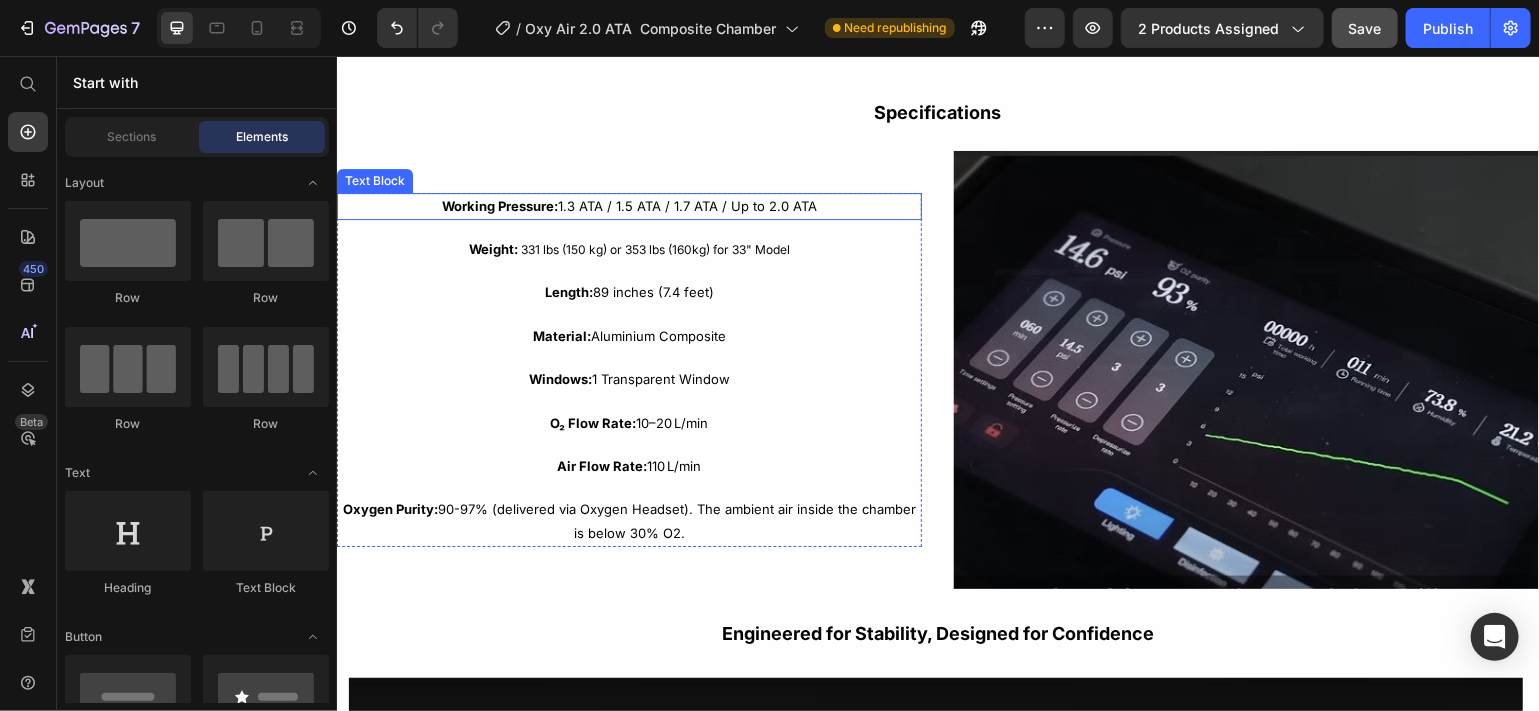 click on "Working Pressure:   1.3 ATA / 1.5 ATA / 1.7 ATA / Up to 2.0 ATA" at bounding box center (628, 205) 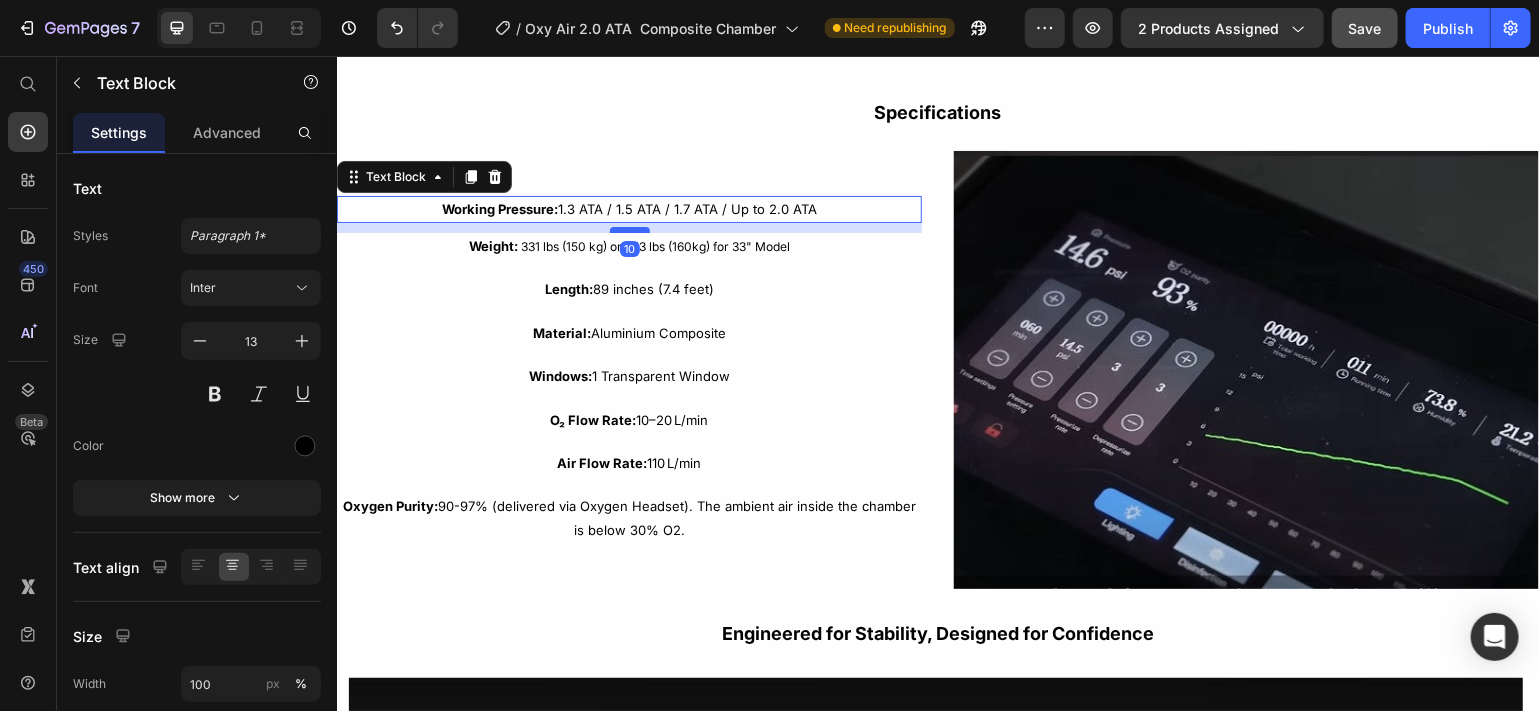 click at bounding box center (629, 229) 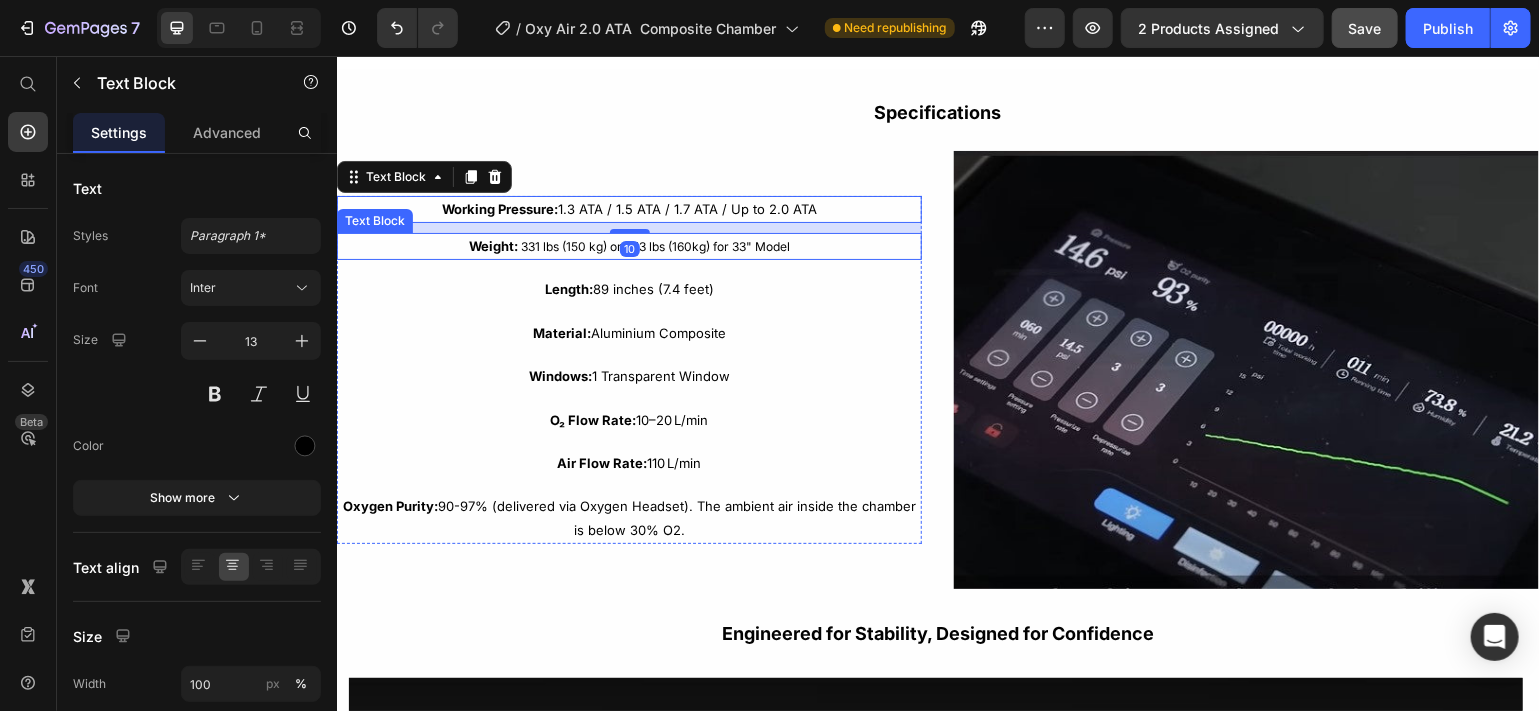 click on "331 lbs (150 kg) or 353 lbs (160kg) for 33" Model" at bounding box center [653, 245] 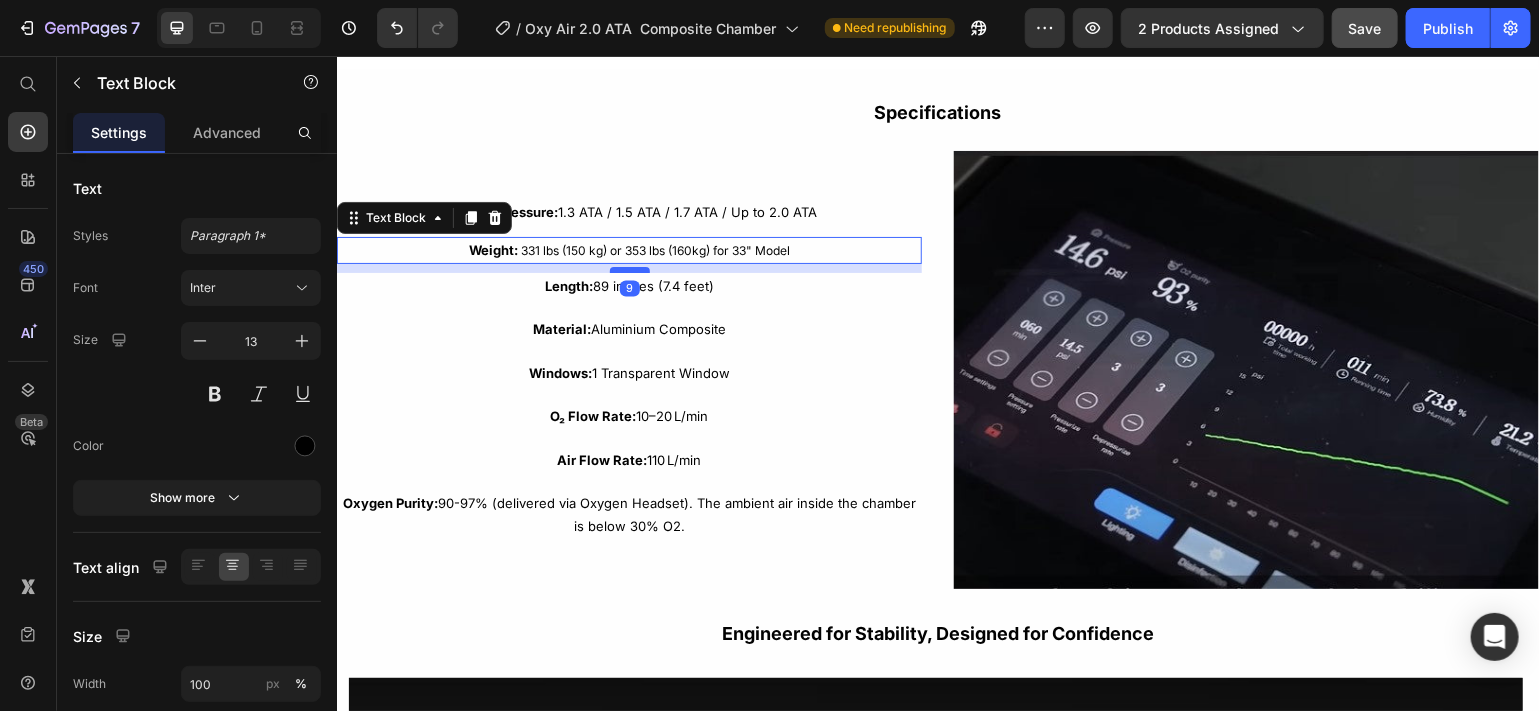 click at bounding box center [629, 269] 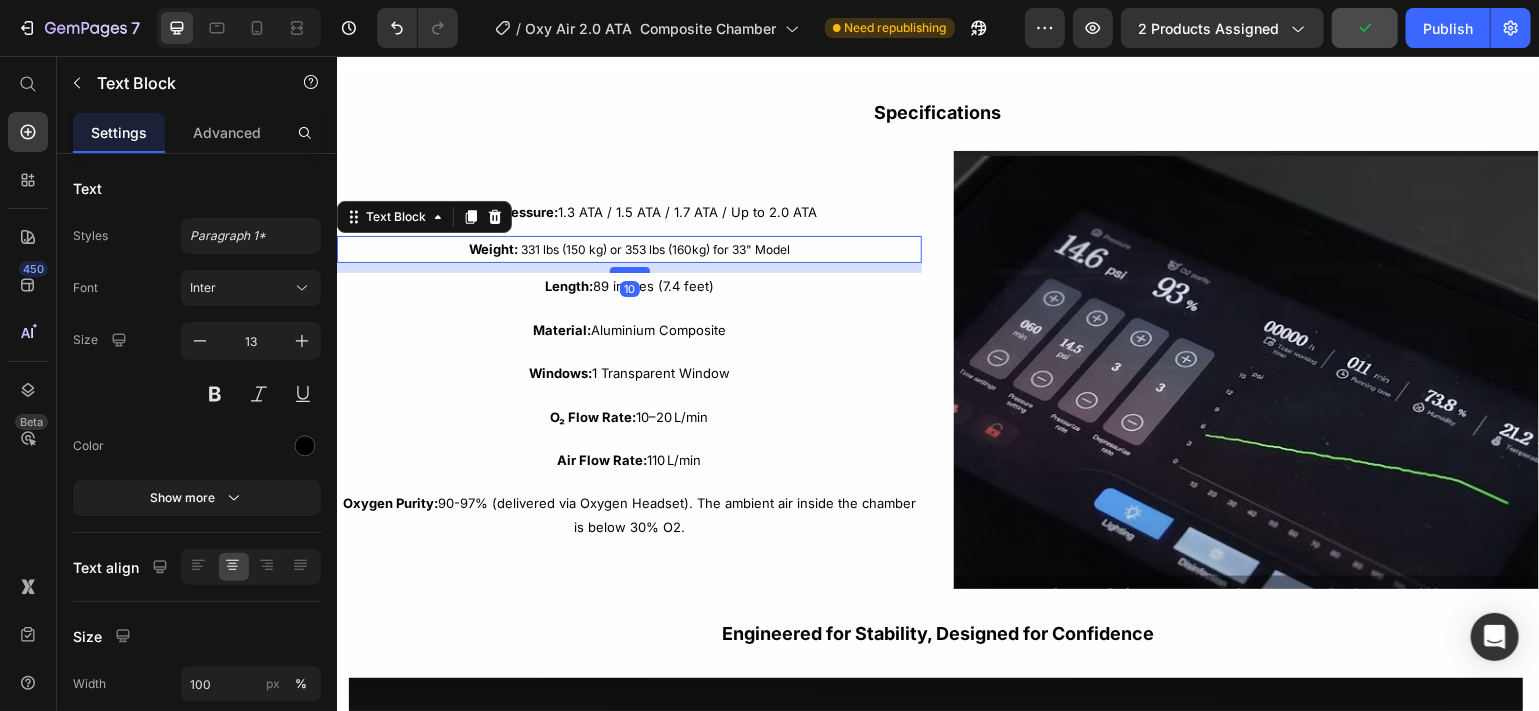 click at bounding box center [629, 269] 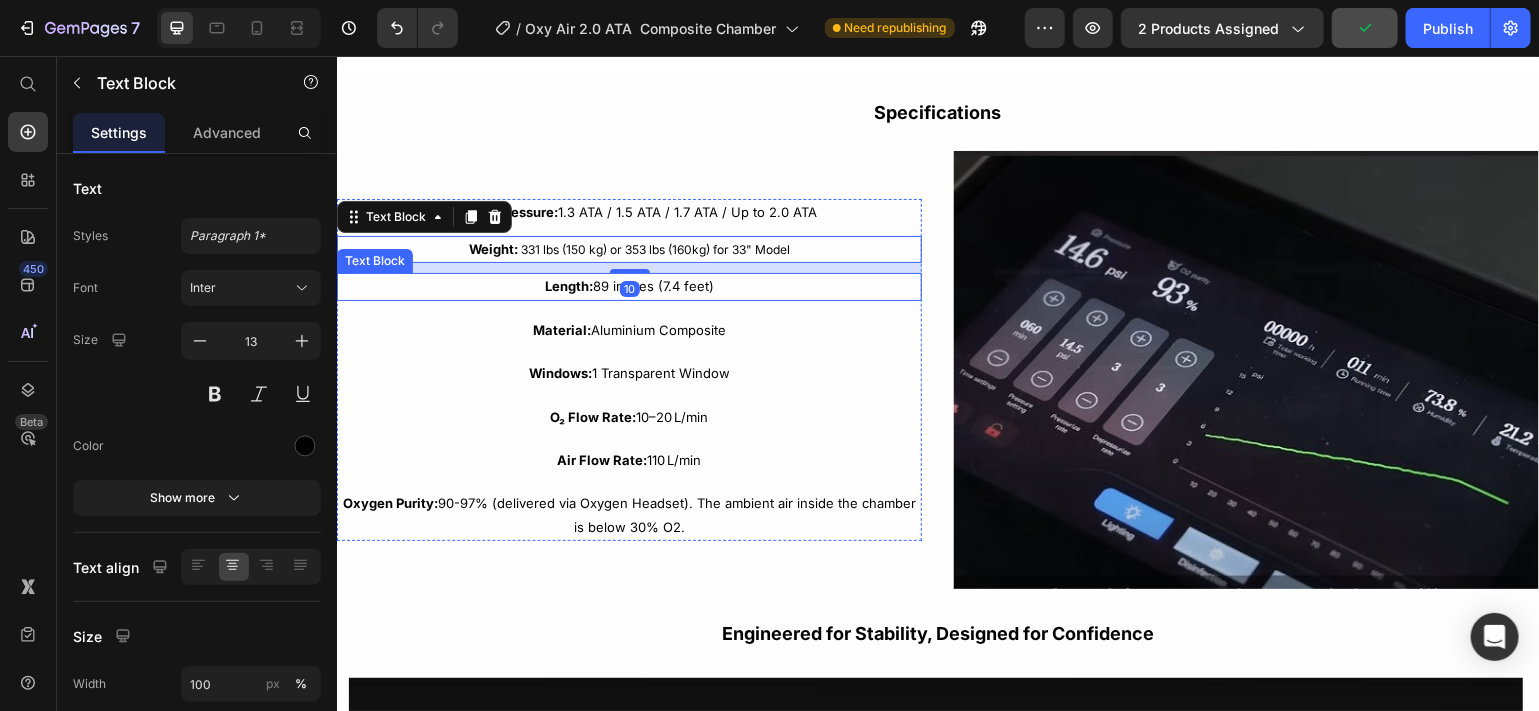 click on "Length:  89 inches (7.4 feet)" at bounding box center (628, 285) 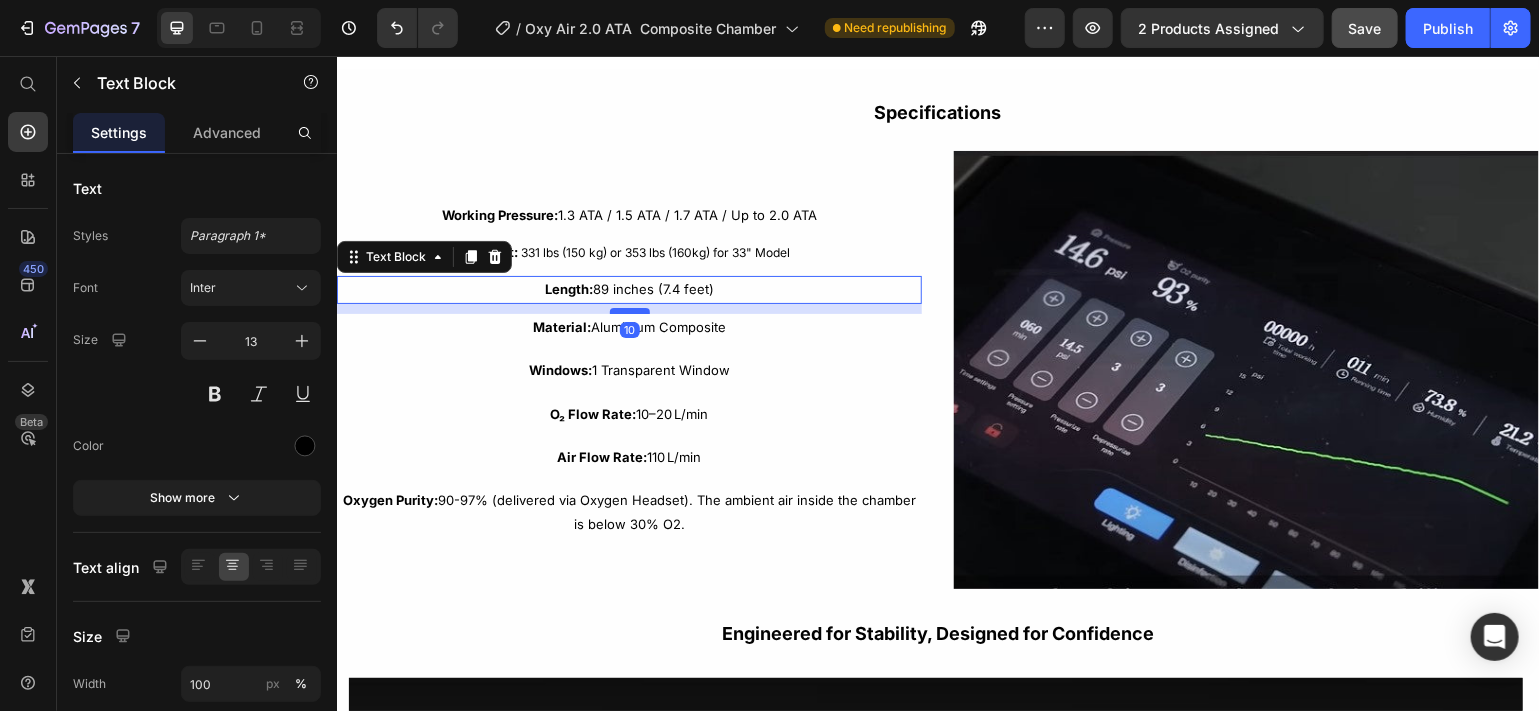 click at bounding box center [629, 310] 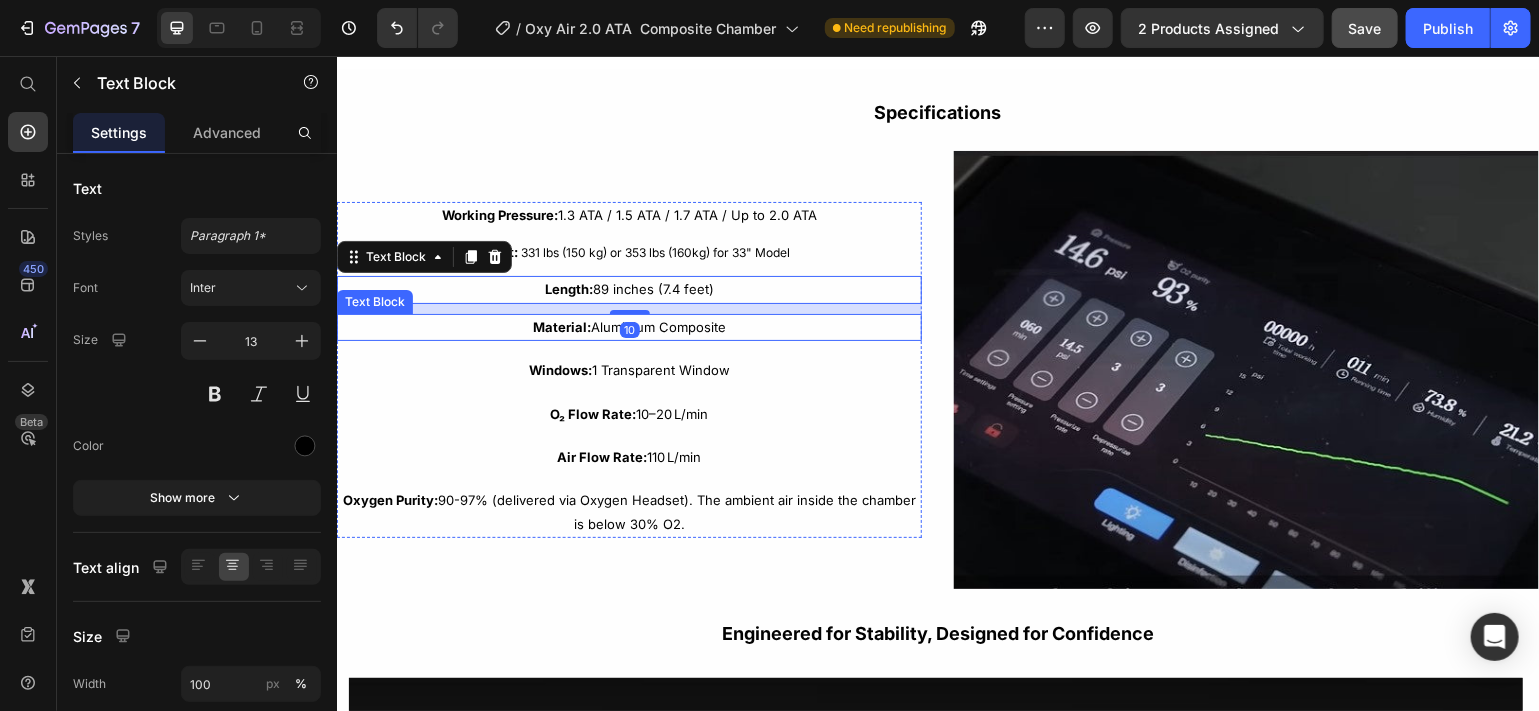 click on "Material:  Aluminium Composite" at bounding box center (628, 326) 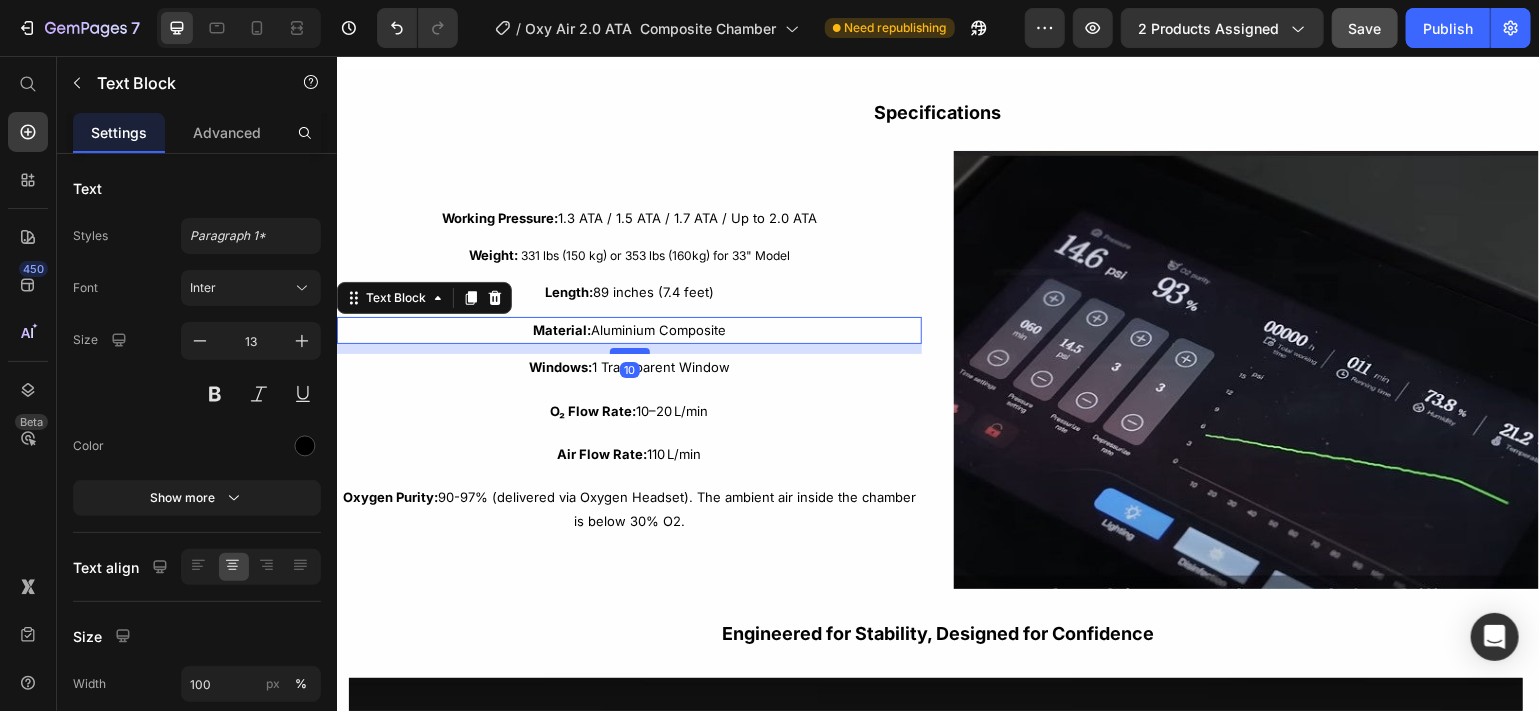 click at bounding box center [629, 350] 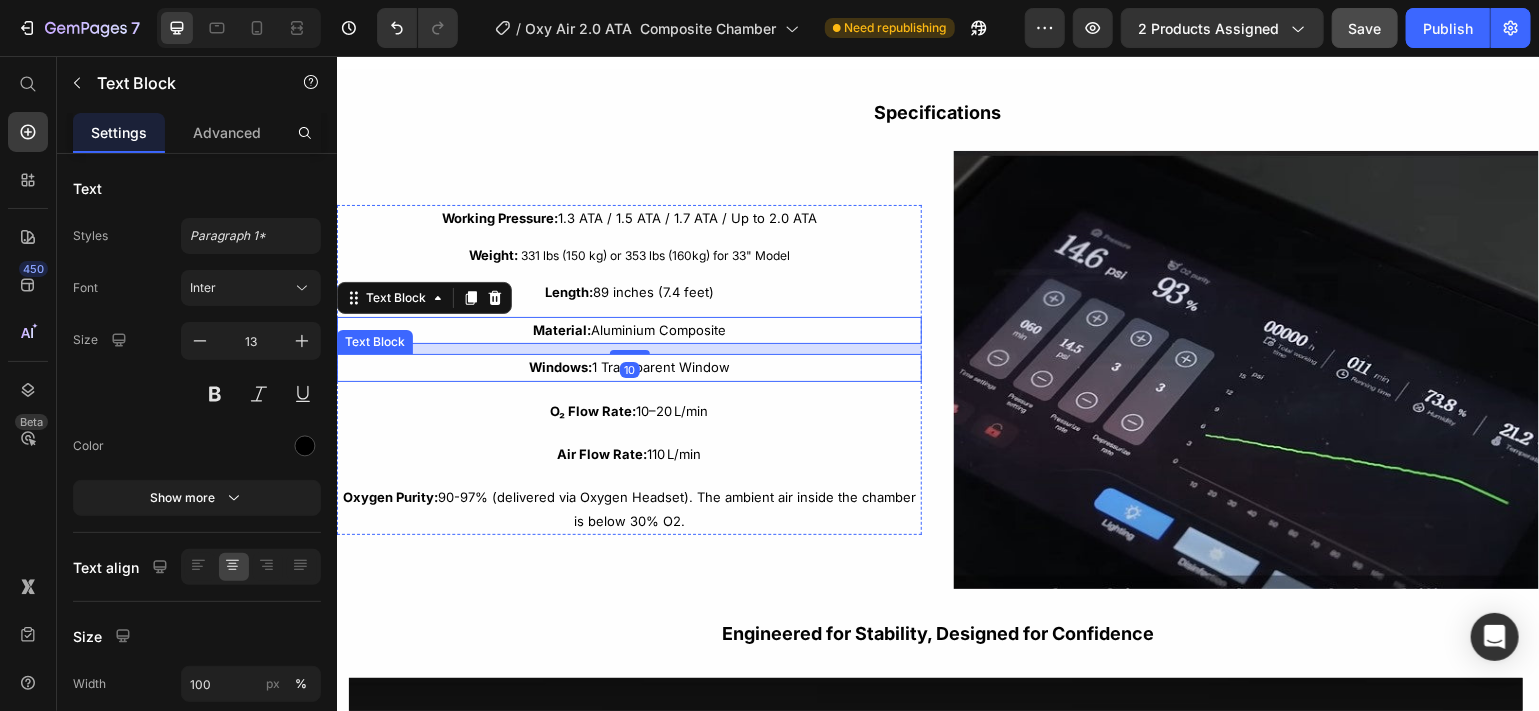 click on "Windows:  1 Transparent Window" at bounding box center [628, 366] 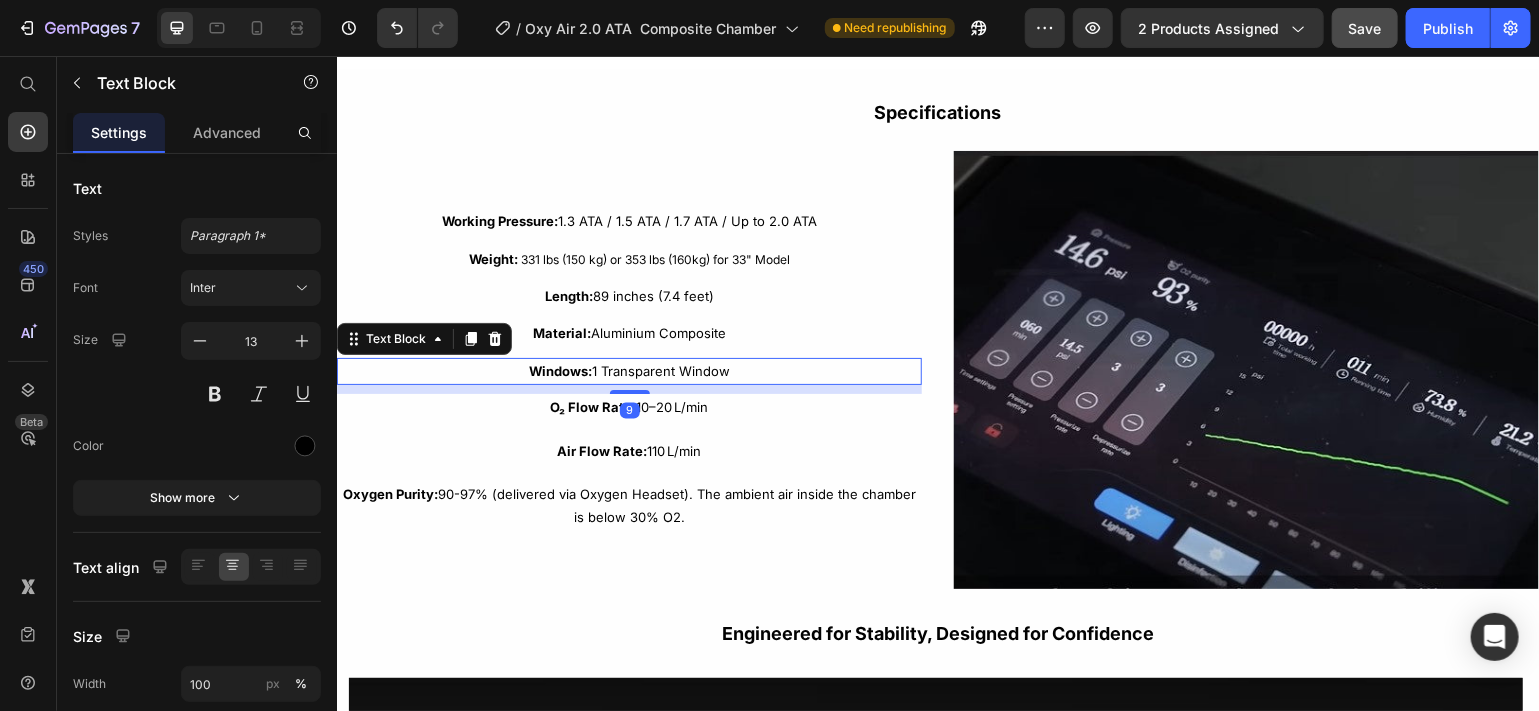 click on "9" at bounding box center (628, 384) 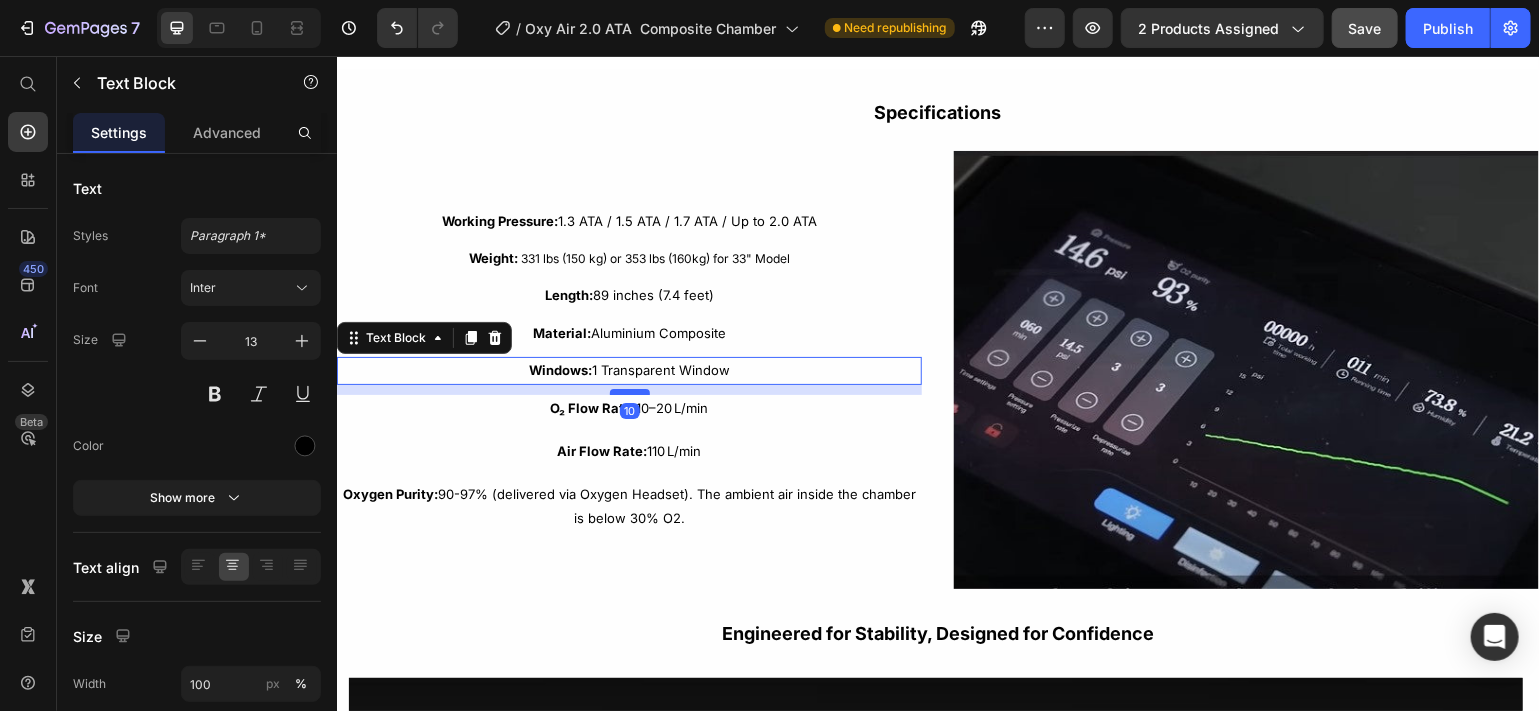 click at bounding box center (629, 391) 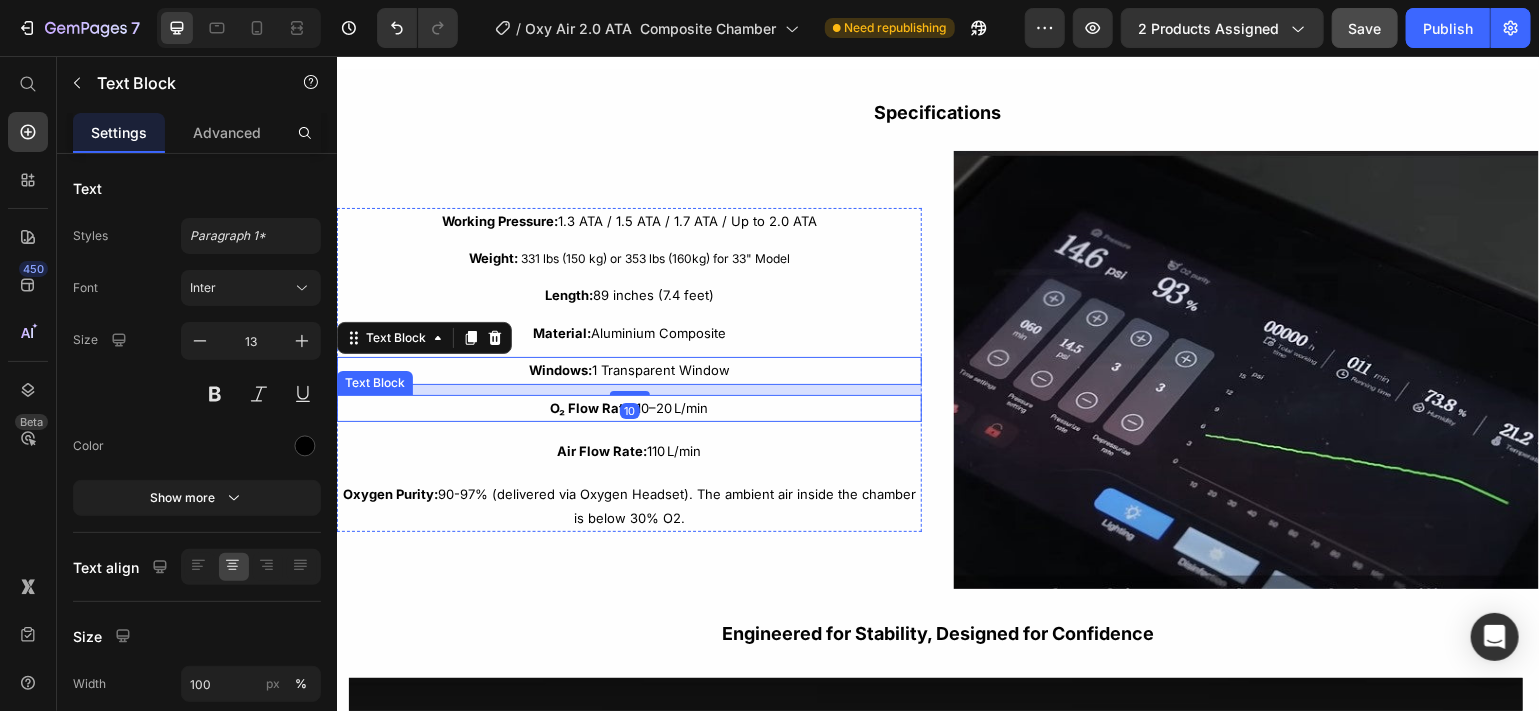 click on "O₂ Flow Rate:" at bounding box center [593, 407] 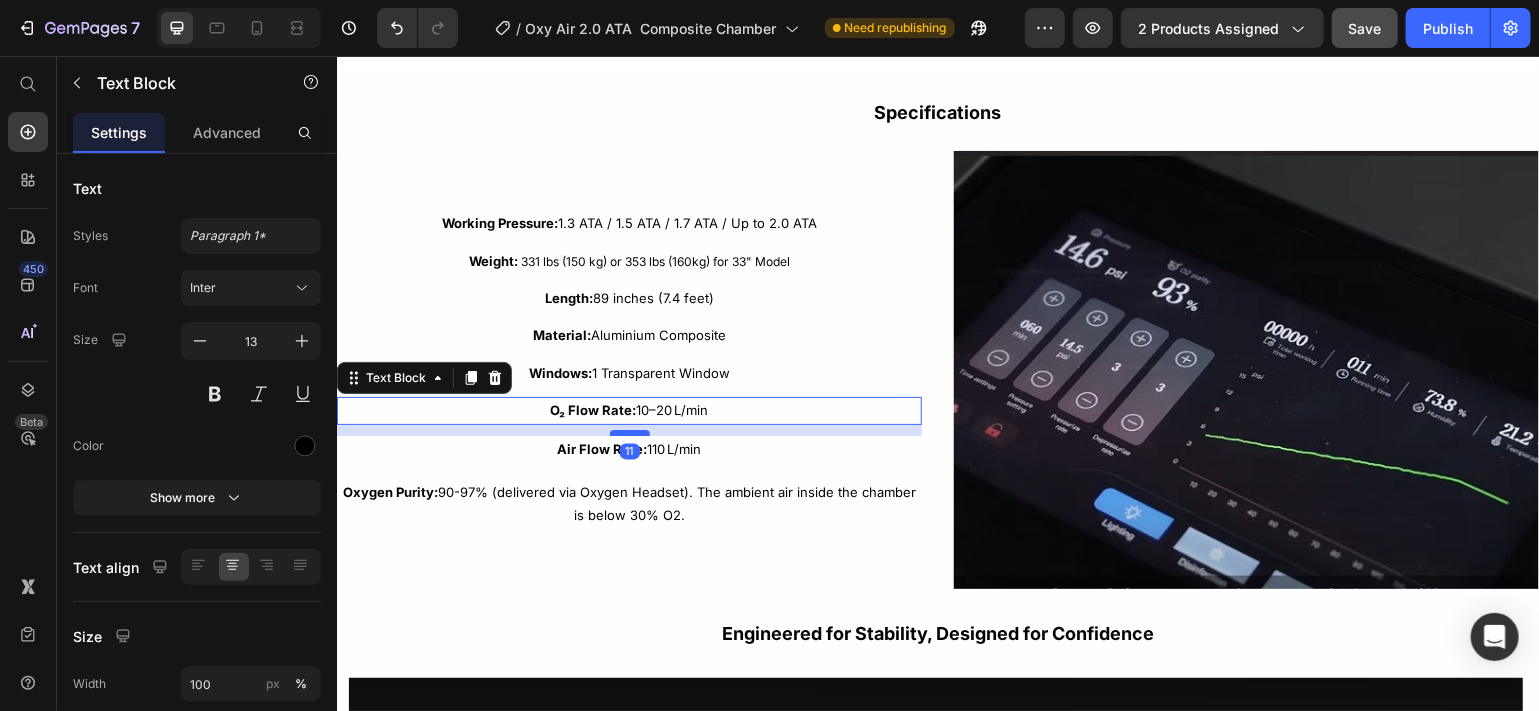 click at bounding box center (629, 432) 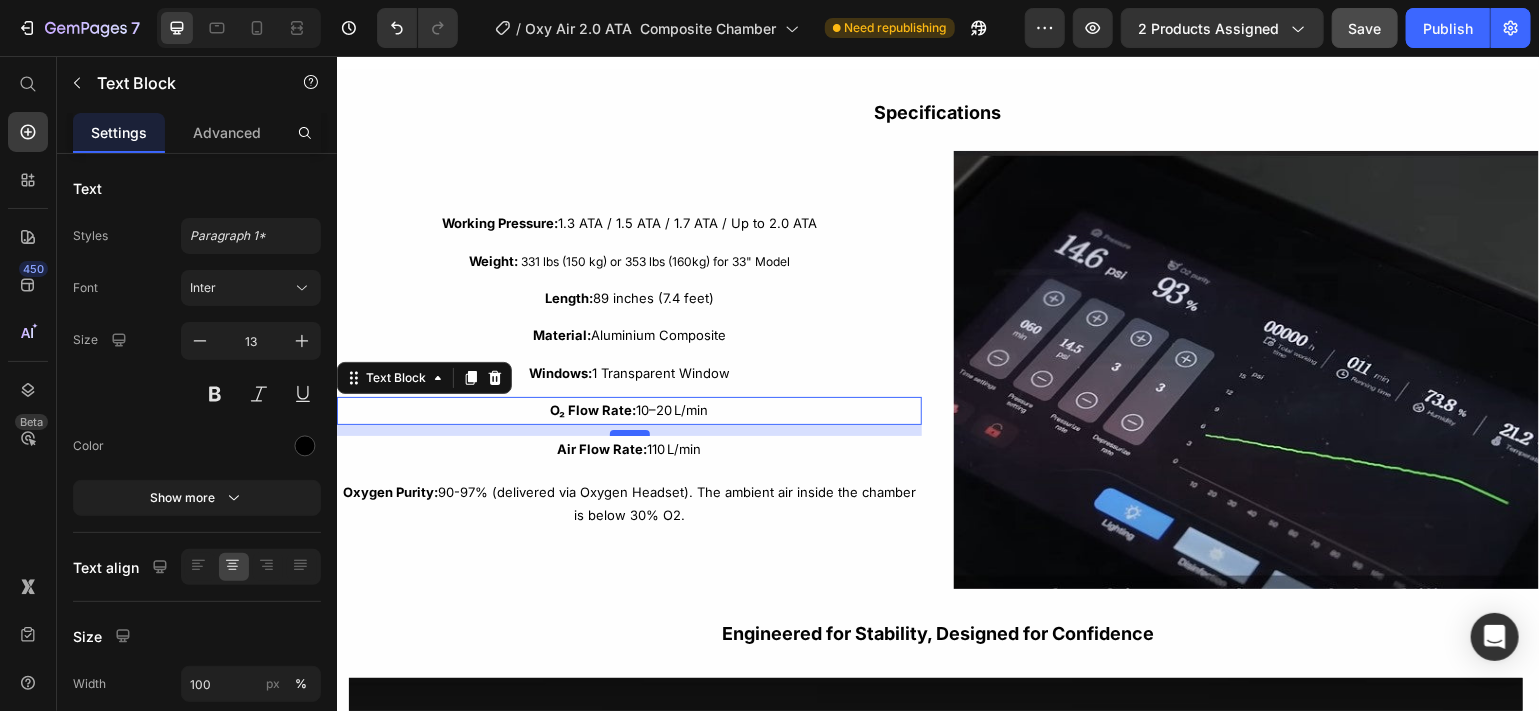 click at bounding box center (629, 432) 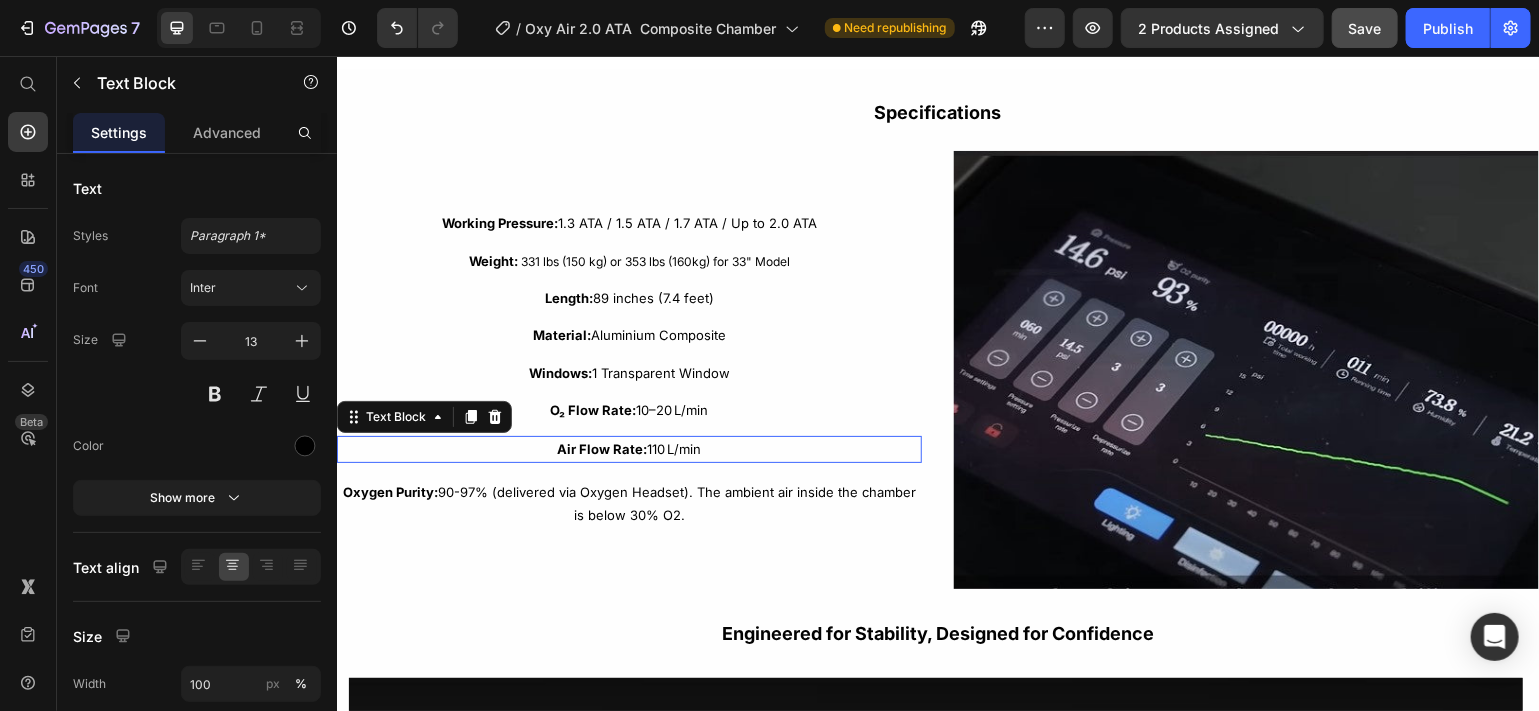 click on "Air Flow Rate:" at bounding box center (602, 448) 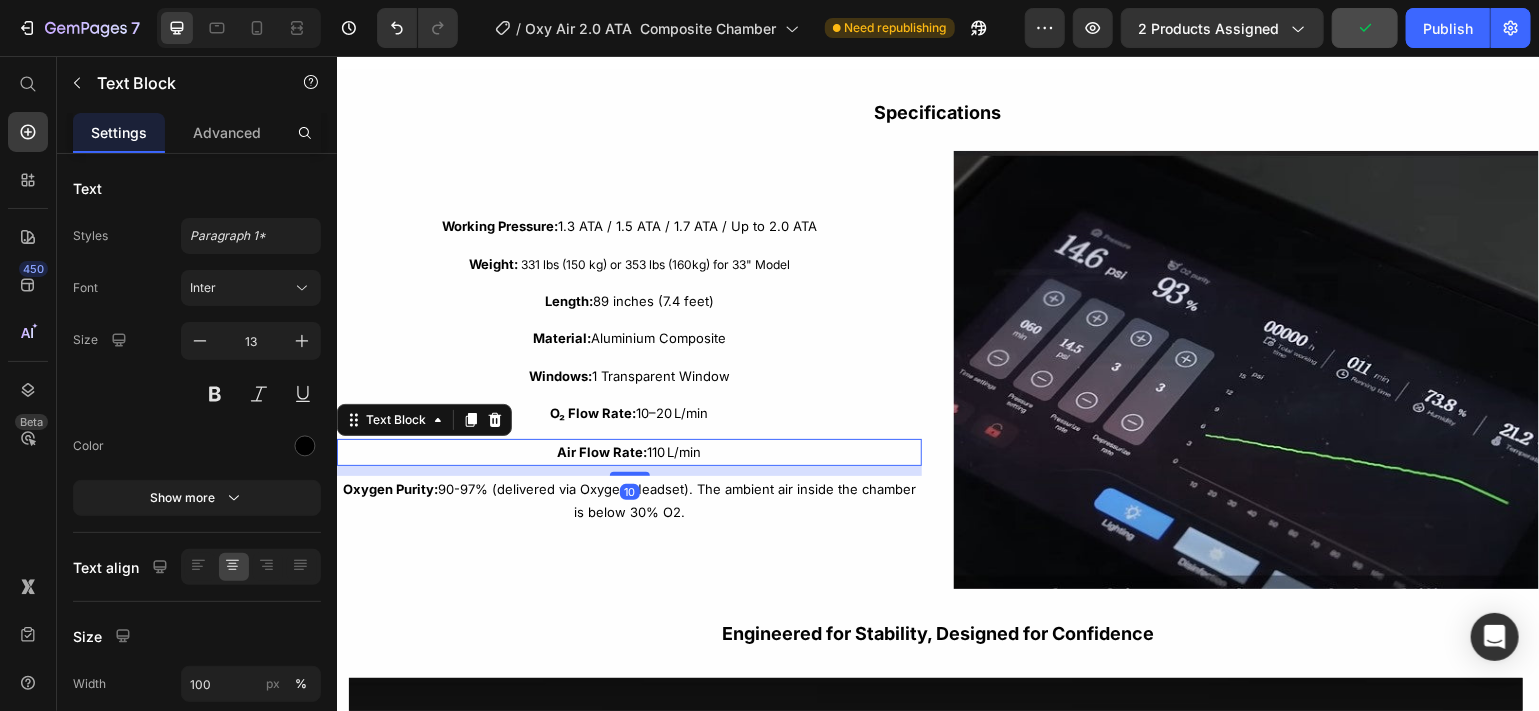 click on "10" at bounding box center [628, 465] 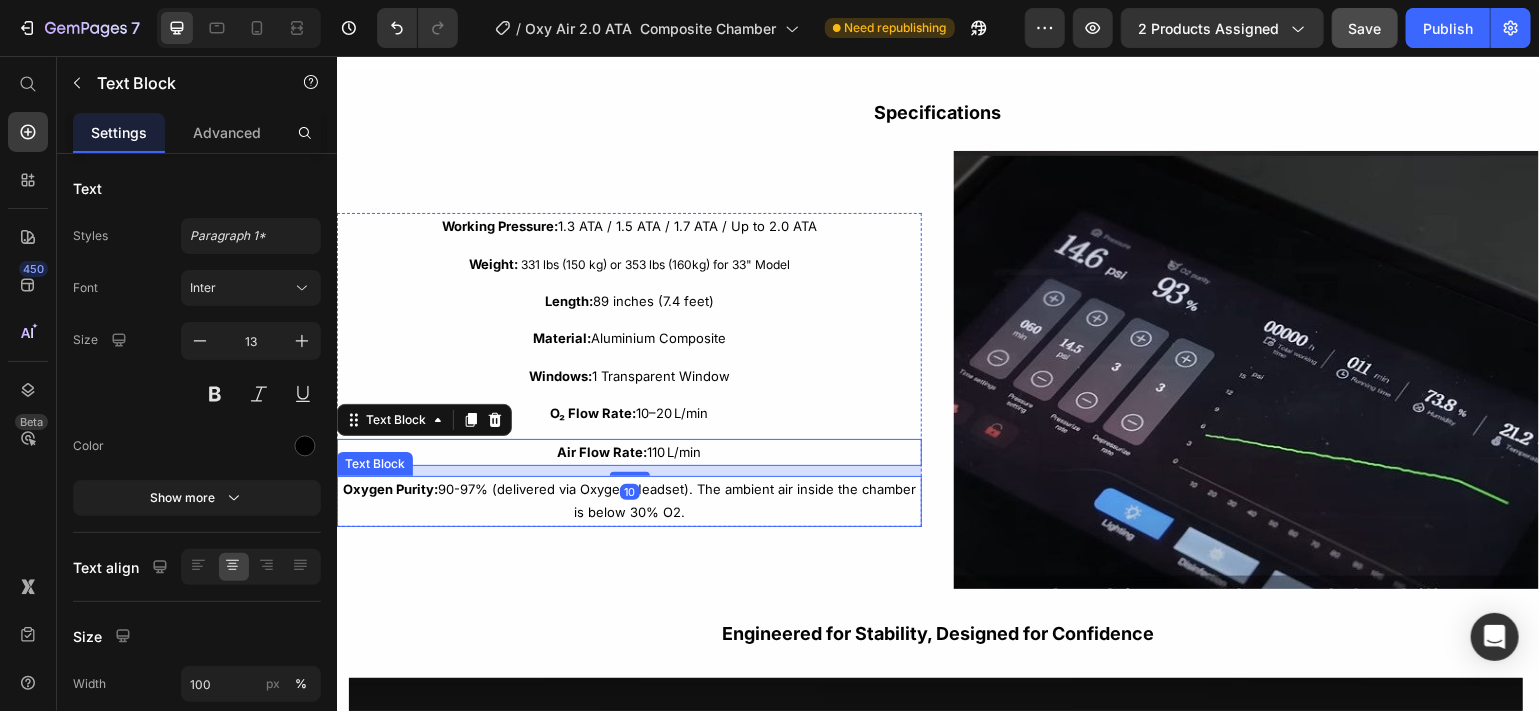 click on "Oxygen Purity:  90-97% (delivered via Oxygen Headset). The ambient air inside the chamber is below 30% O2." at bounding box center (628, 500) 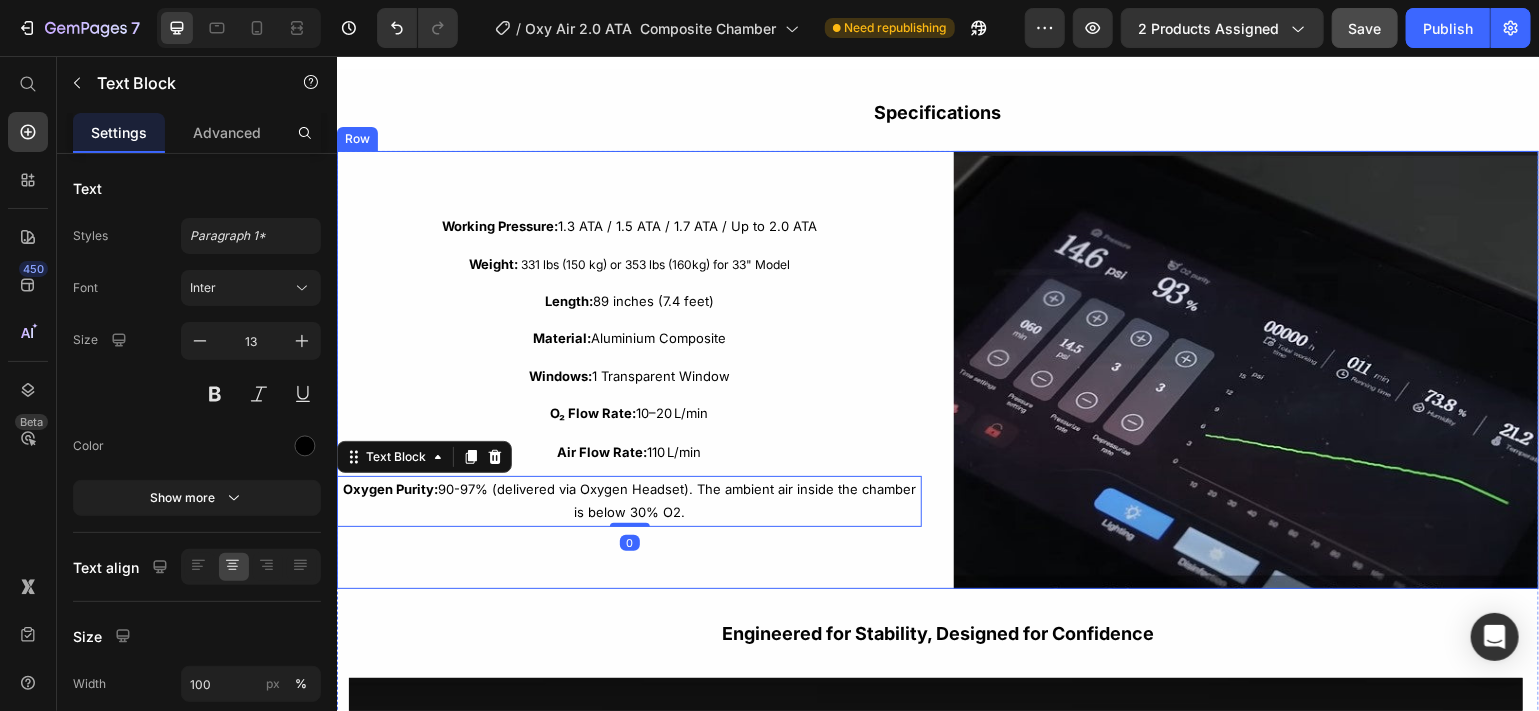 click on "Working Pressure:   1.3 ATA / 1.5 ATA / 1.7 ATA / Up to 2.0 ATA Text Block Weight:   331 lbs (150 kg) or 353 lbs (160kg) for 33" Model Text Block Length:  89 inches (7.4 feet) Text Block Material:  Aluminium Composite Text Block Windows:  1 Transparent Window Text Block O₂ Flow Rate:  10–20 L/min Text Block Air Flow Rate:  110 L/min Text Block Oxygen Purity:  90-97% (delivered via Oxygen Headset). The ambient air inside the chamber is below 30% O2. Text Block   0 Row" at bounding box center [628, 369] 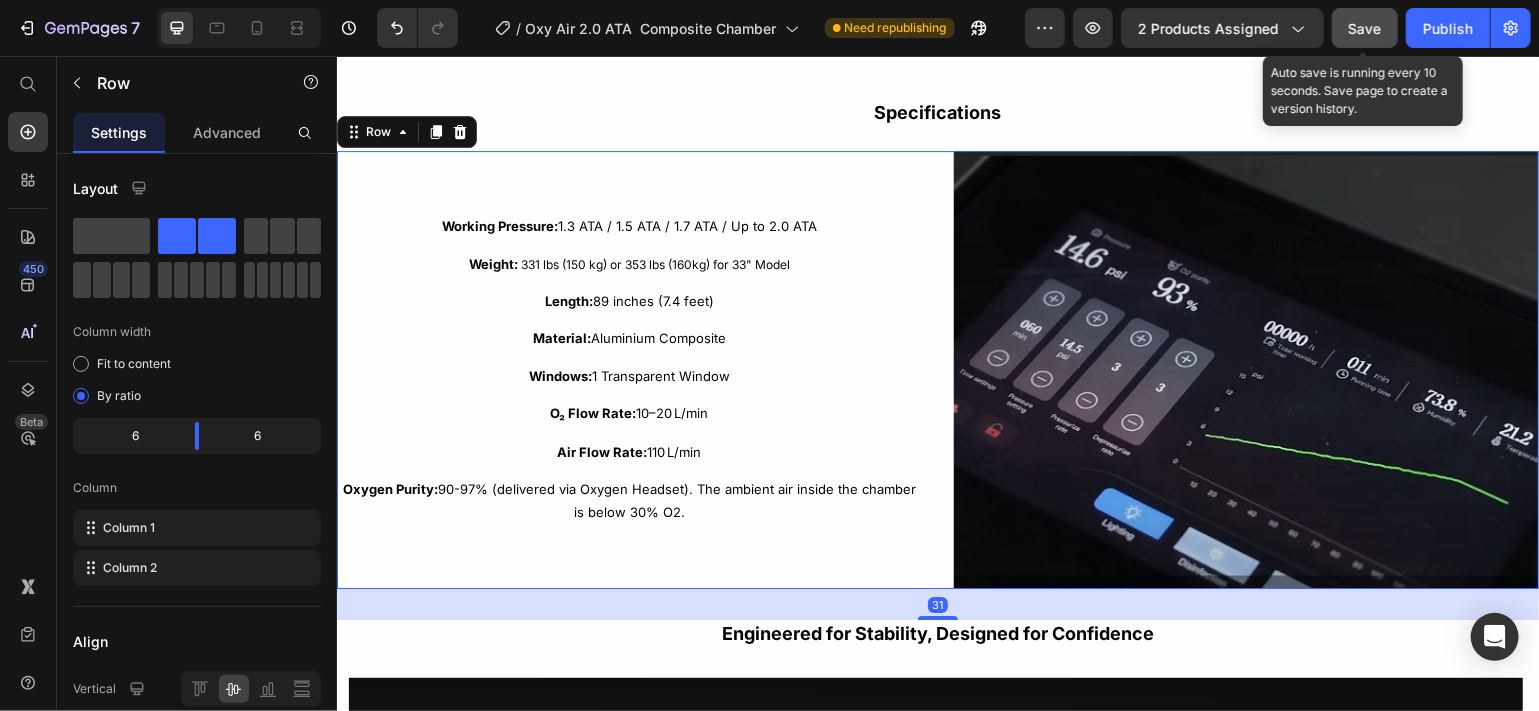 click on "Save" at bounding box center (1365, 28) 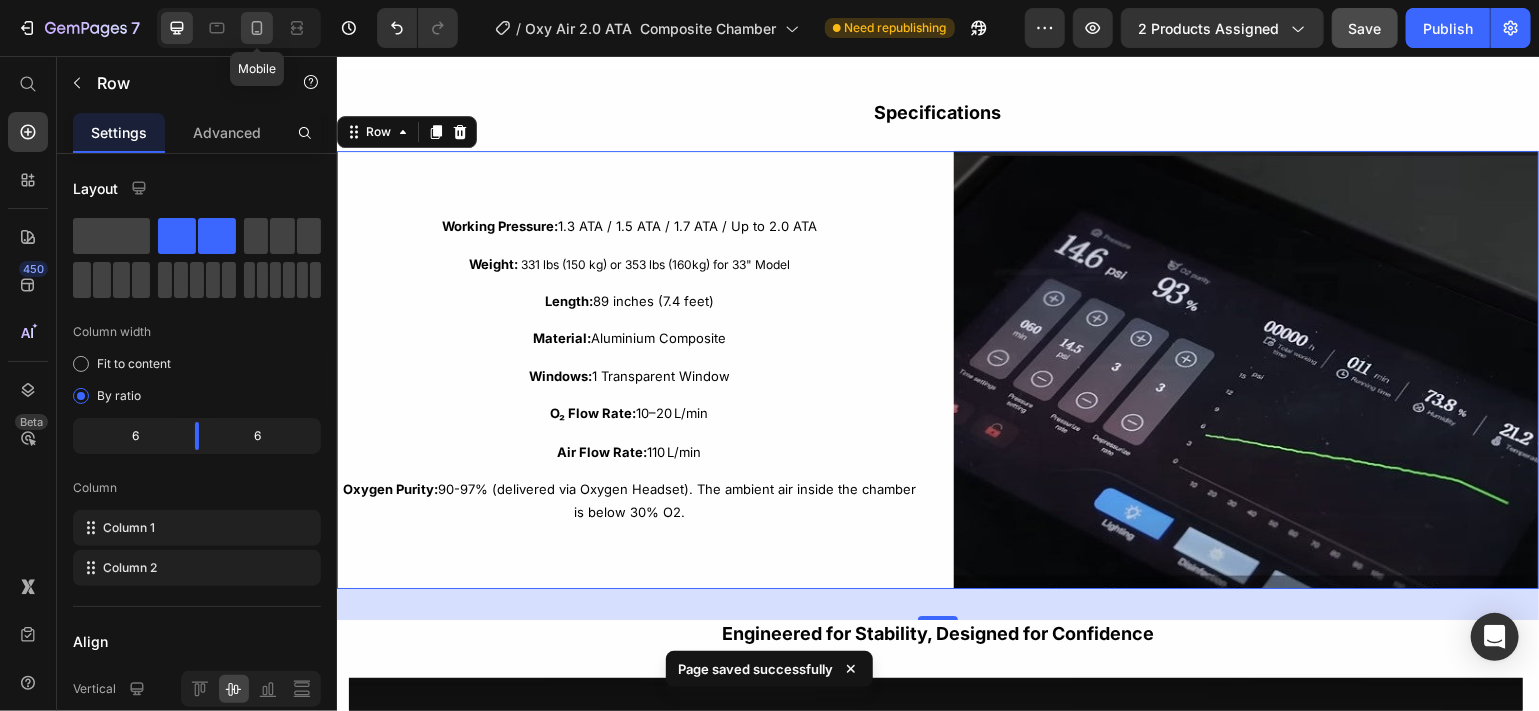 drag, startPoint x: 220, startPoint y: 23, endPoint x: 244, endPoint y: 29, distance: 24.738634 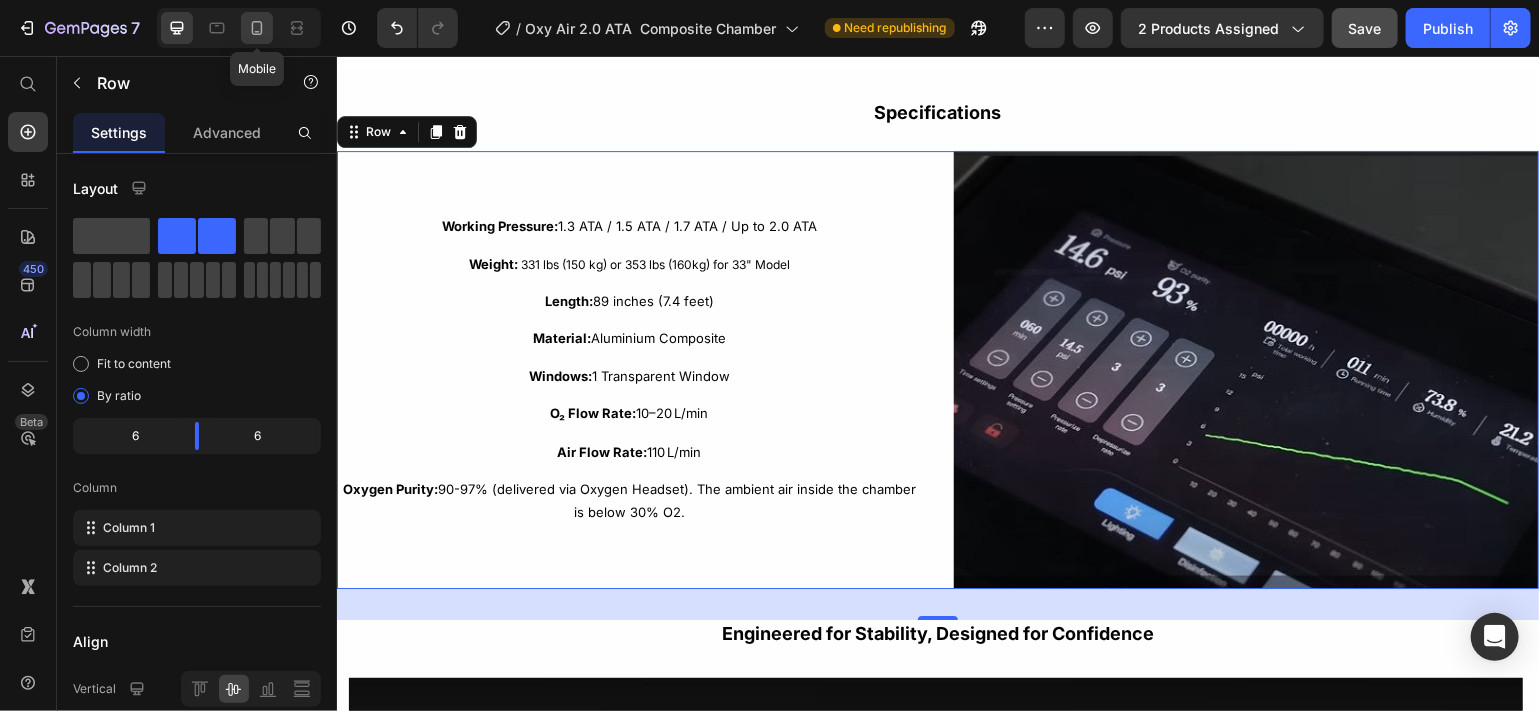 click 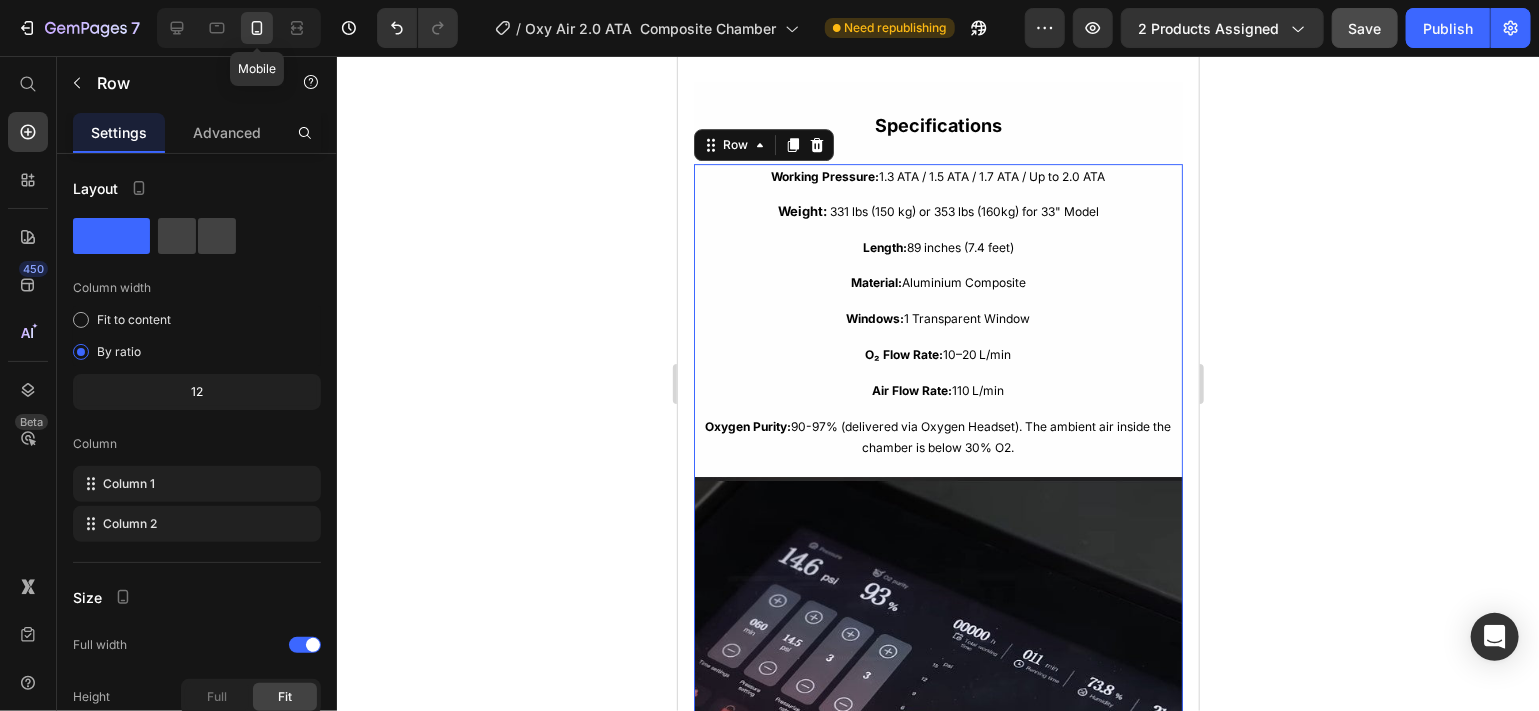 scroll, scrollTop: 3189, scrollLeft: 0, axis: vertical 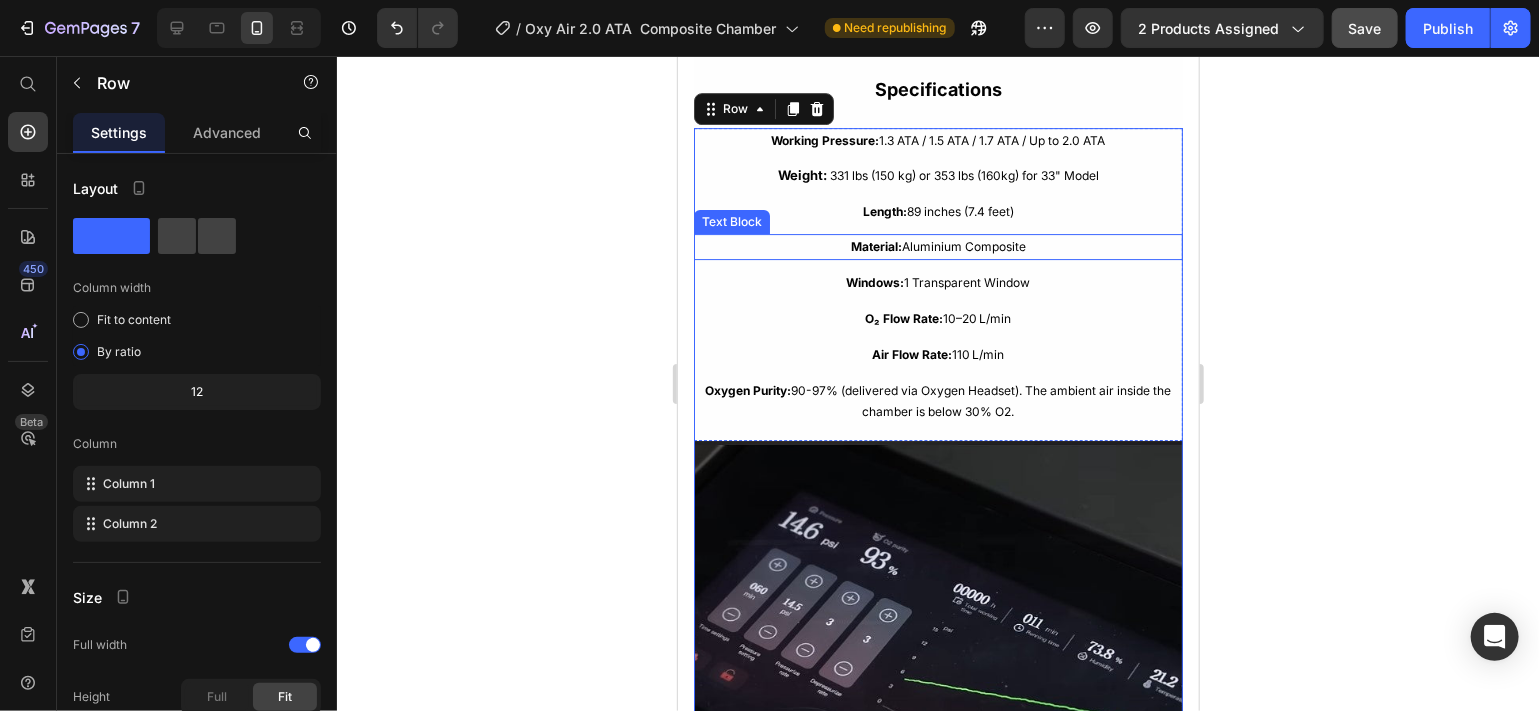click on "Material:  Aluminium Composite" at bounding box center (937, 246) 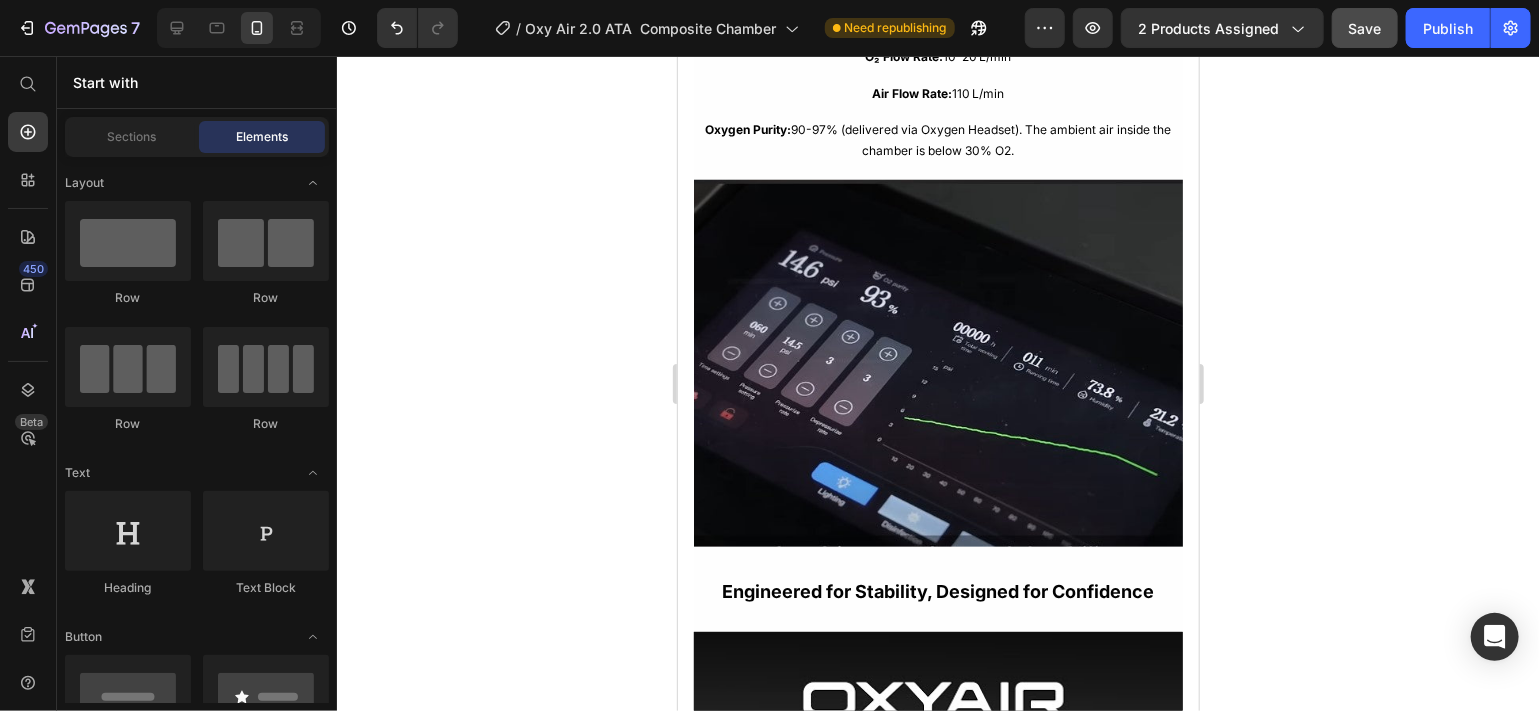 scroll, scrollTop: 4657, scrollLeft: 0, axis: vertical 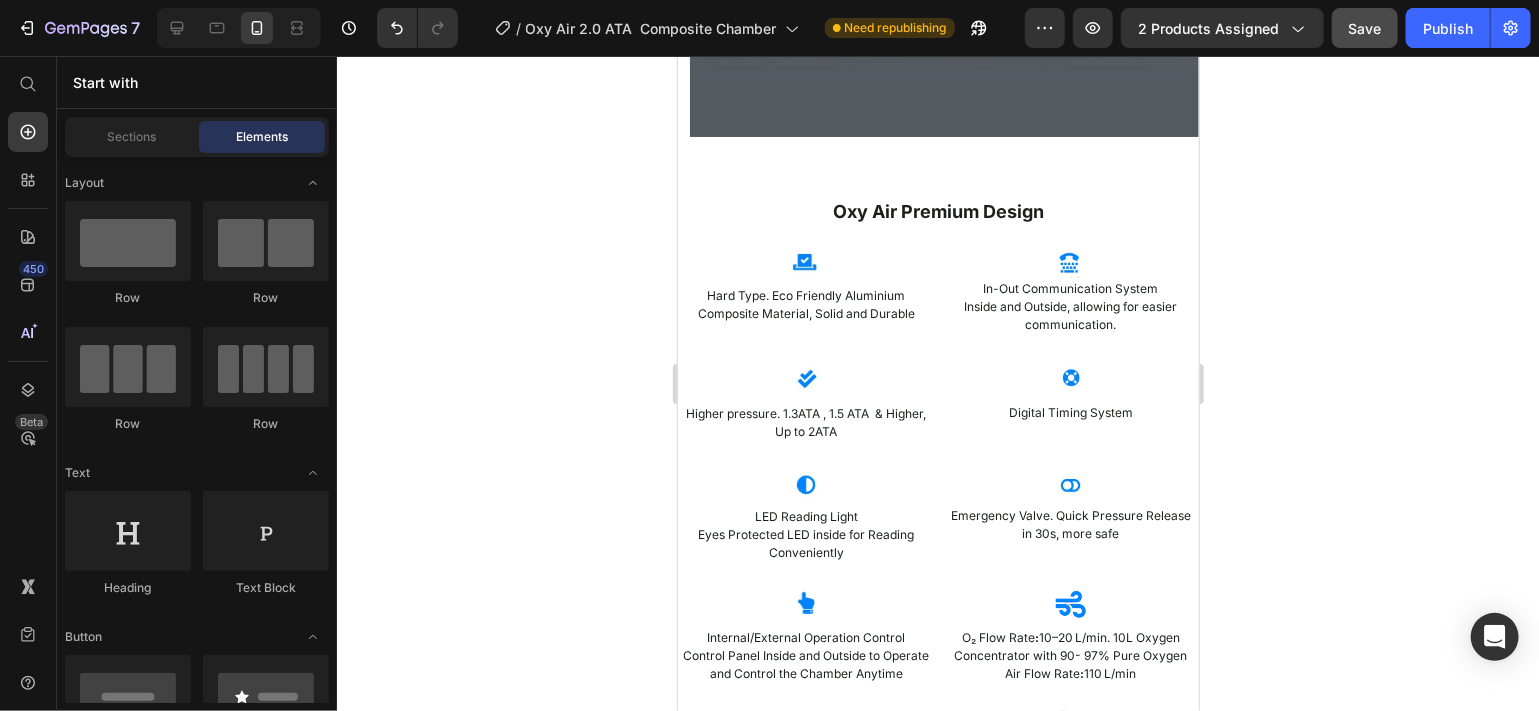 drag, startPoint x: 1187, startPoint y: 336, endPoint x: 1877, endPoint y: 318, distance: 690.23474 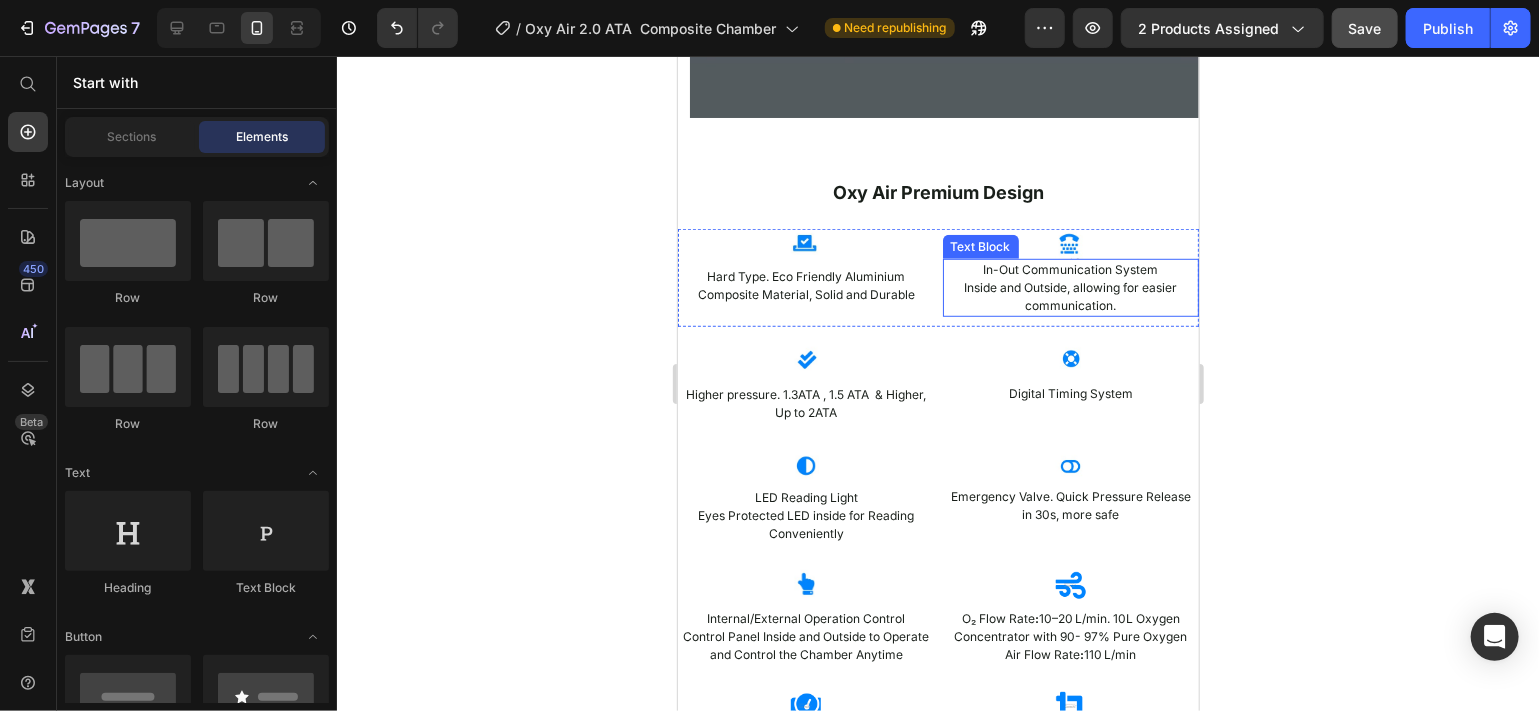 click on "Inside and Outside, allowing for easier communication." at bounding box center (1070, 296) 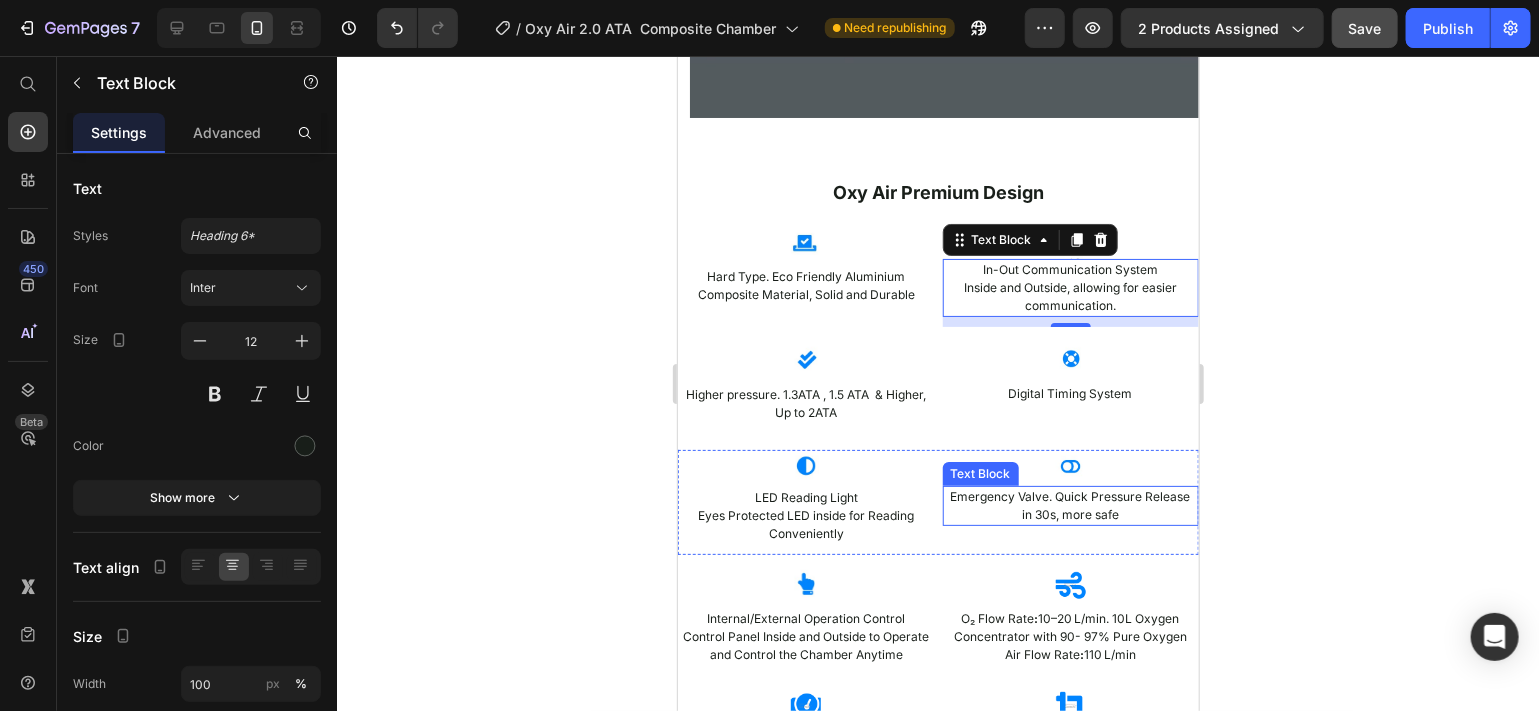 click on "Emergency Valve. Quick Pressure Release in 30s, more safe" at bounding box center [1070, 505] 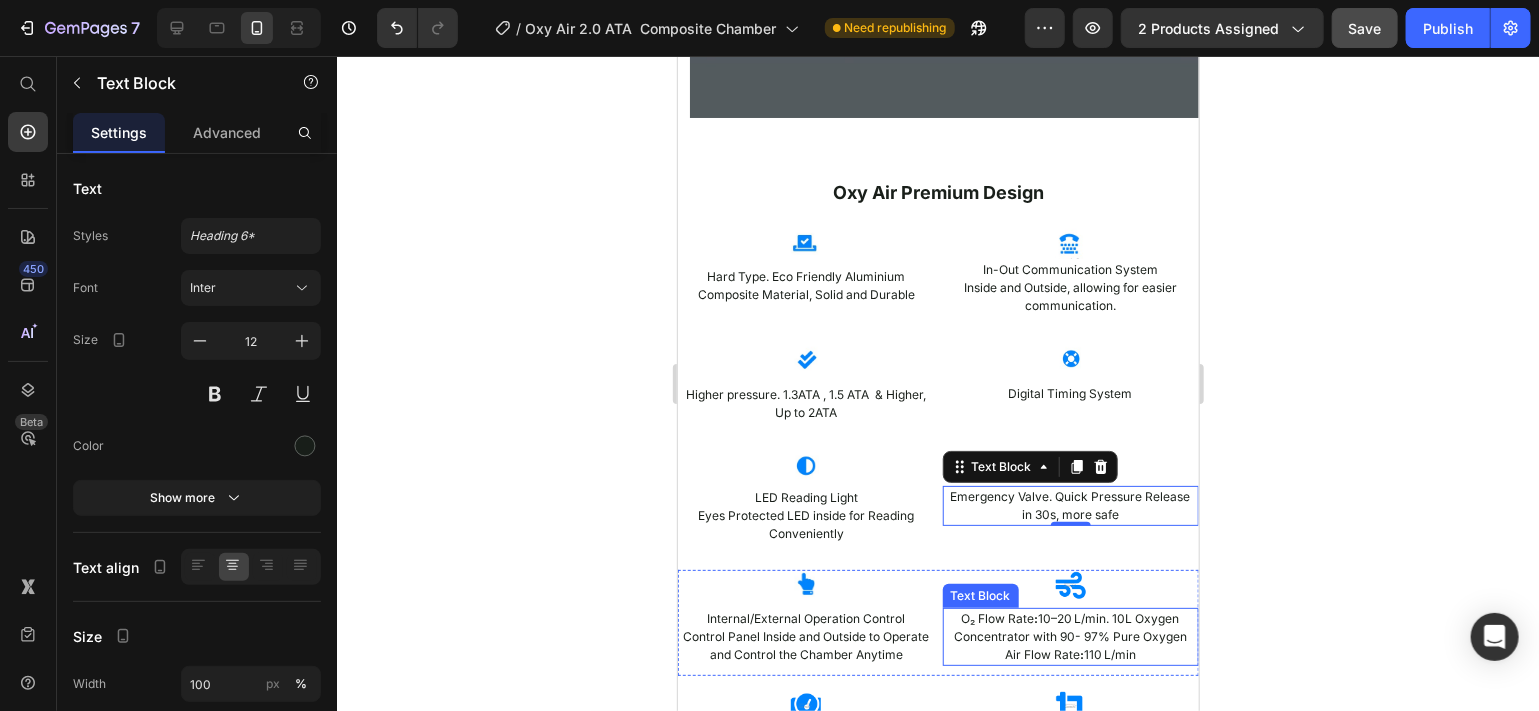 click on "O₂ Flow Rate :  10–20 L/min. 10L Oxygen Concentrator with 90- 97% Pure Oxygen" at bounding box center [1070, 627] 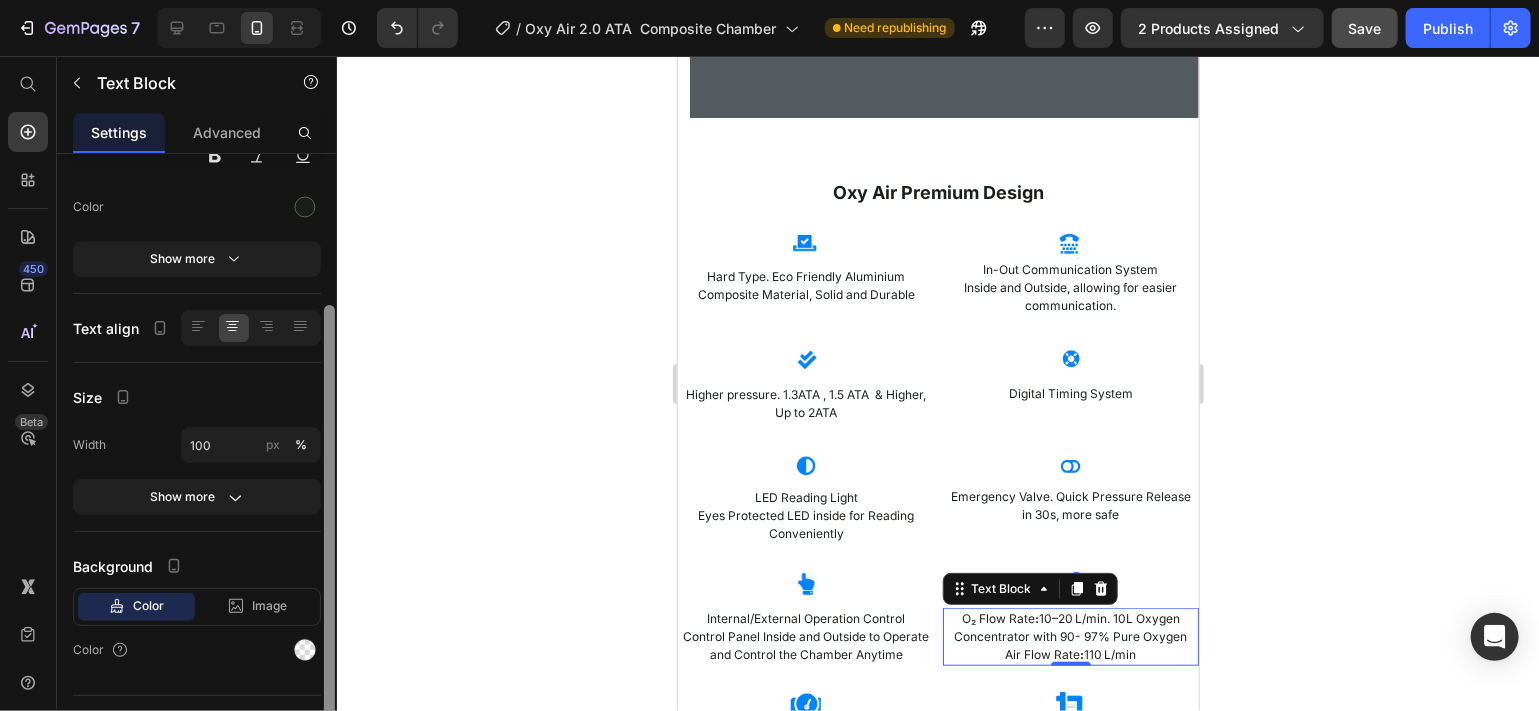 scroll, scrollTop: 252, scrollLeft: 0, axis: vertical 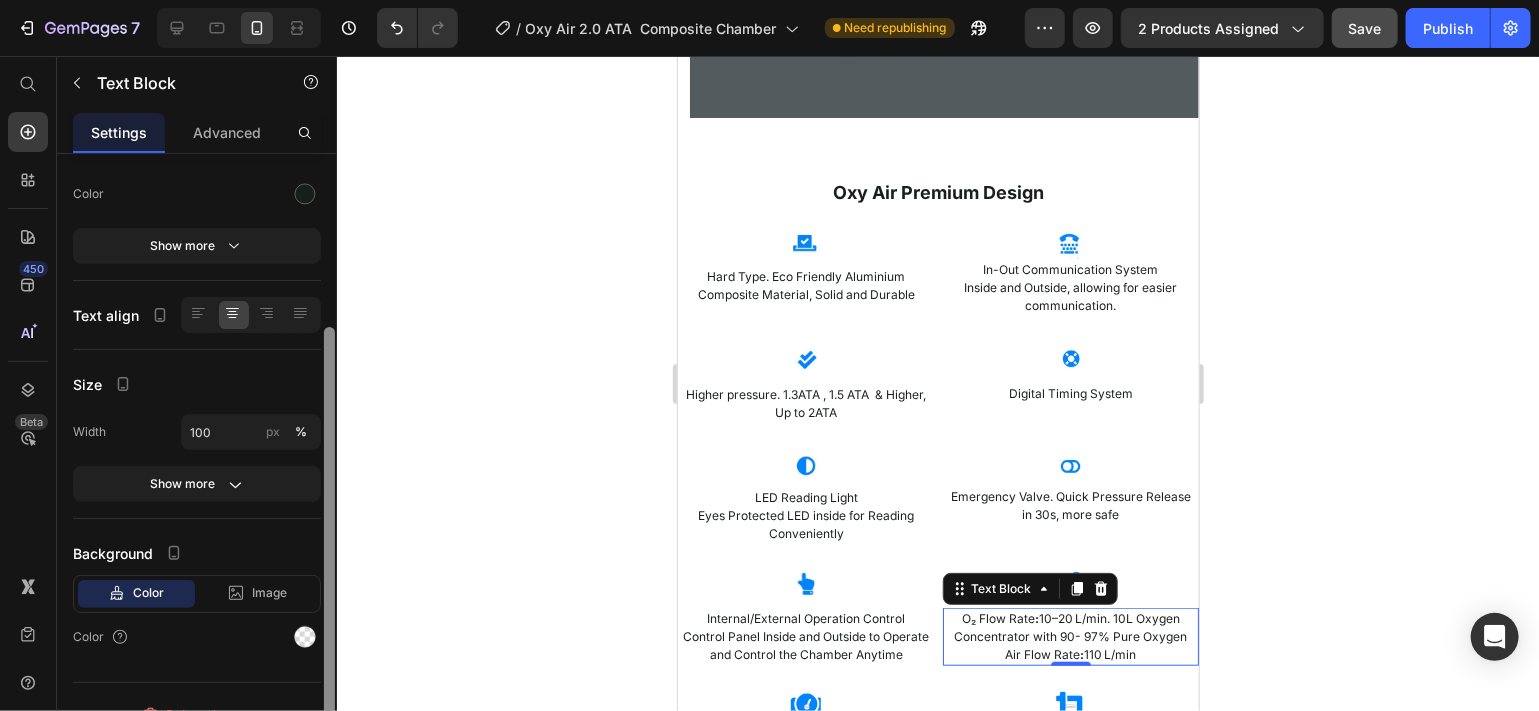 drag, startPoint x: 329, startPoint y: 404, endPoint x: 325, endPoint y: 555, distance: 151.05296 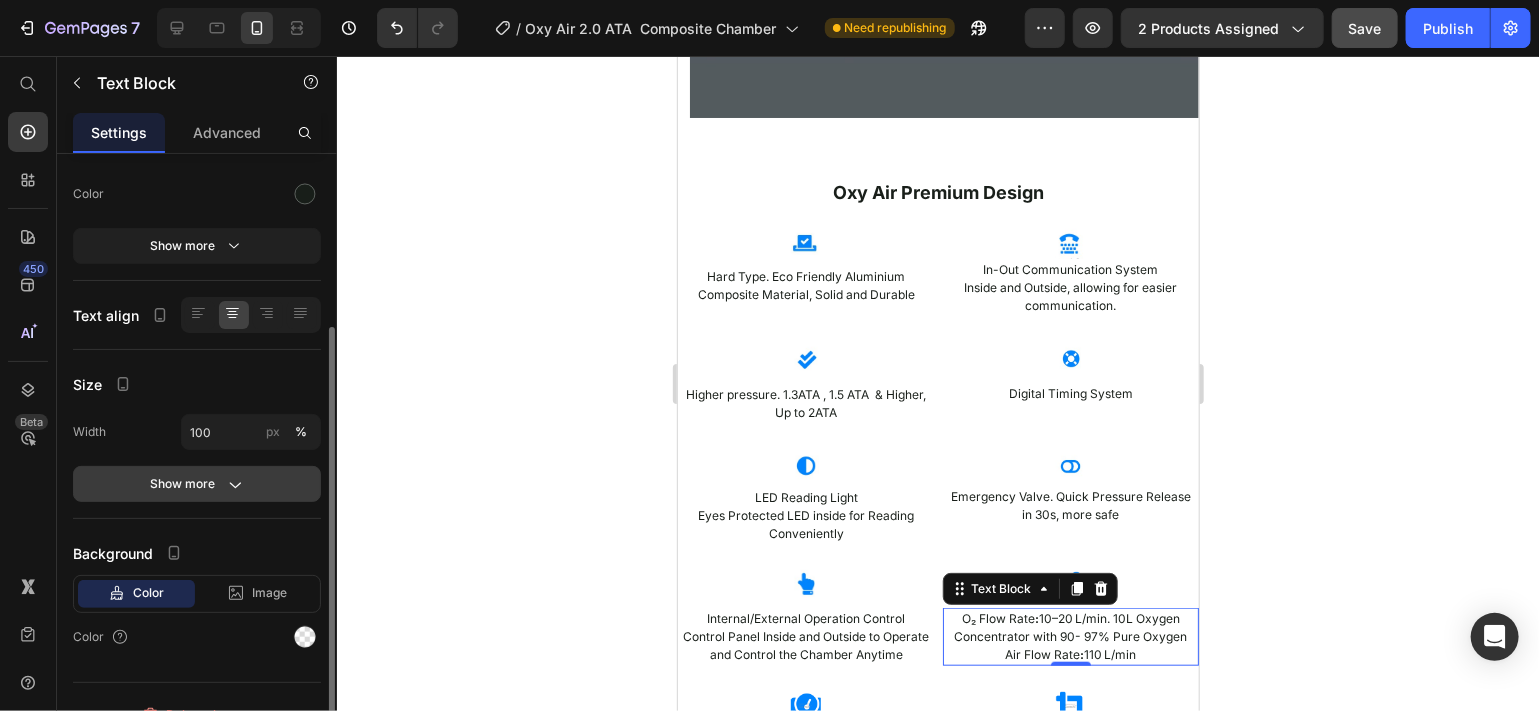 click on "Show more" 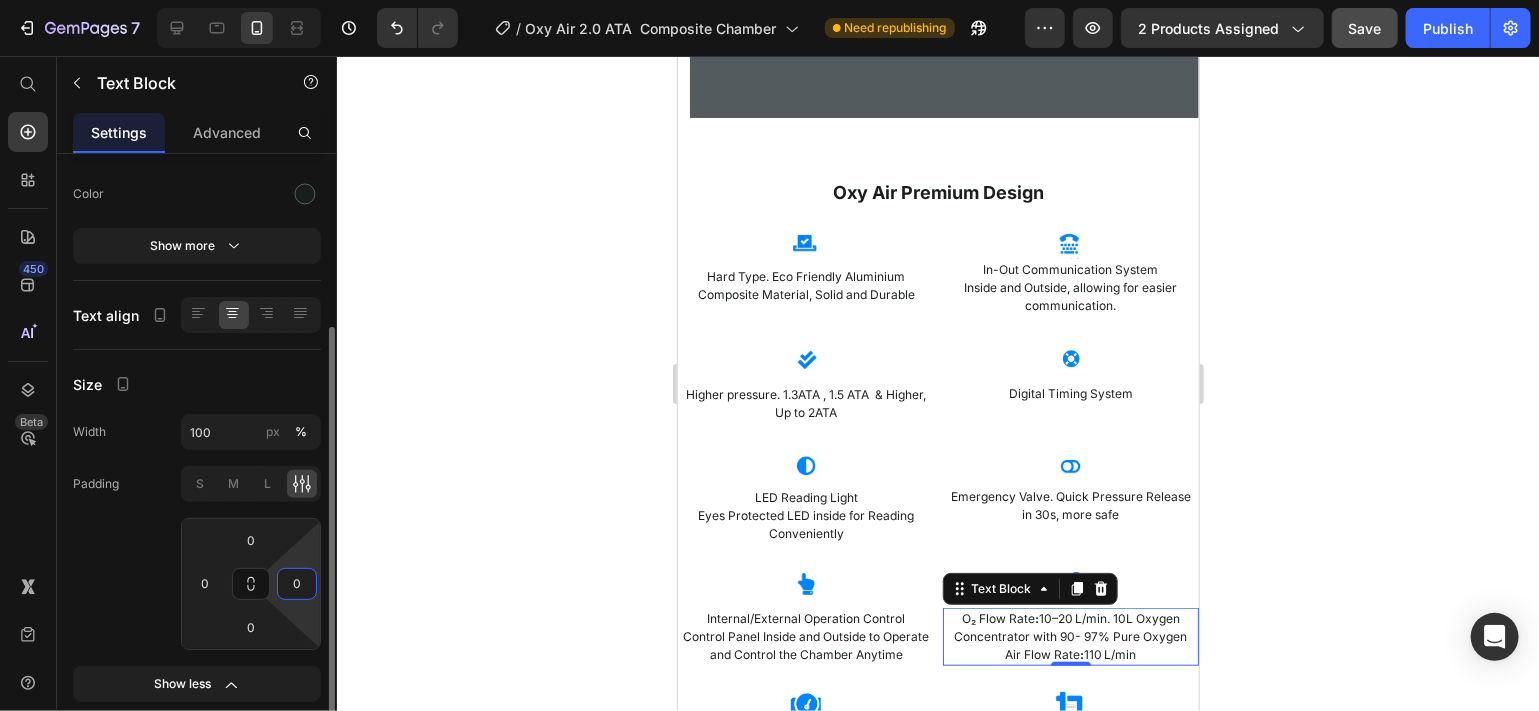 click on "0" at bounding box center (297, 584) 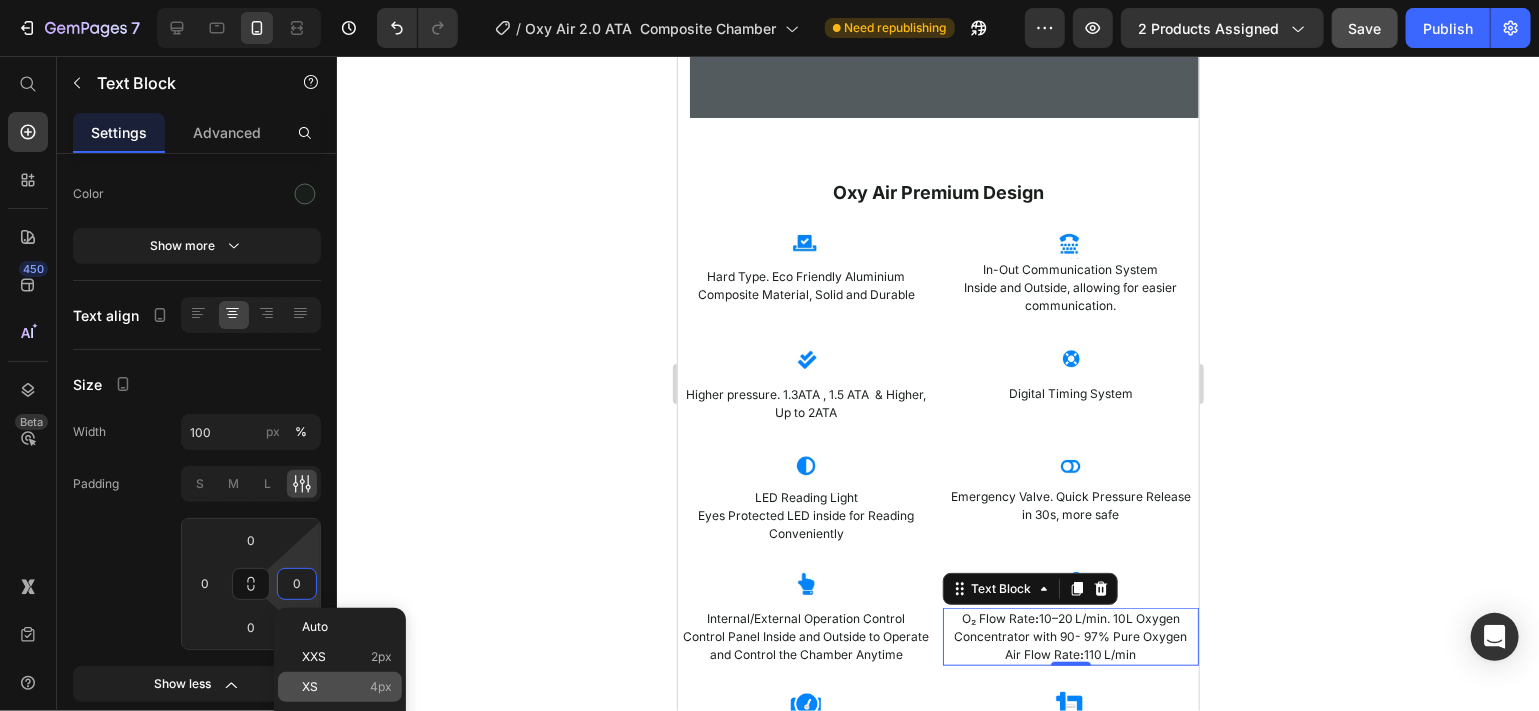 click on "XS 4px" 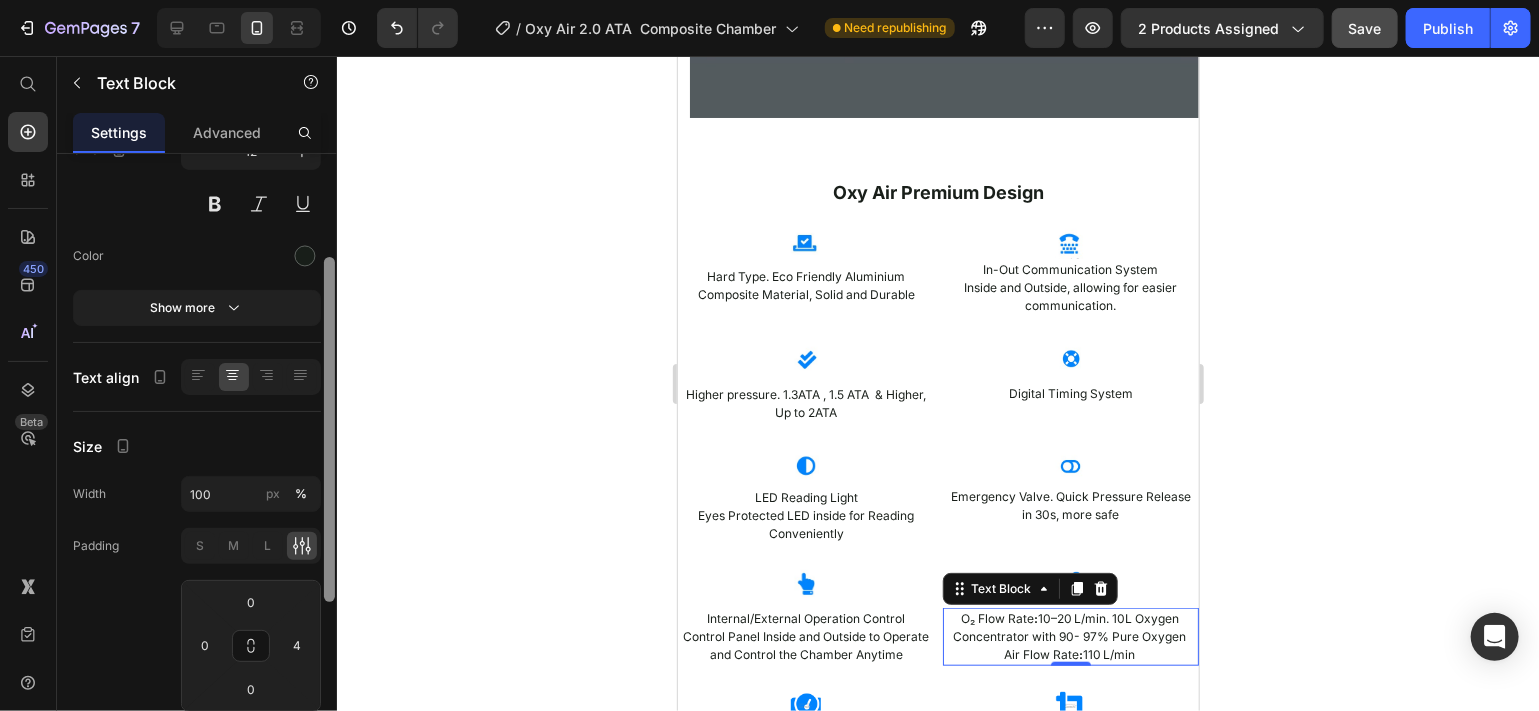 scroll, scrollTop: 208, scrollLeft: 0, axis: vertical 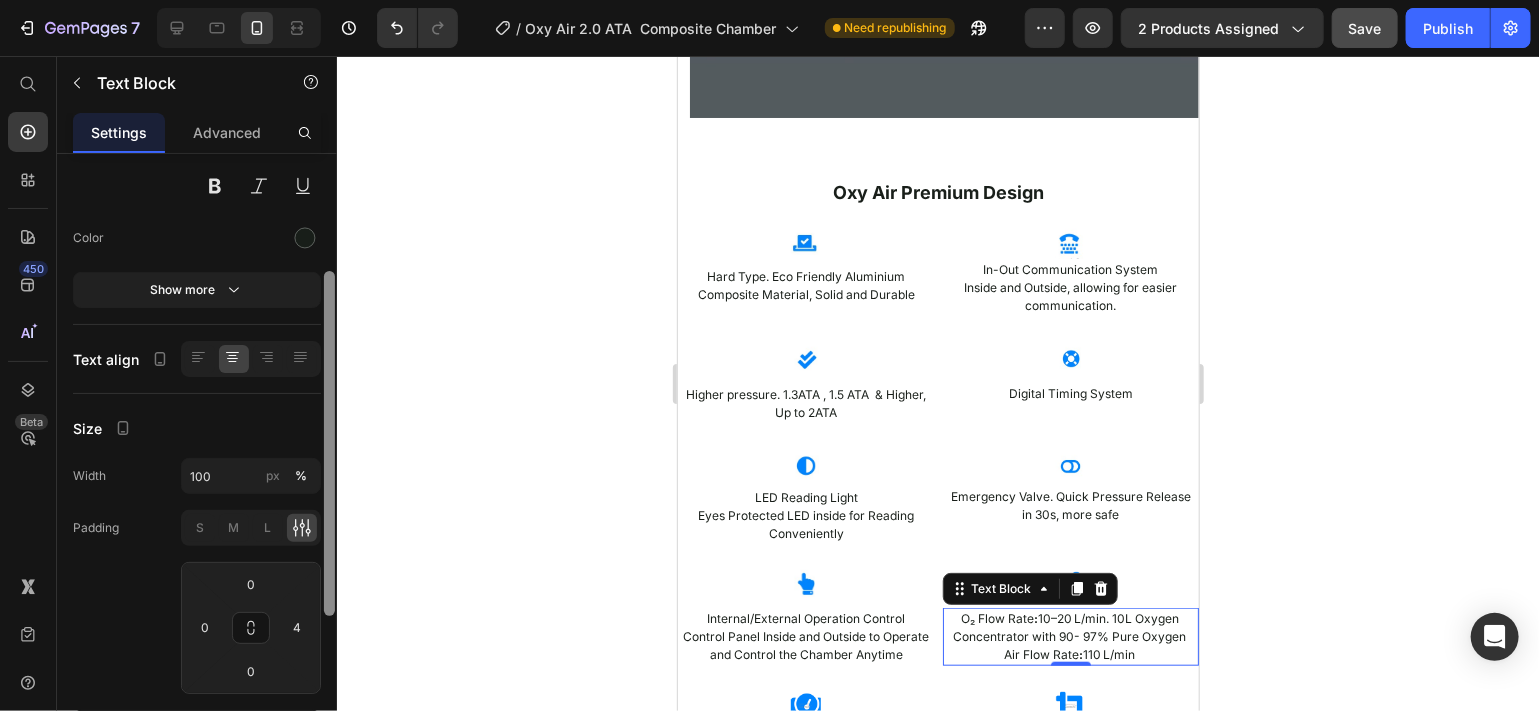 drag, startPoint x: 327, startPoint y: 561, endPoint x: 327, endPoint y: 537, distance: 24 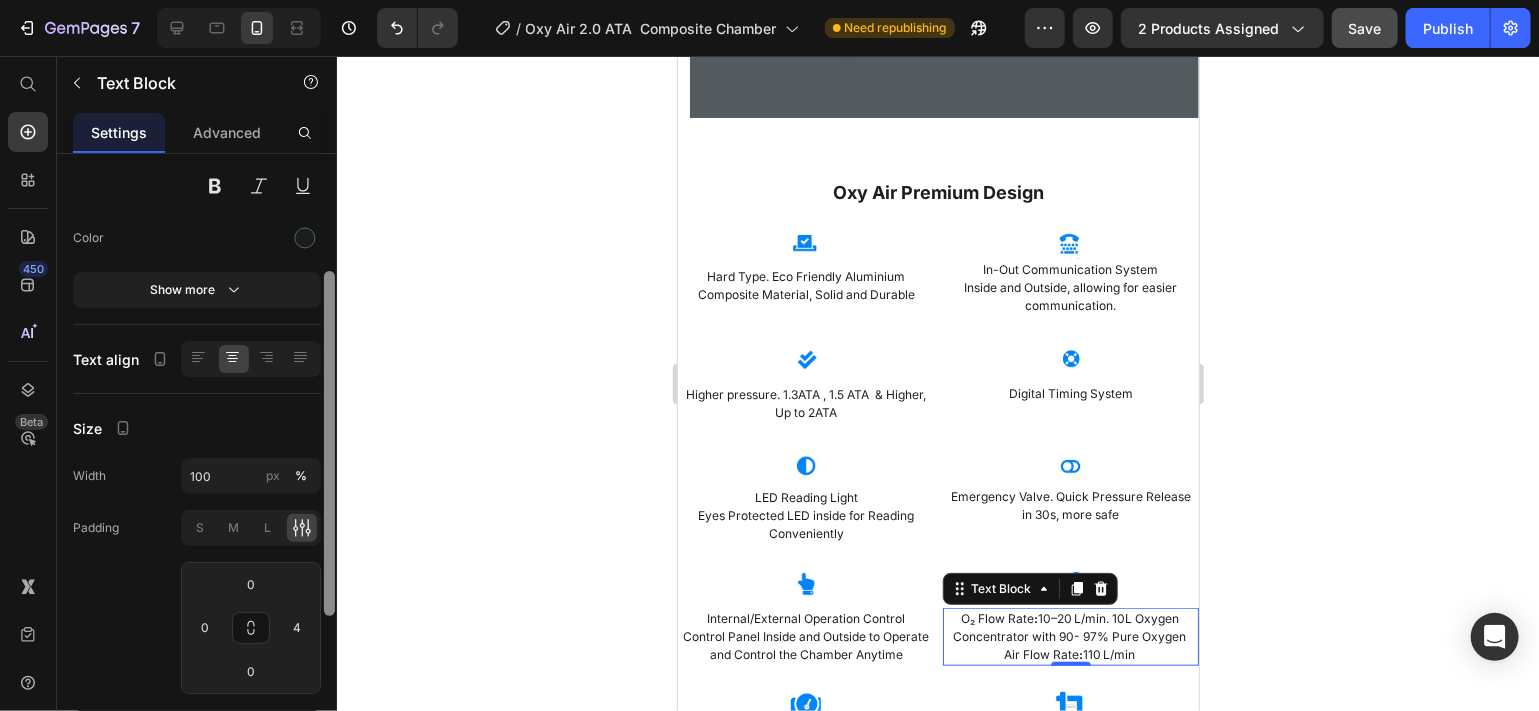 click at bounding box center (329, 443) 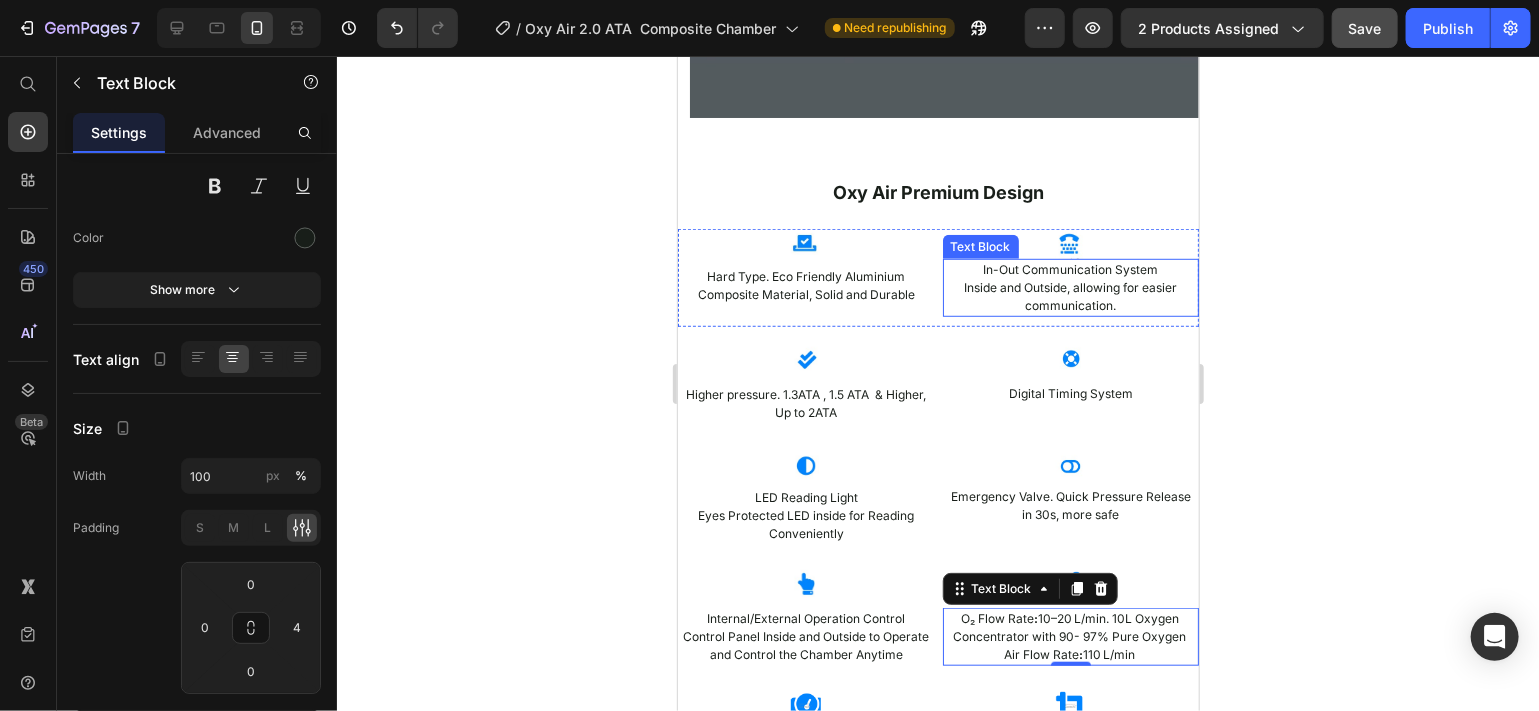 click on "Inside and Outside, allowing for easier communication." at bounding box center [1070, 296] 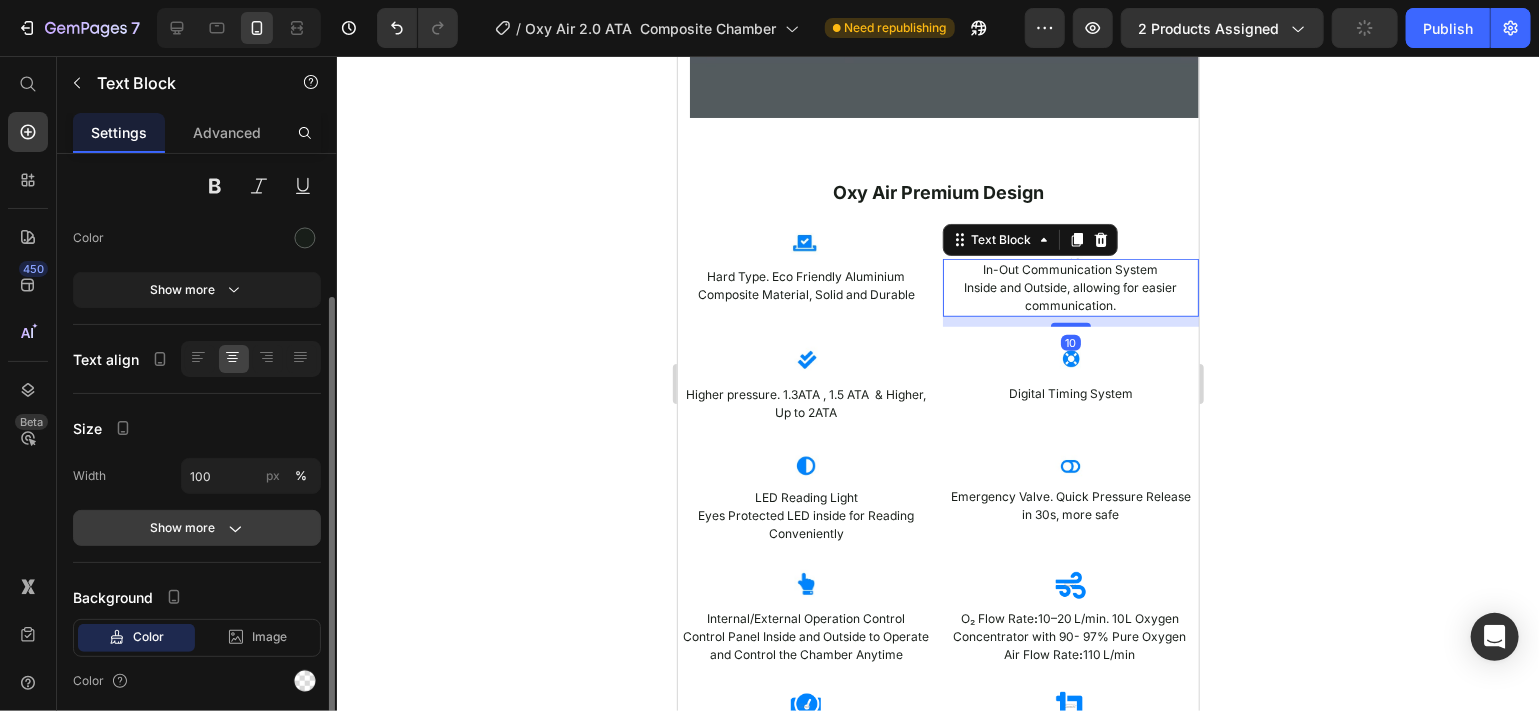click 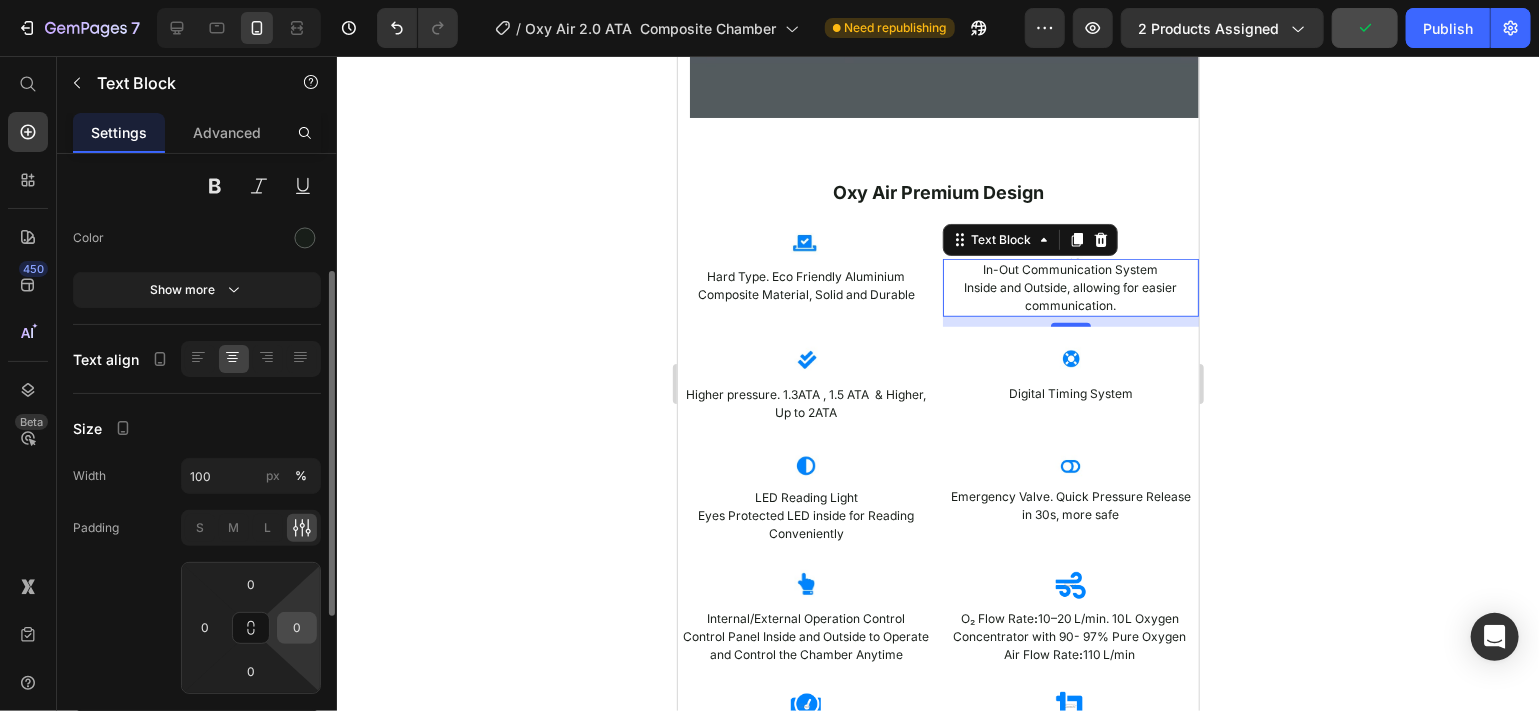 click on "0" at bounding box center (297, 628) 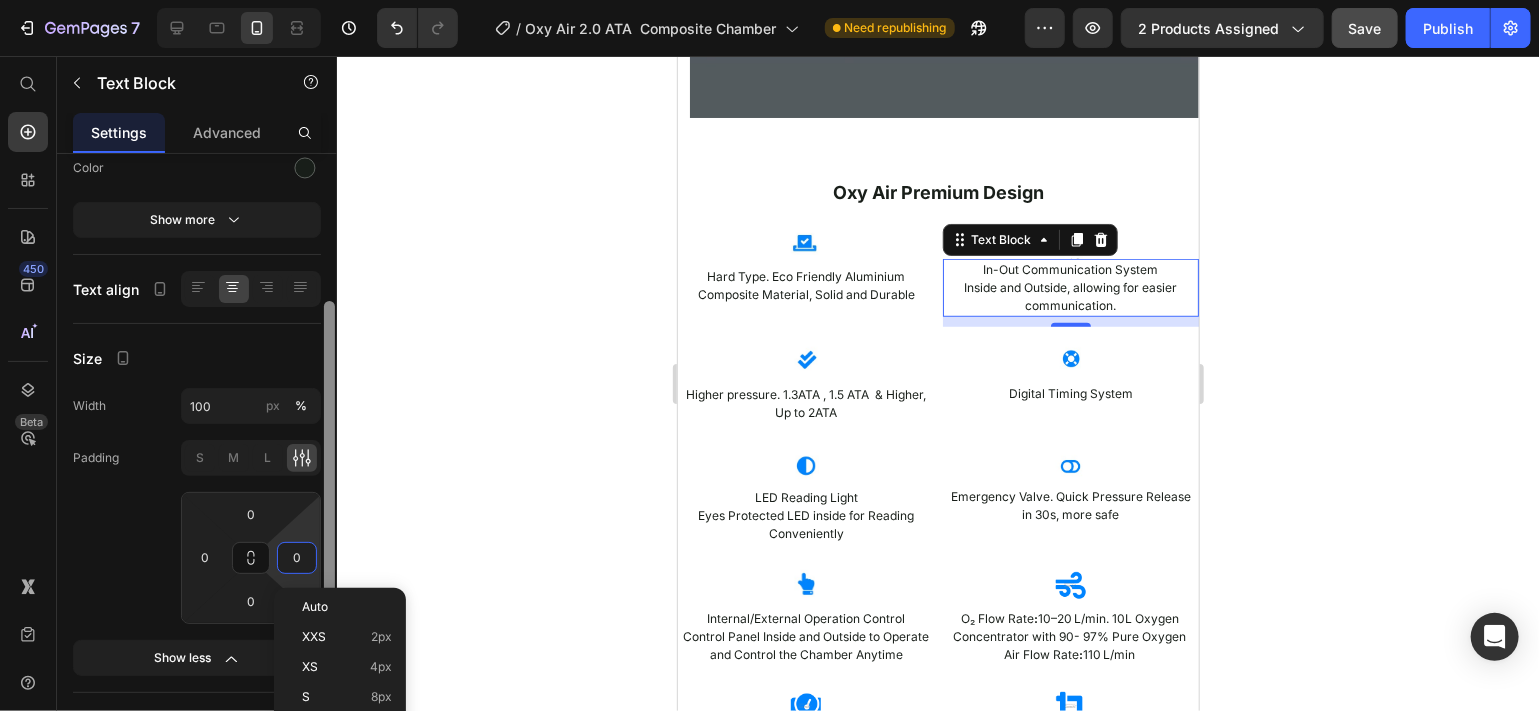 drag, startPoint x: 329, startPoint y: 526, endPoint x: 329, endPoint y: 568, distance: 42 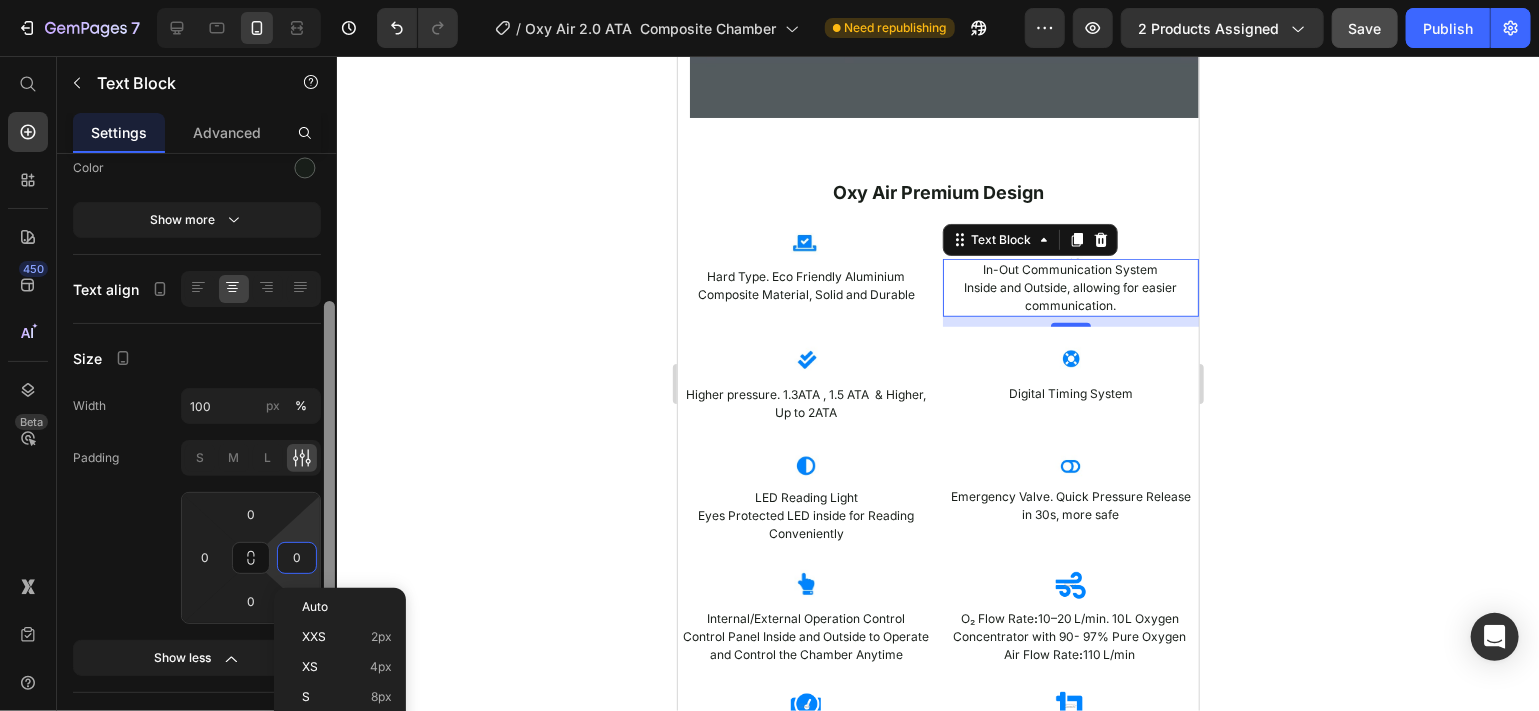 click at bounding box center (329, 473) 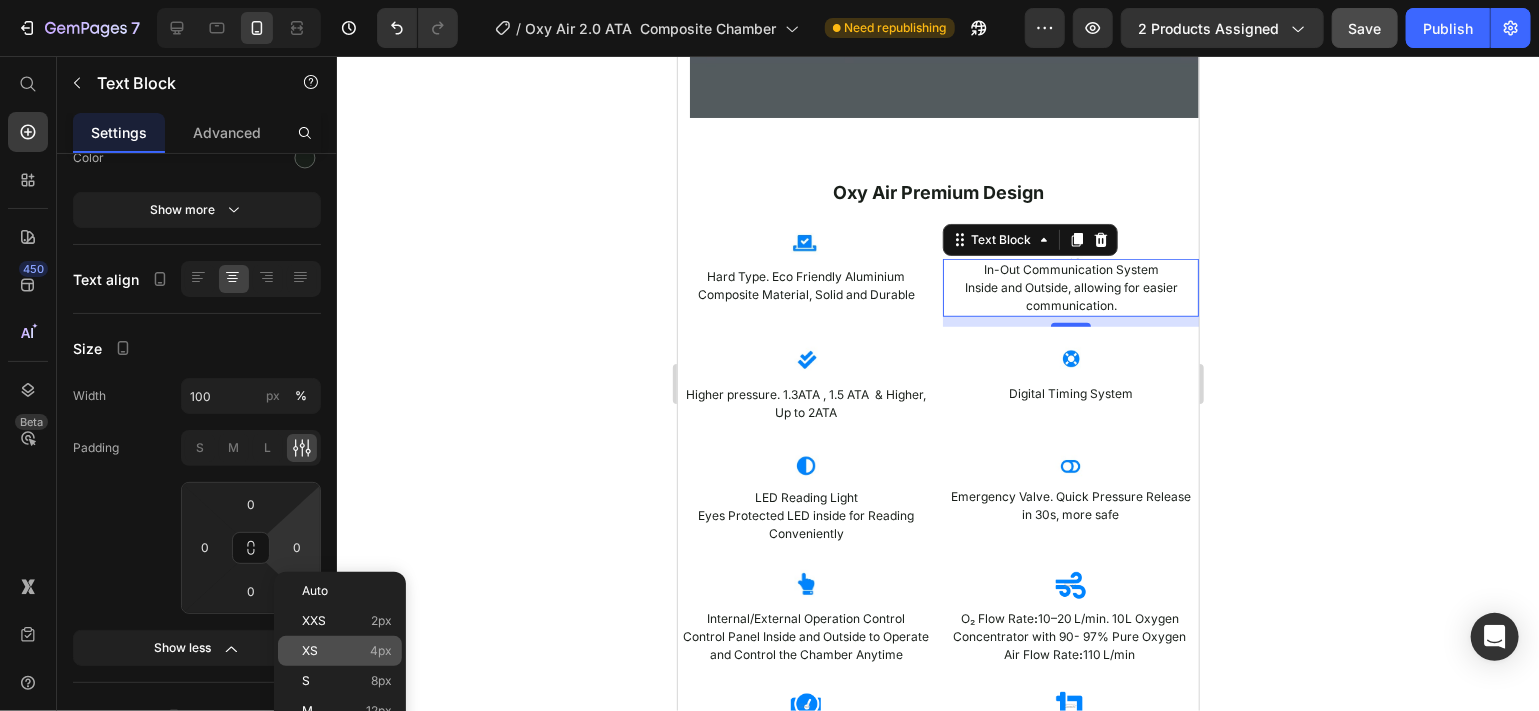 click on "XS 4px" 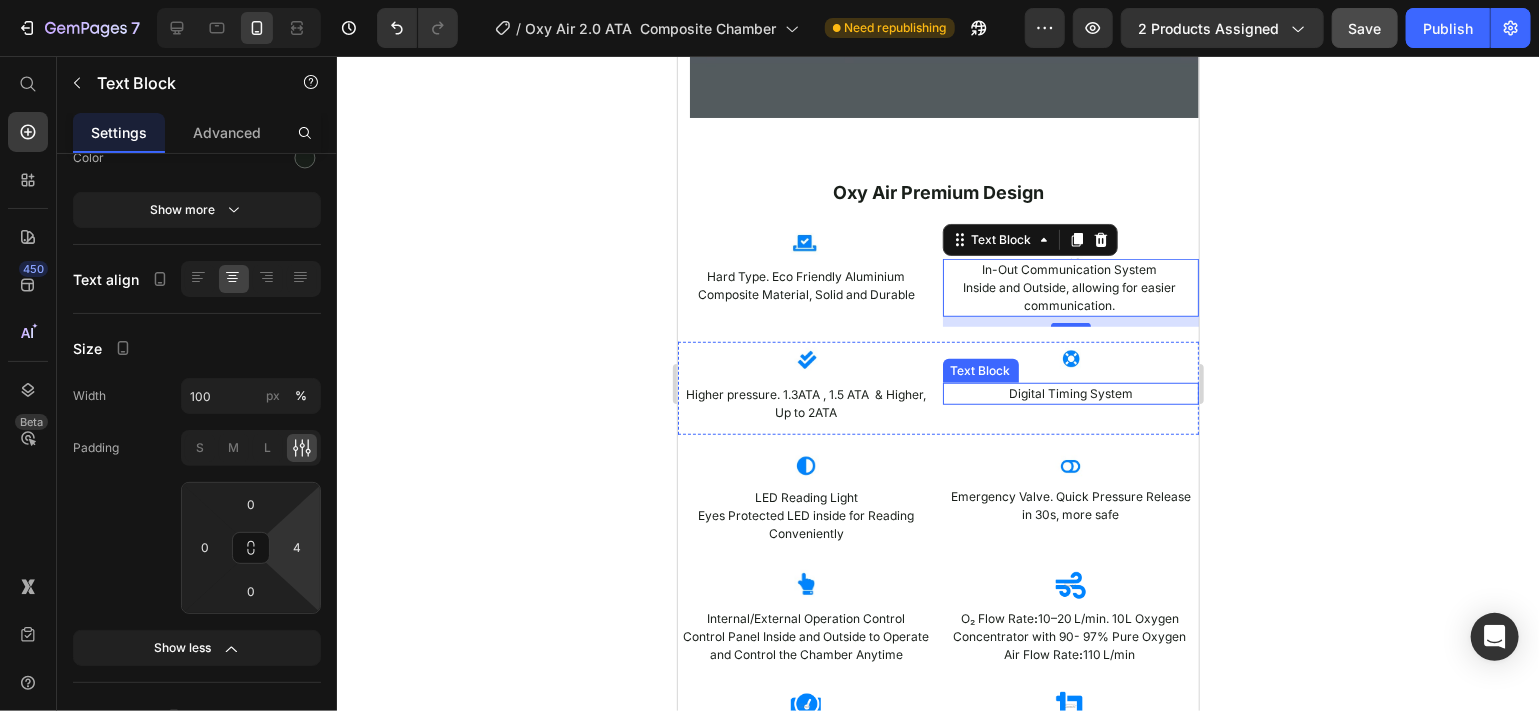 click on "Digital Timing System" at bounding box center [1070, 393] 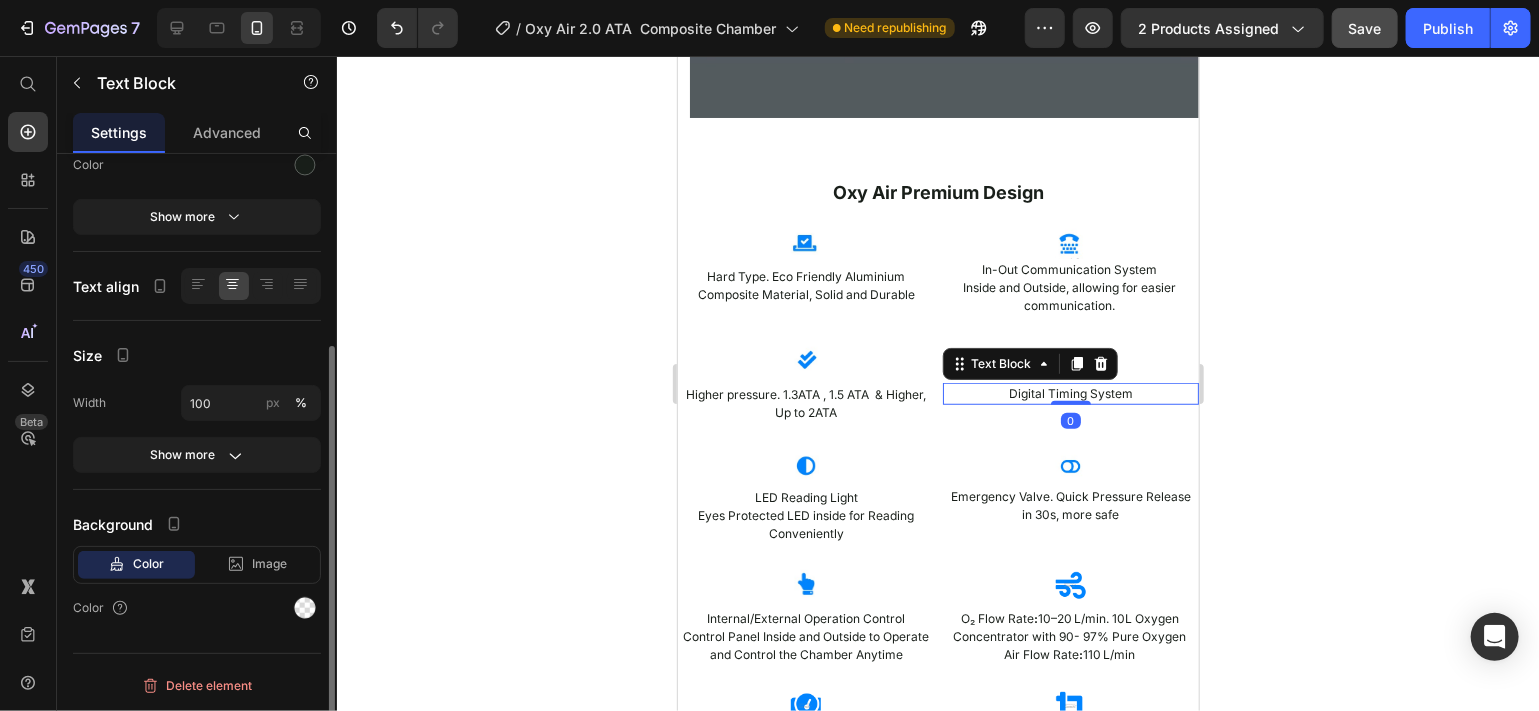 scroll, scrollTop: 280, scrollLeft: 0, axis: vertical 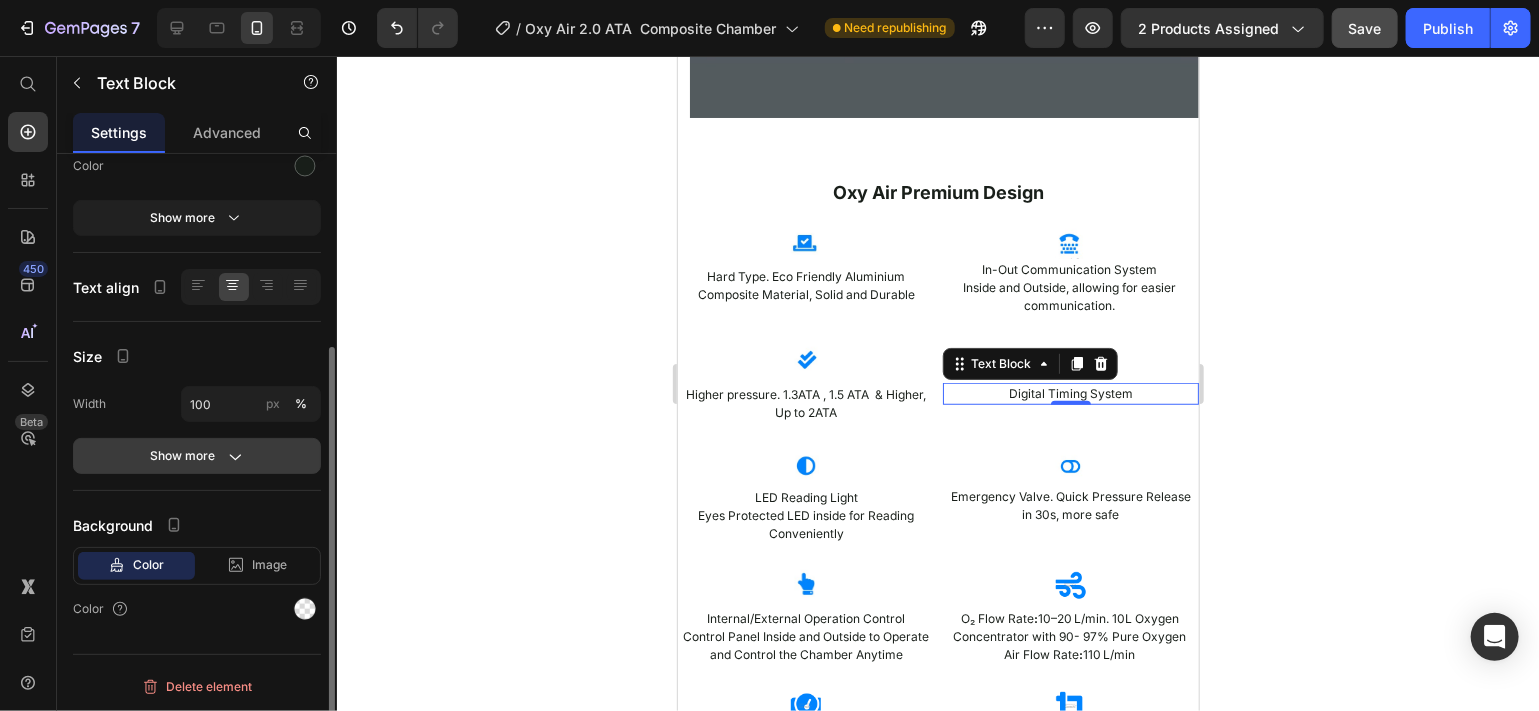 click on "Show more" 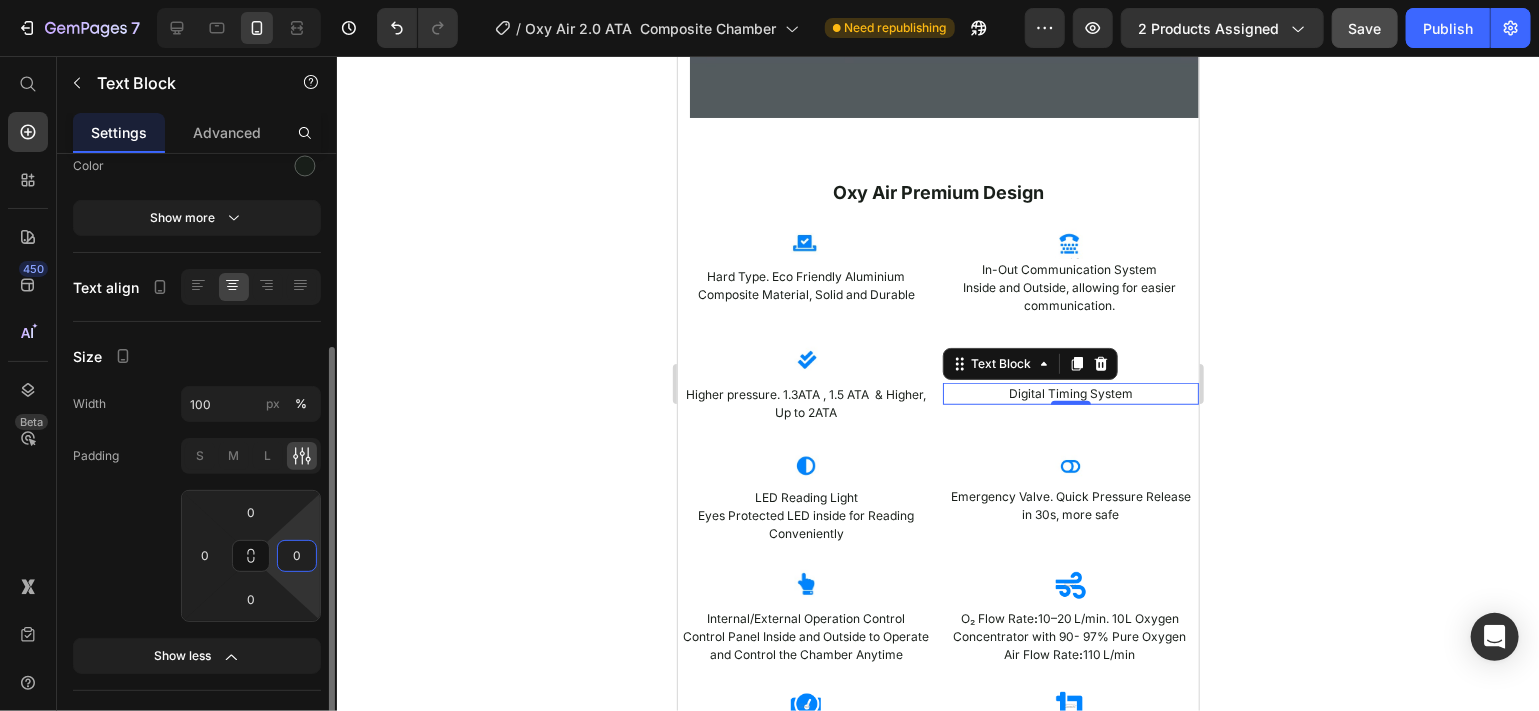 click on "0" at bounding box center (297, 556) 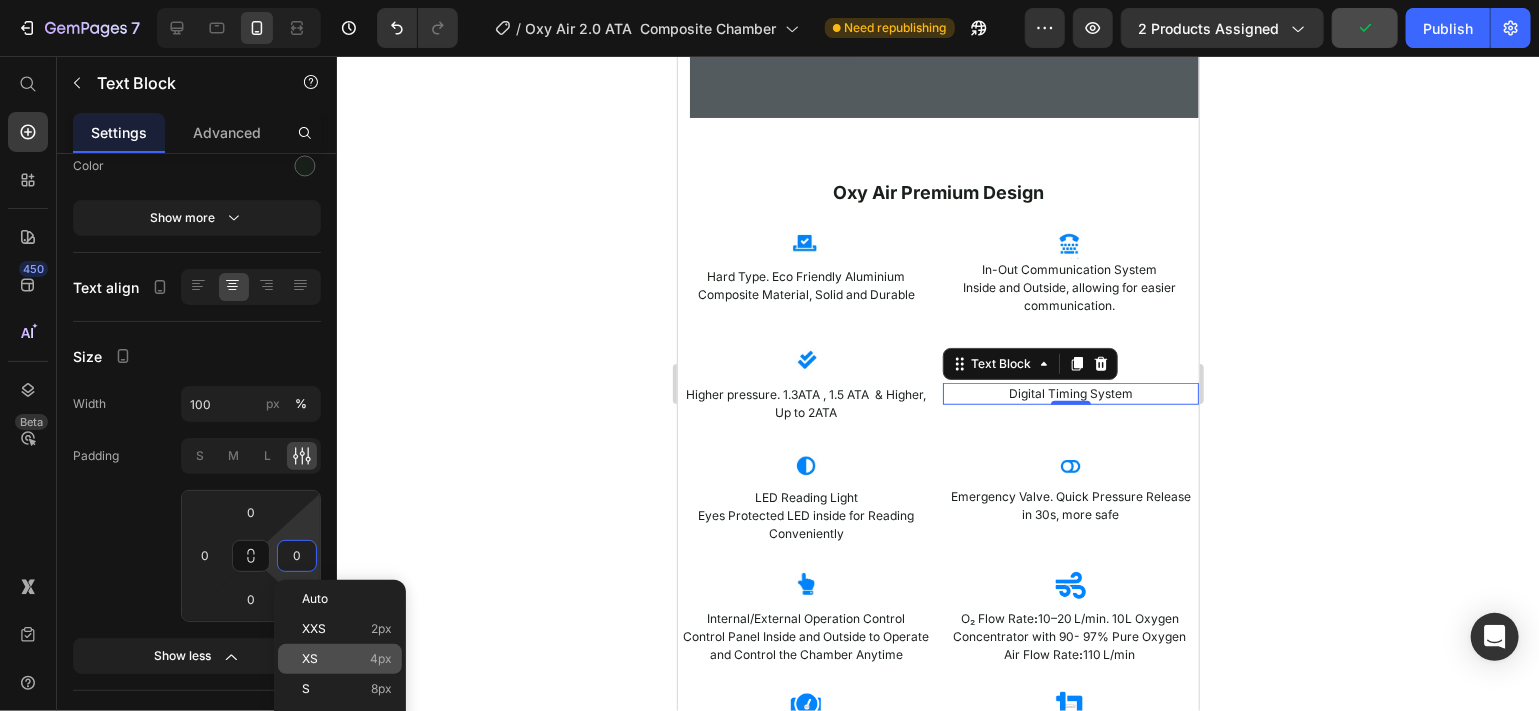 click on "XS 4px" 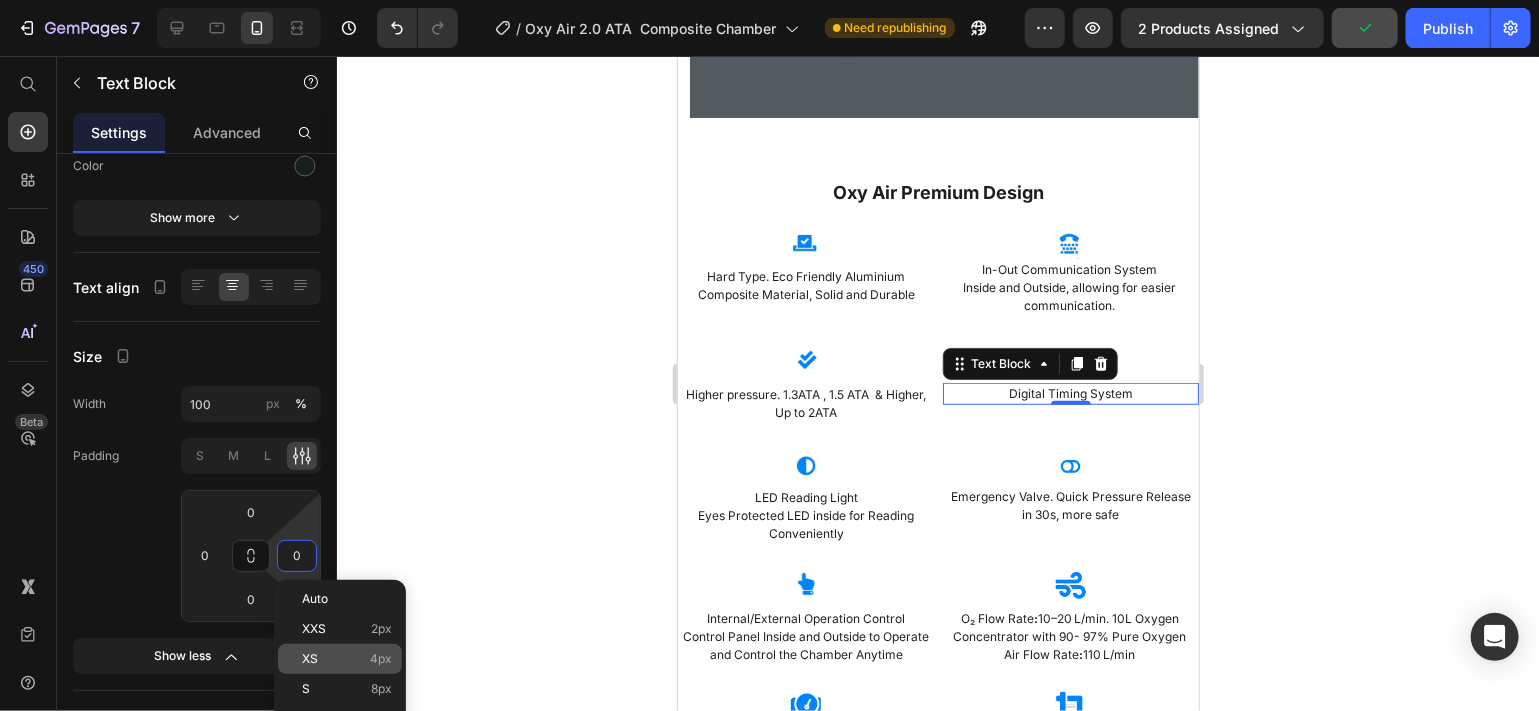 type on "4" 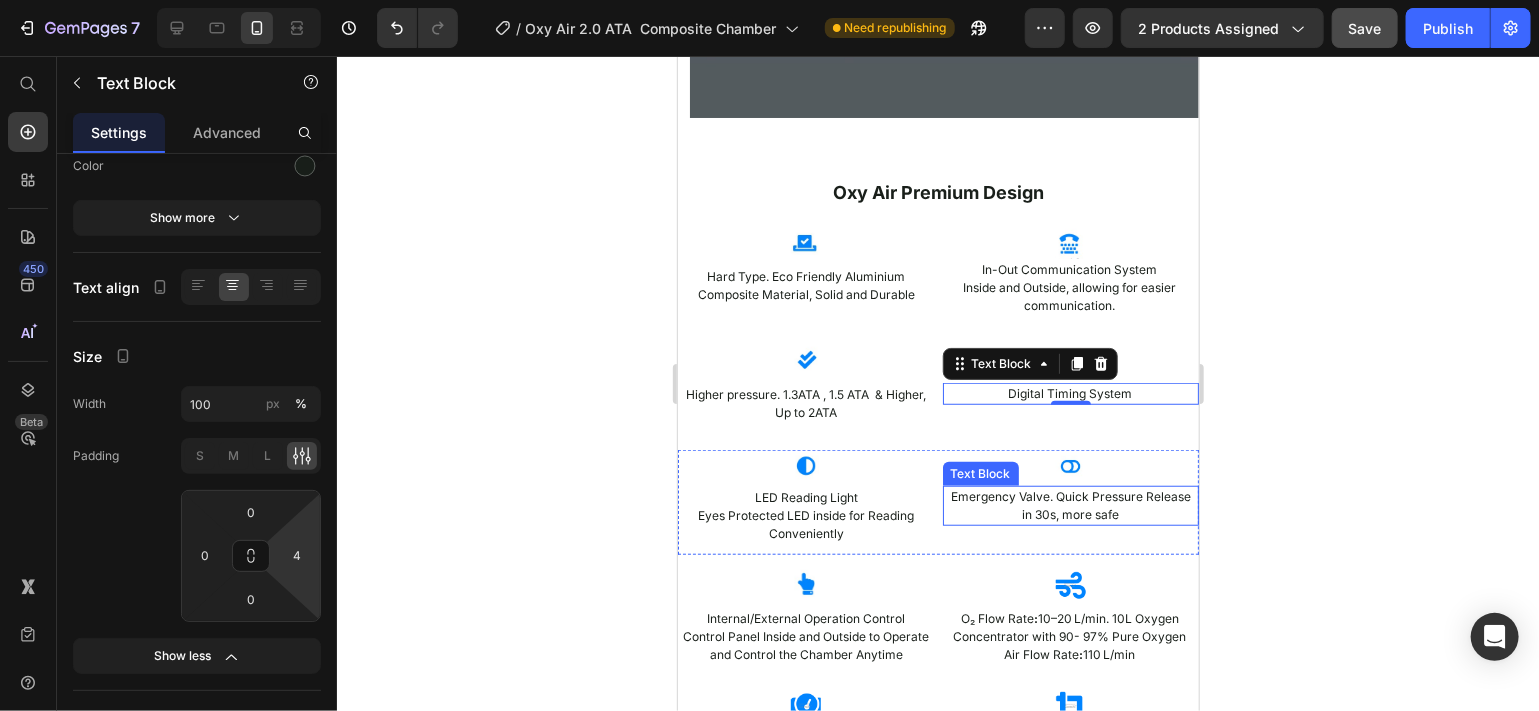 click on "Emergency Valve. Quick Pressure Release in 30s, more safe" at bounding box center (1070, 505) 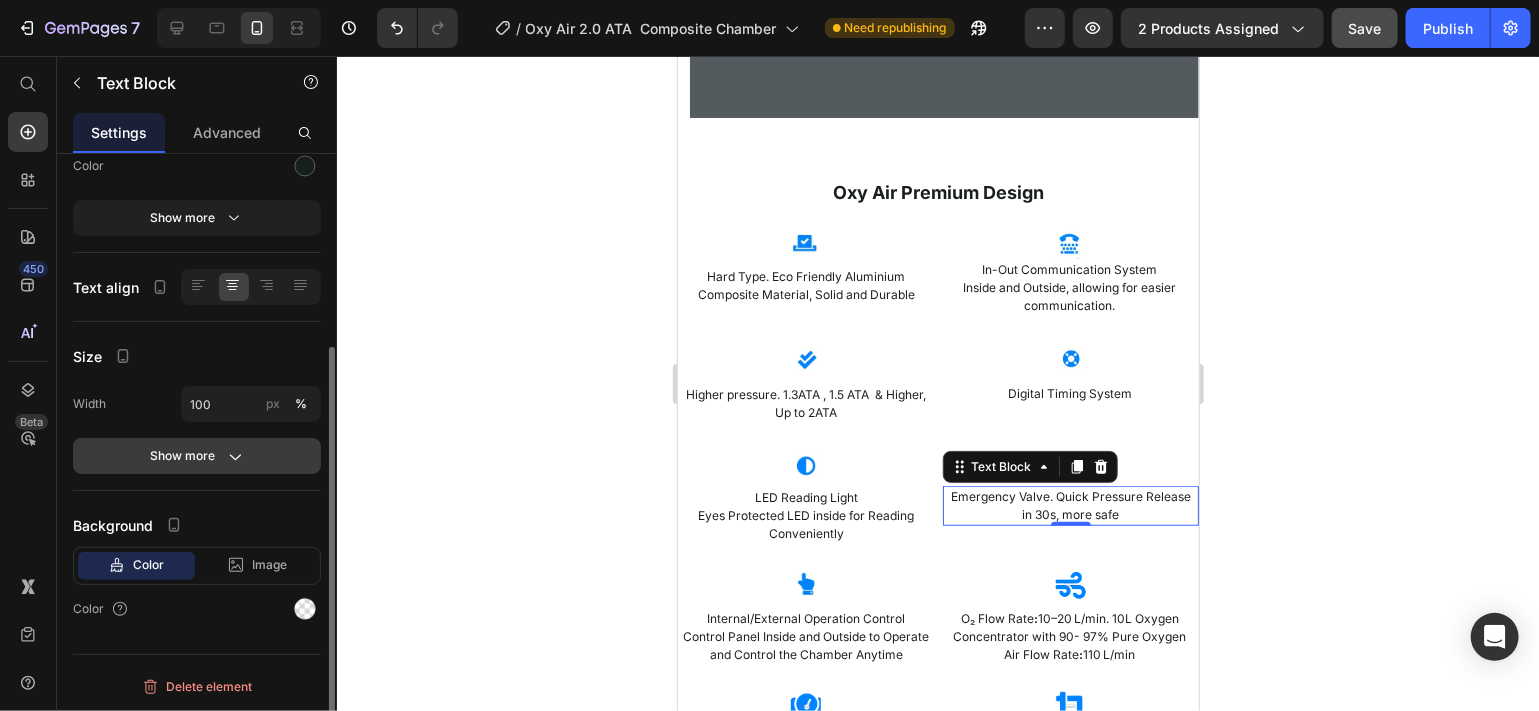 click on "Show more" 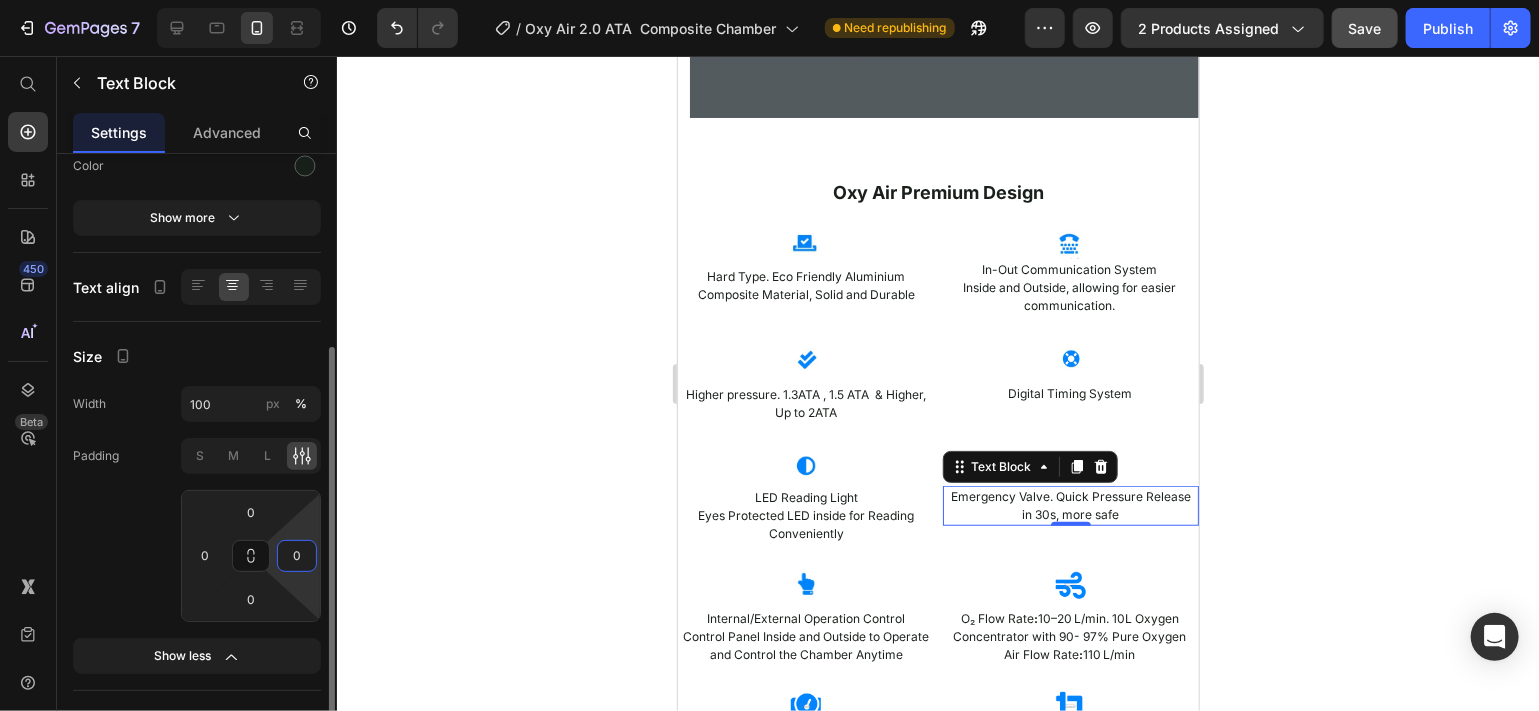 click on "0" at bounding box center [297, 556] 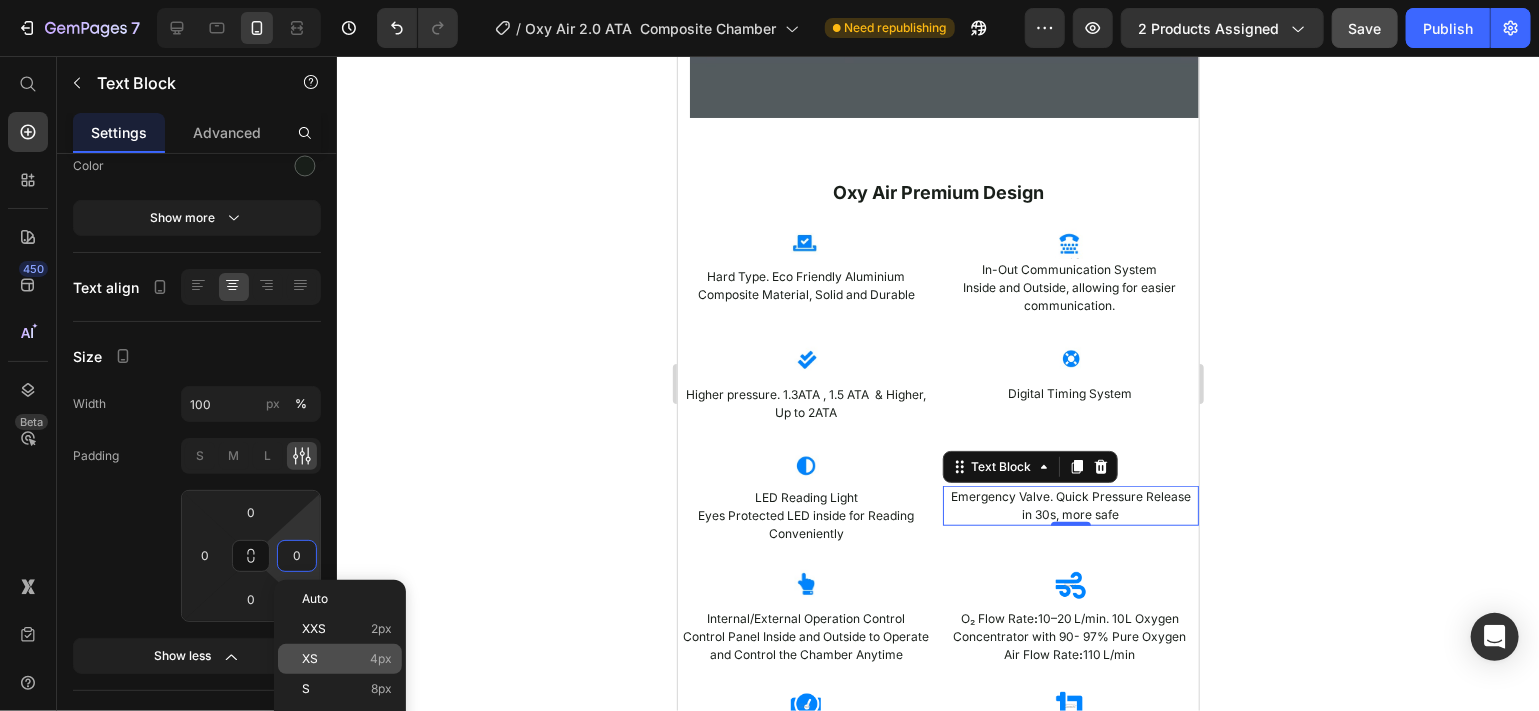 click on "XS" at bounding box center (310, 659) 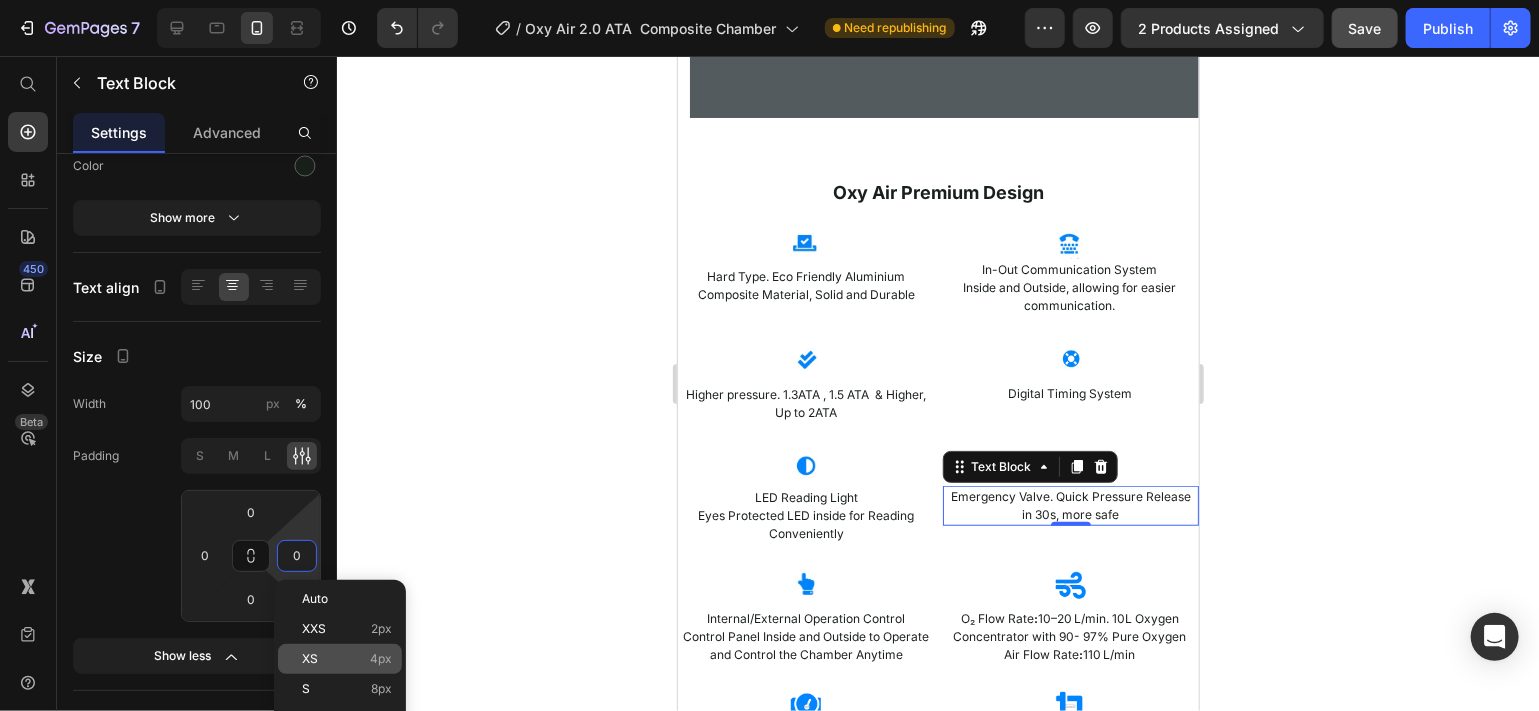 type on "4" 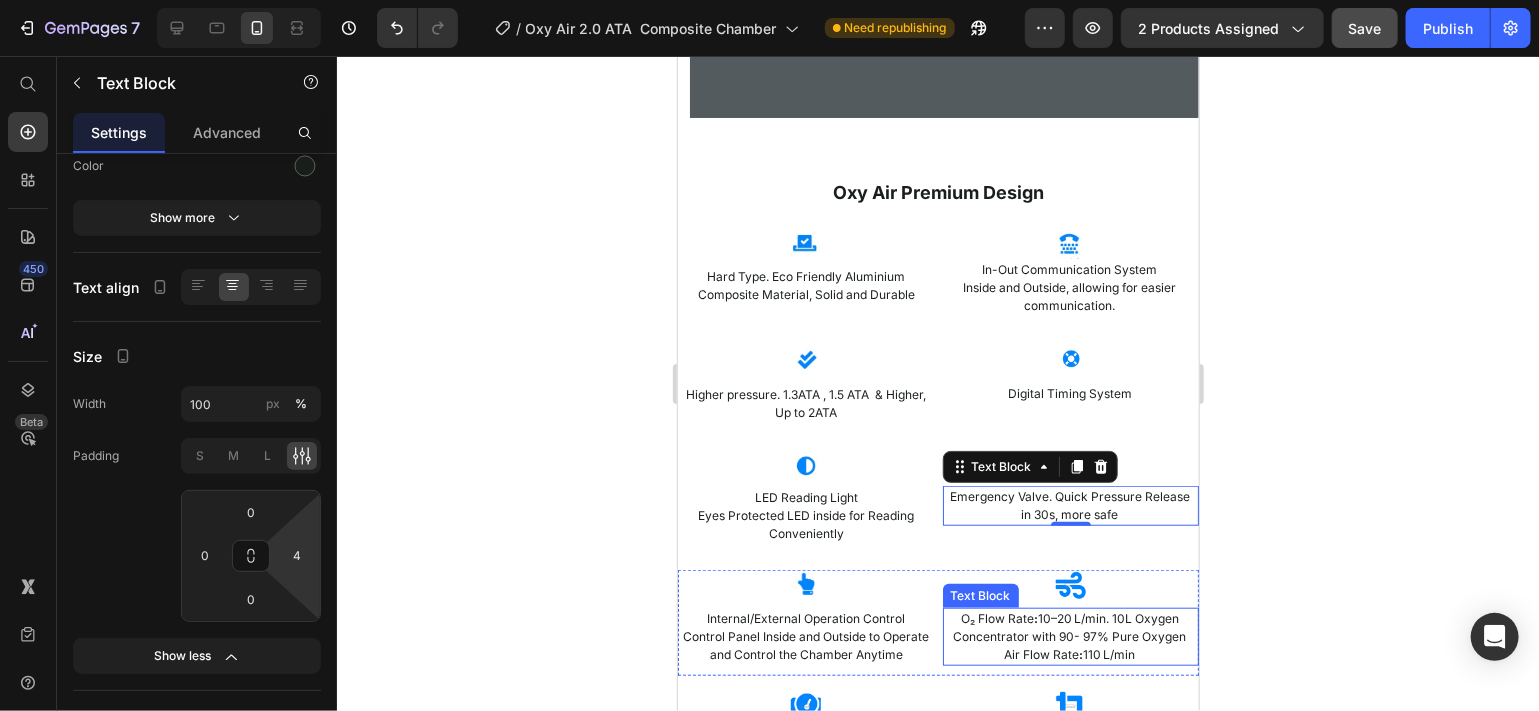 click on "O₂ Flow Rate :  10–20 L/min. 10L Oxygen Concentrator with 90- 97% Pure Oxygen" at bounding box center (1069, 627) 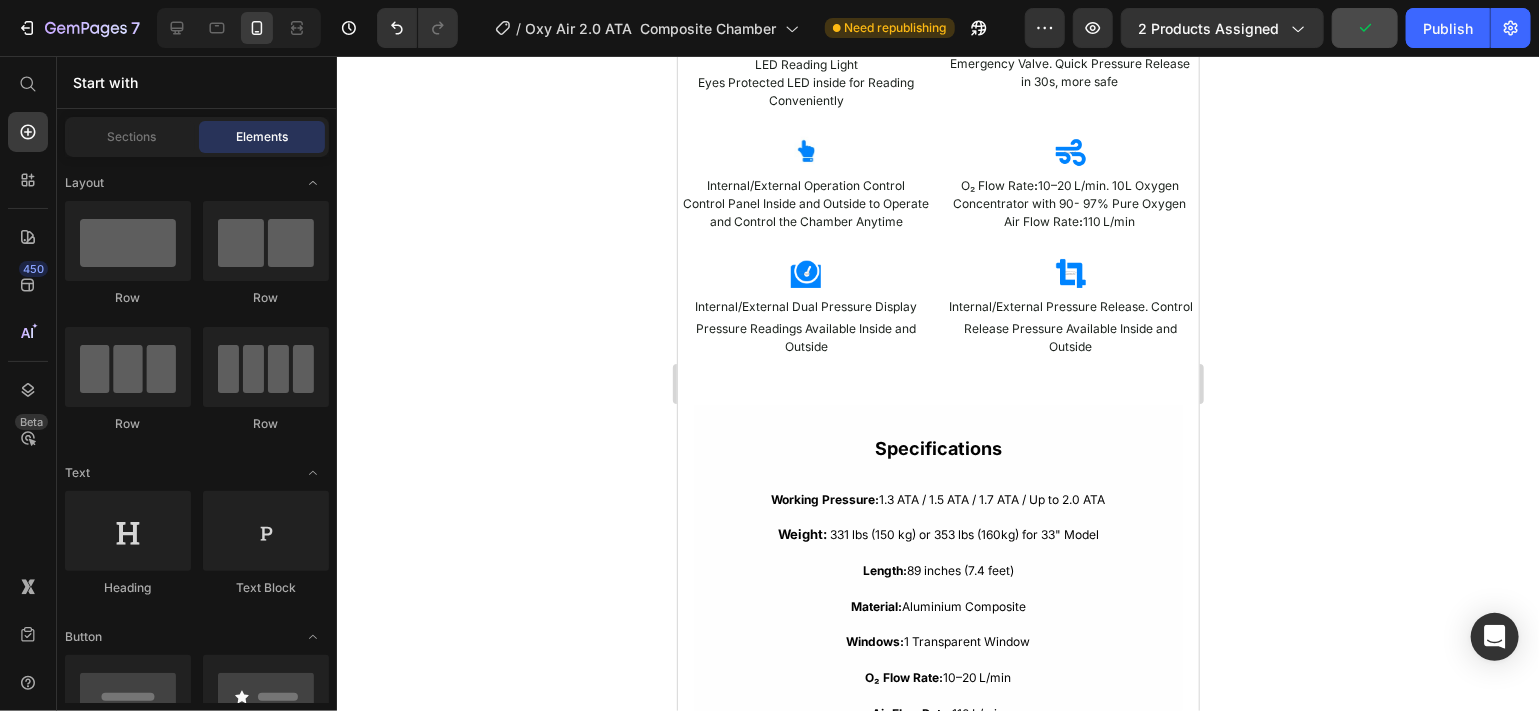 scroll, scrollTop: 4677, scrollLeft: 0, axis: vertical 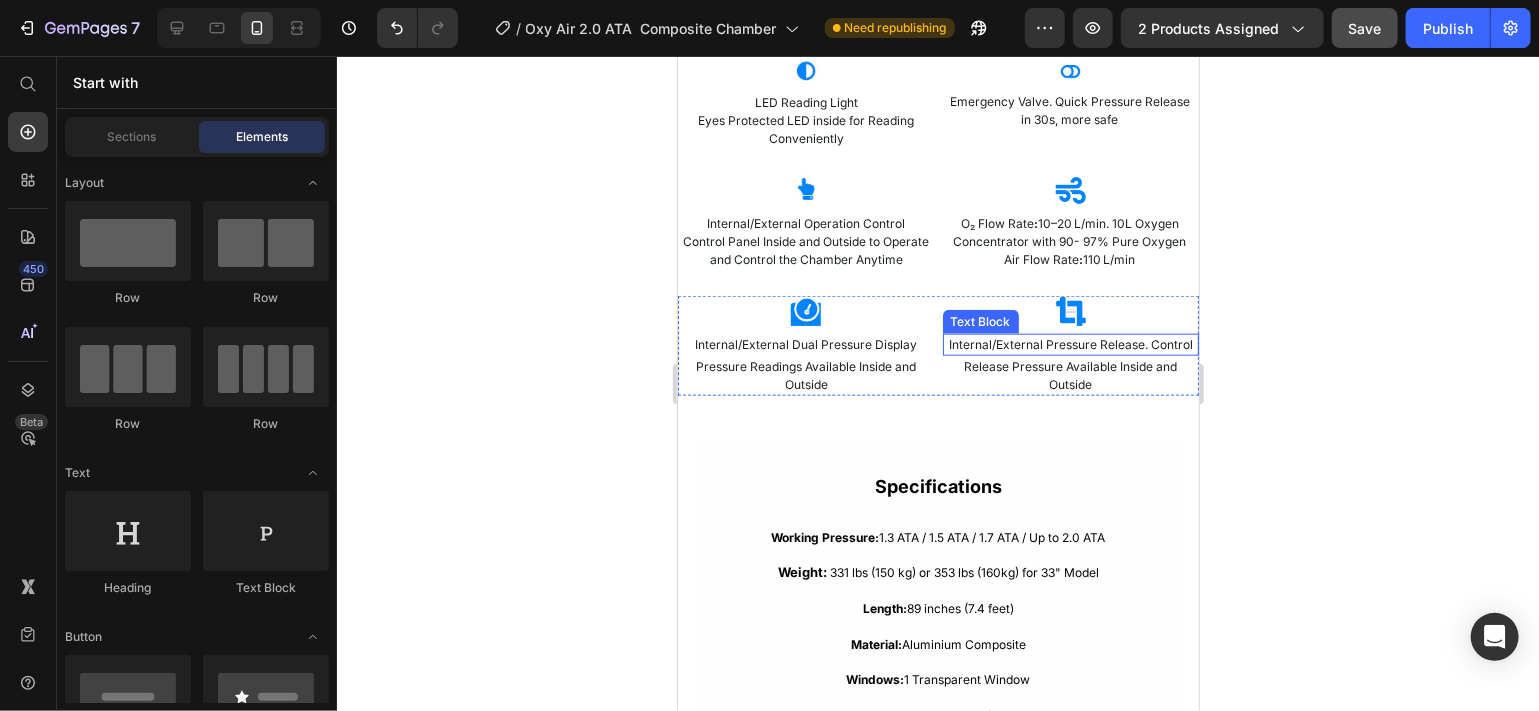 click on "Internal/External Pressure Release. Control" at bounding box center [1070, 344] 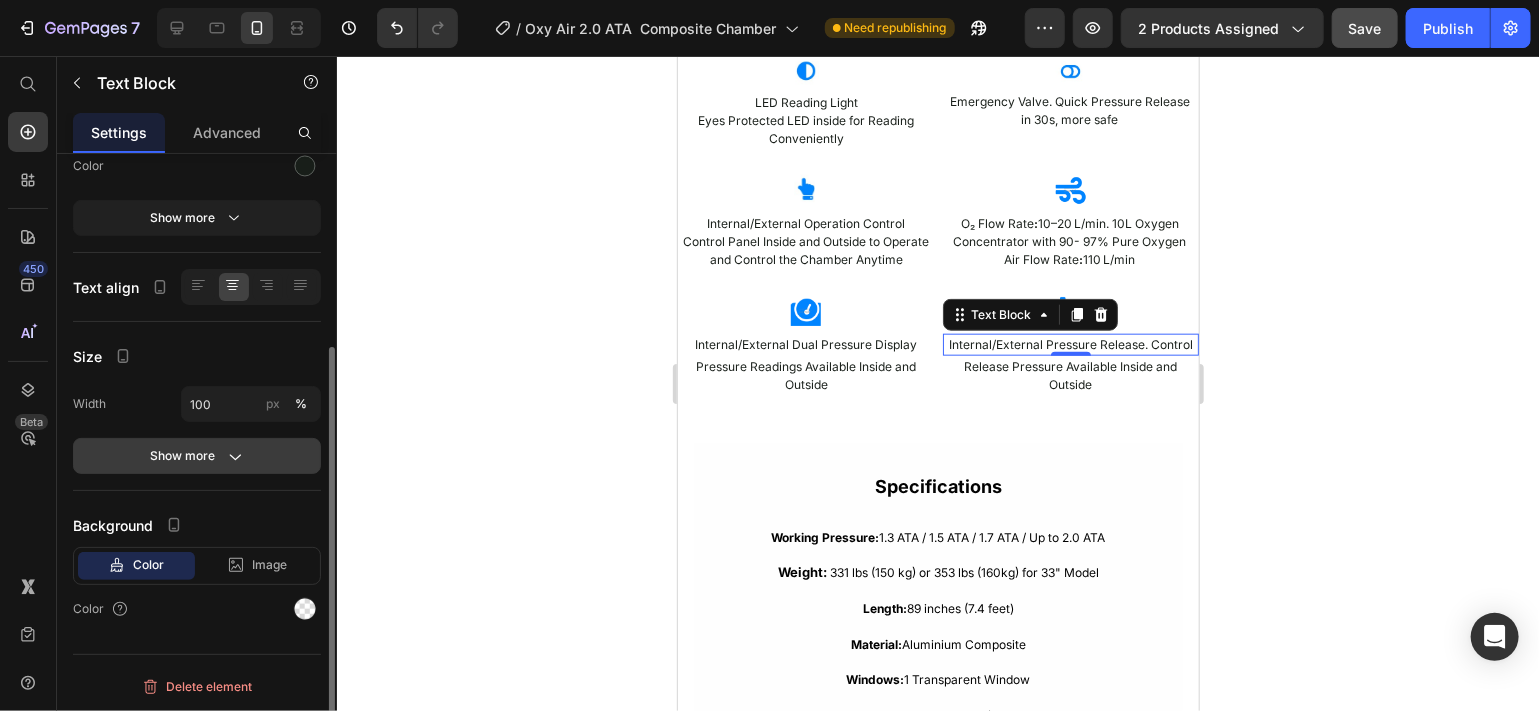 click on "Show more" 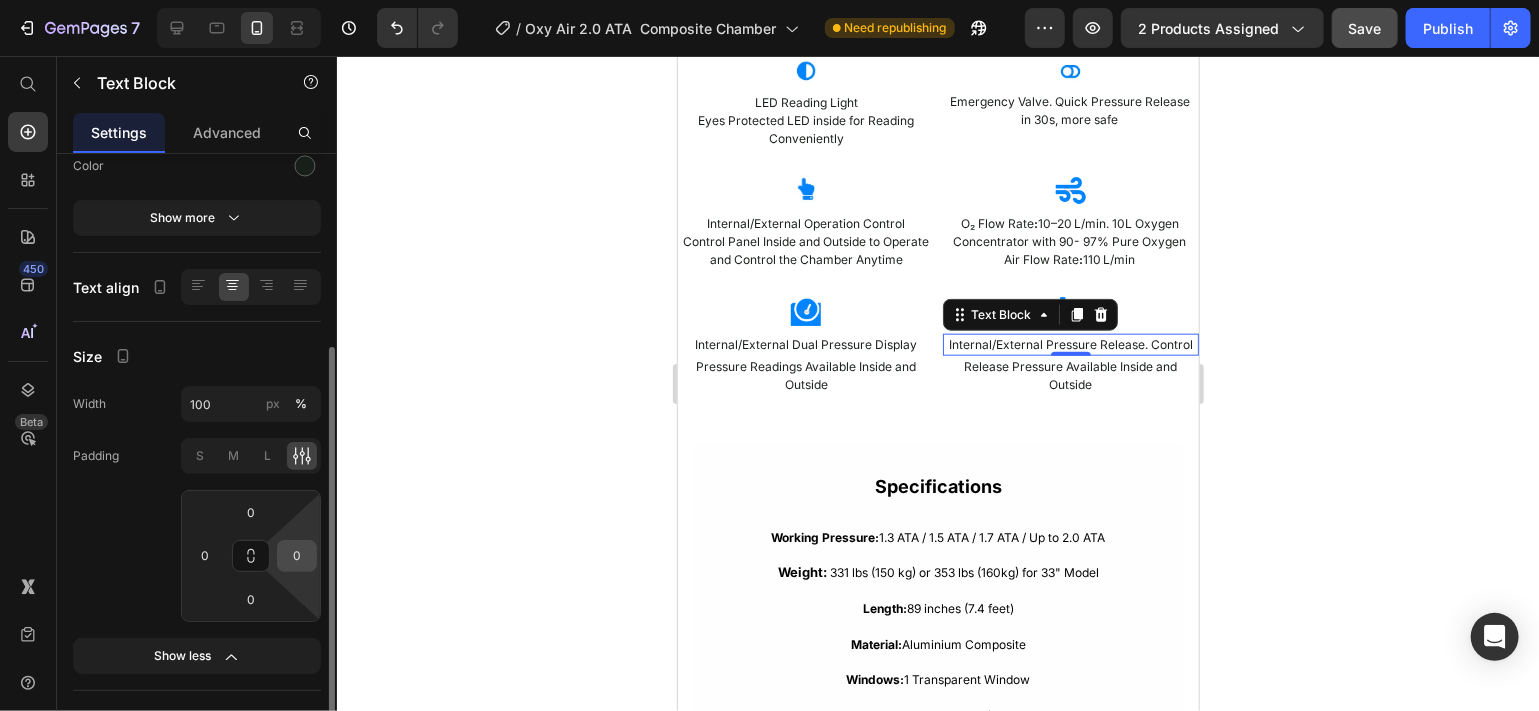 click on "0" at bounding box center [297, 556] 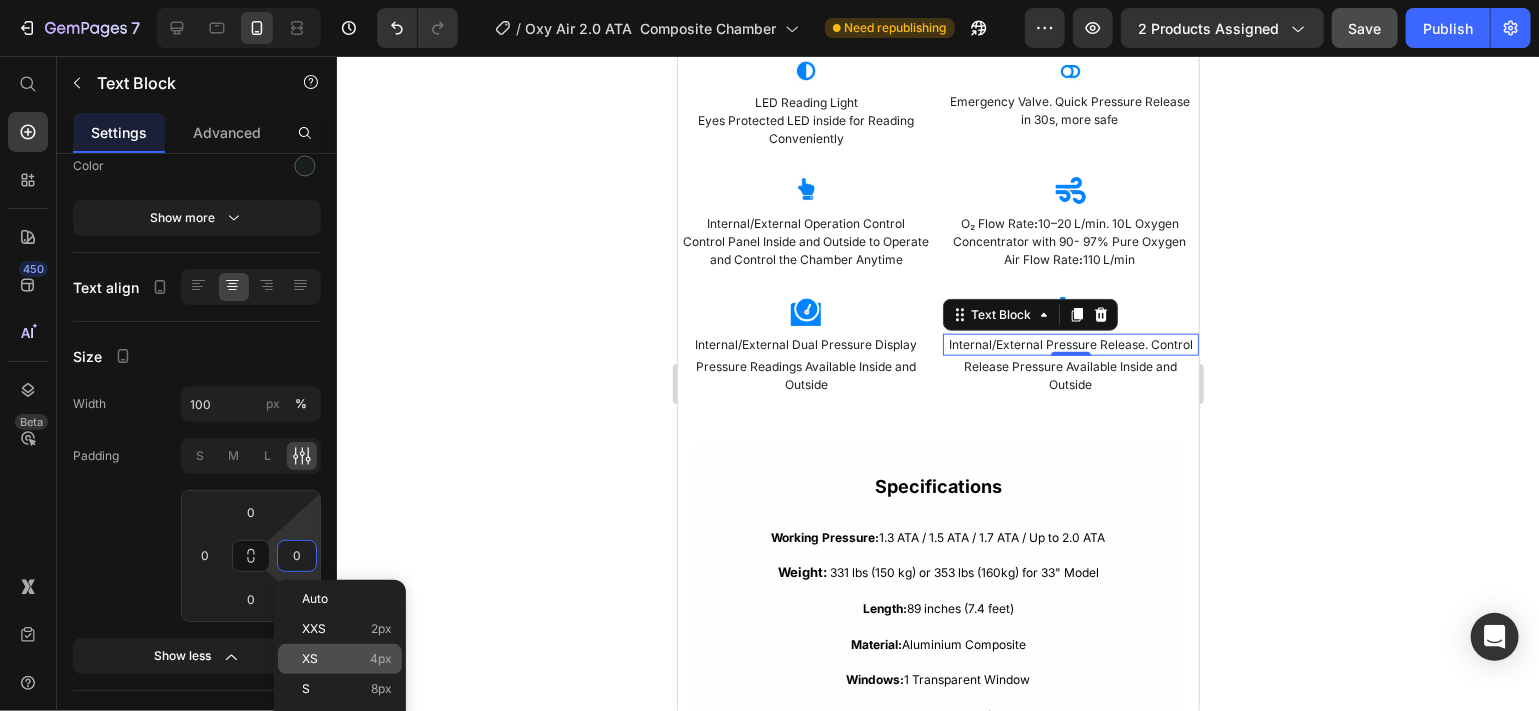 click on "XS 4px" 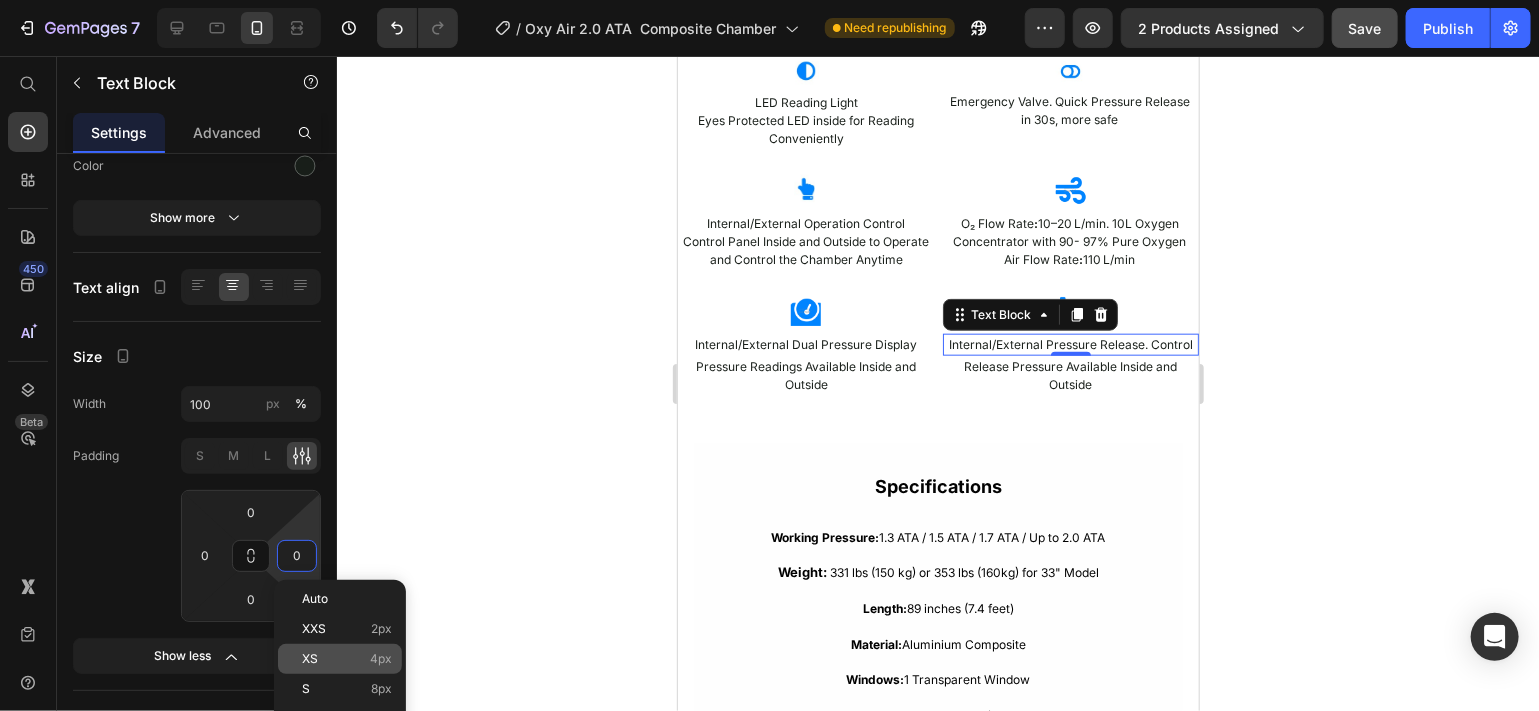 type on "4" 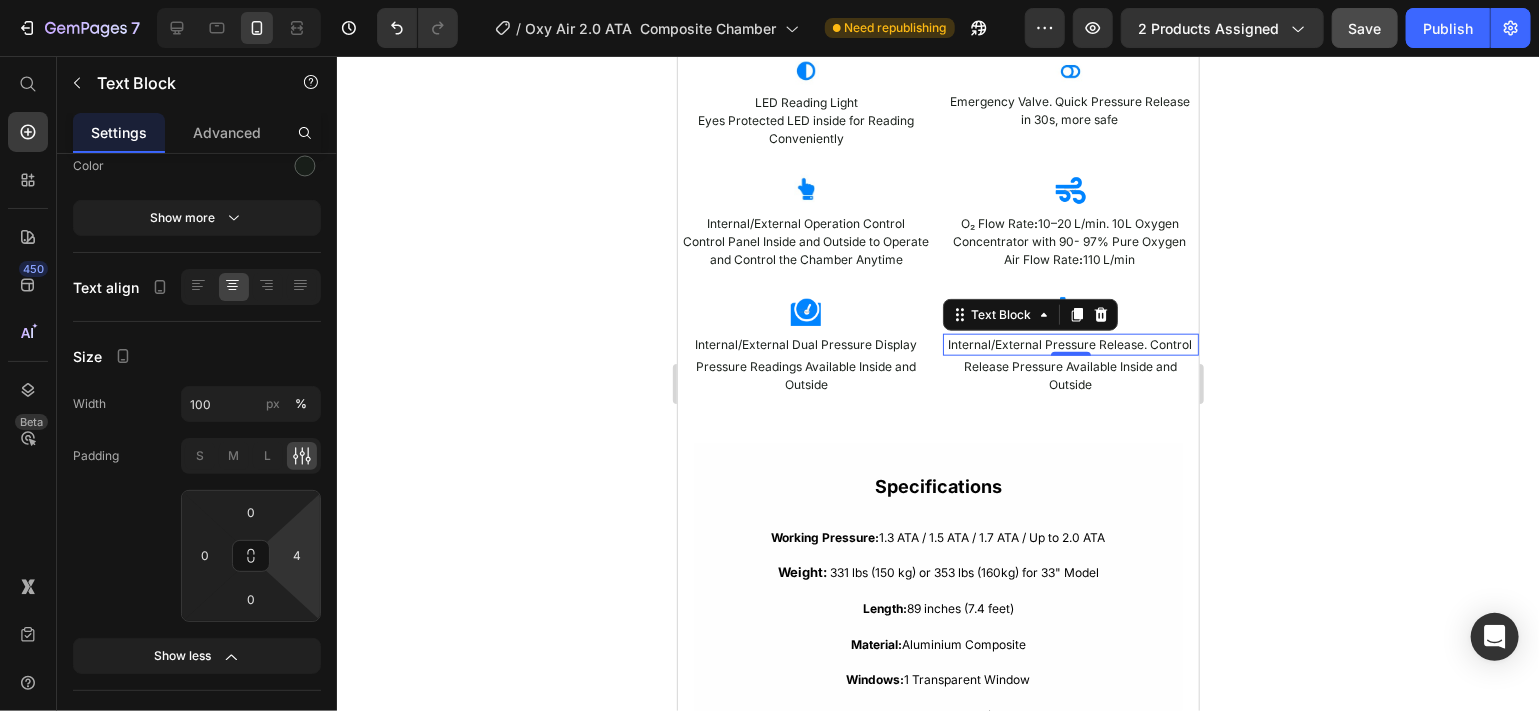 click on "Internal/External Pressure Release. Control" at bounding box center [1070, 344] 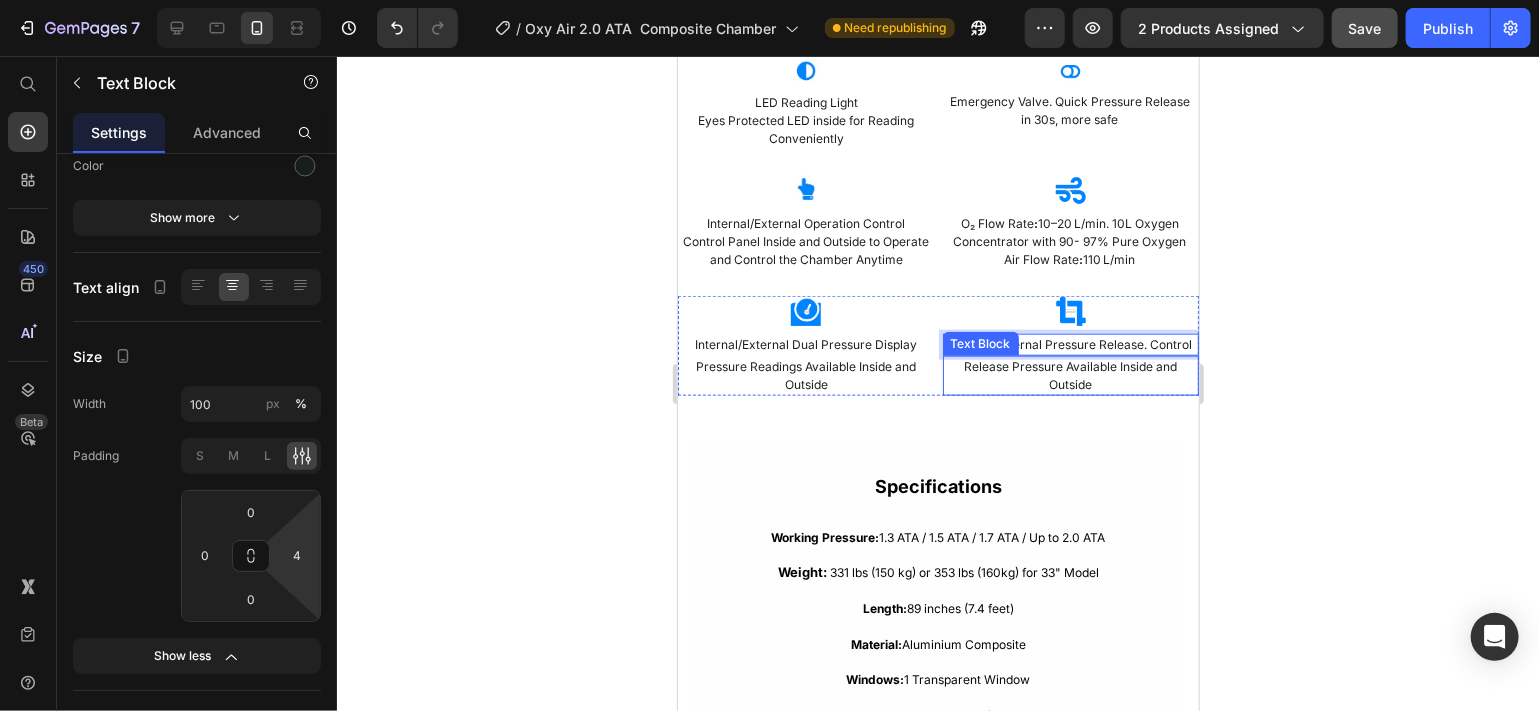 click on "Release Pressure Available Inside and Outside" at bounding box center [1070, 375] 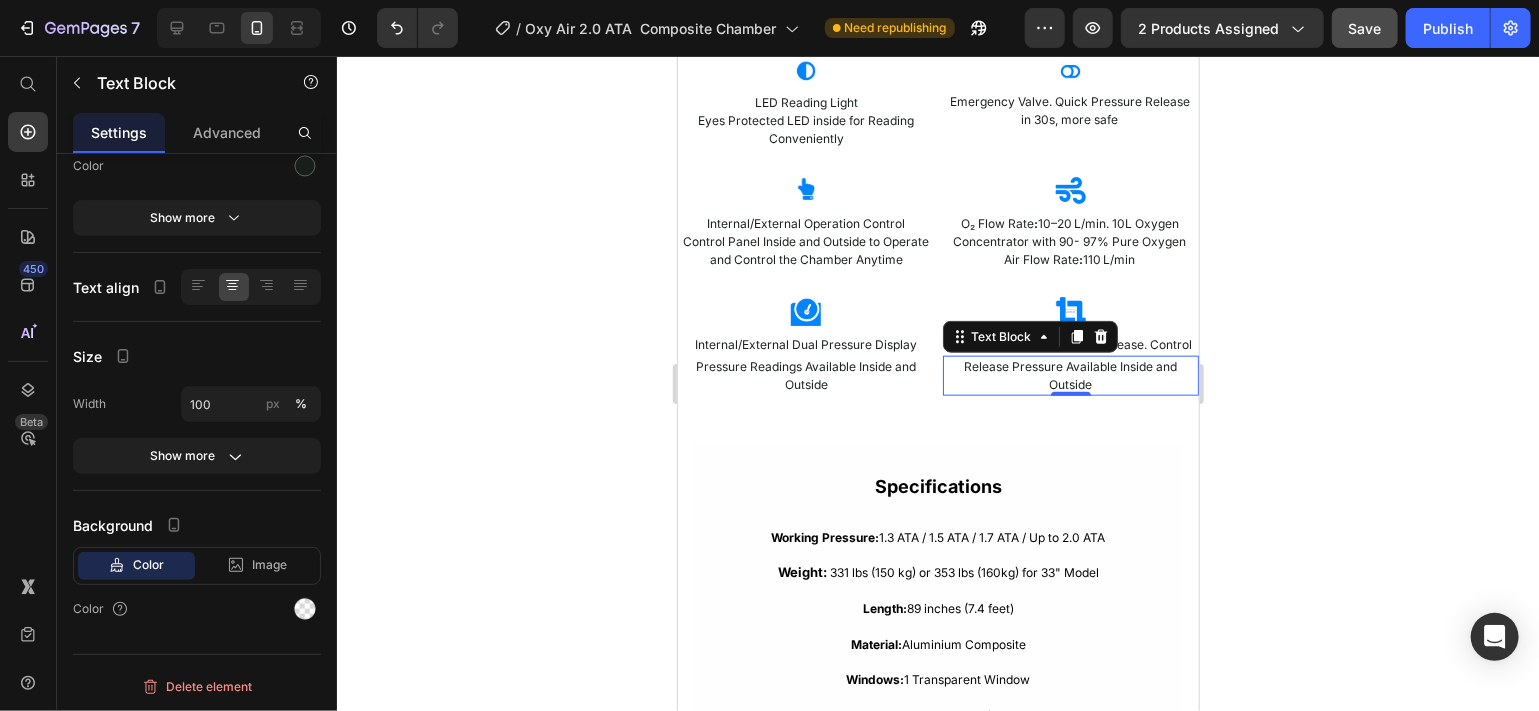 click on "Release Pressure Available Inside and Outside" at bounding box center [1070, 375] 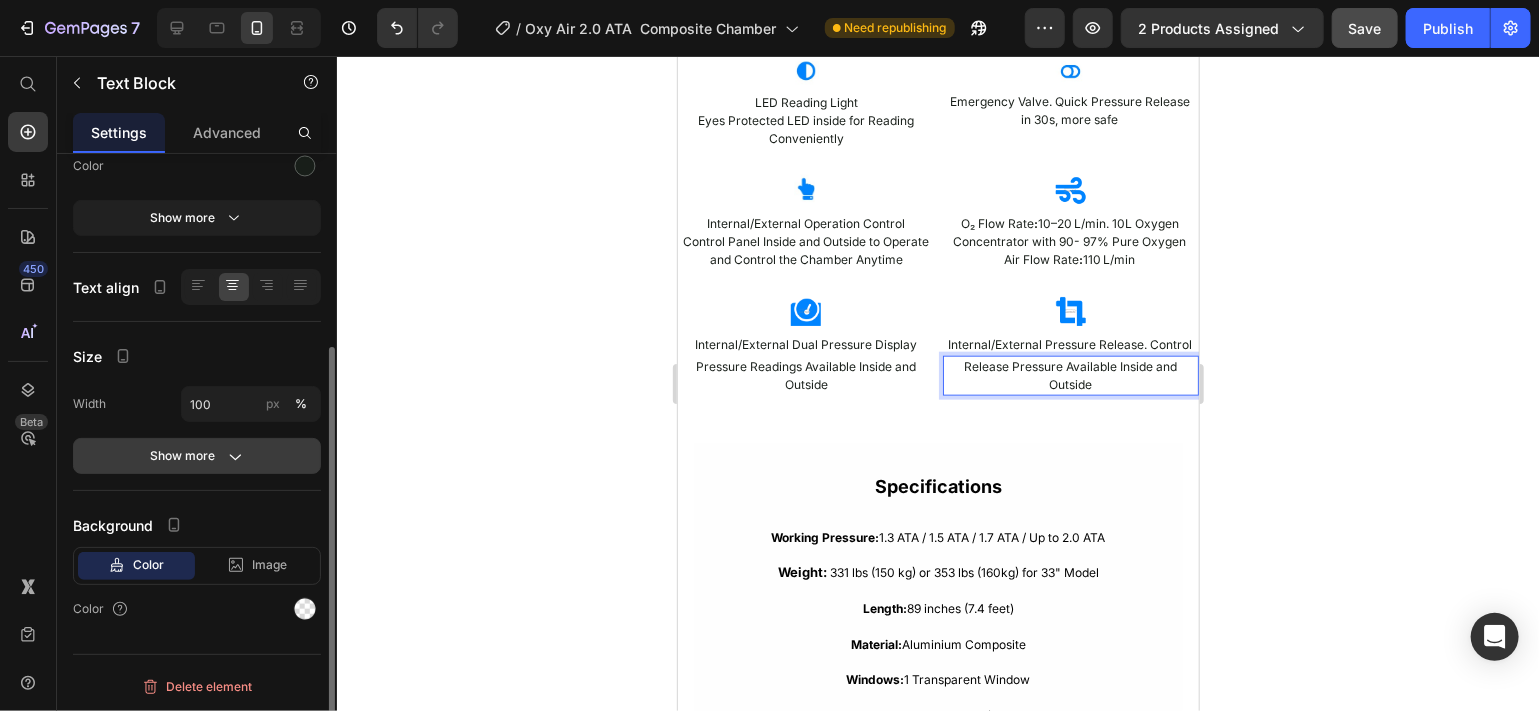 click on "Show more" 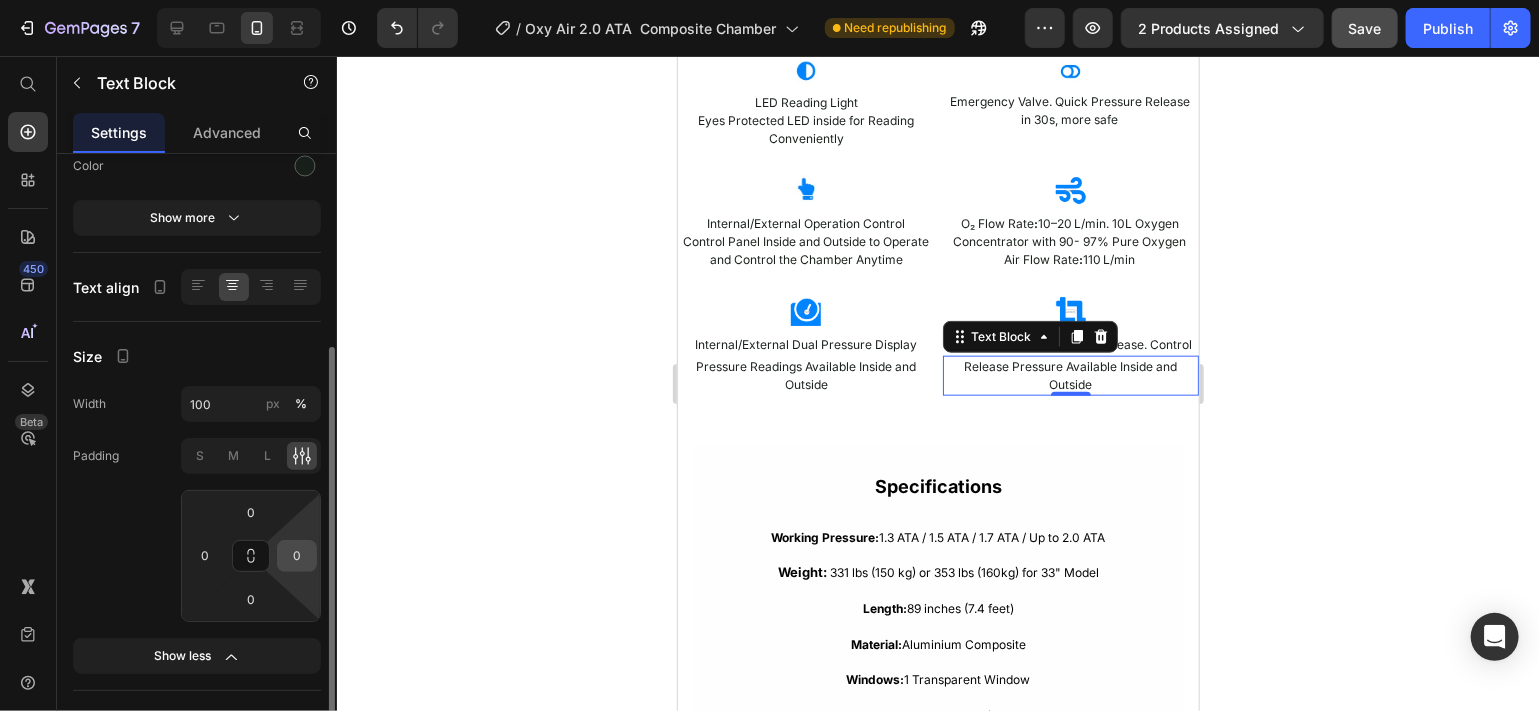 click on "0" at bounding box center (297, 556) 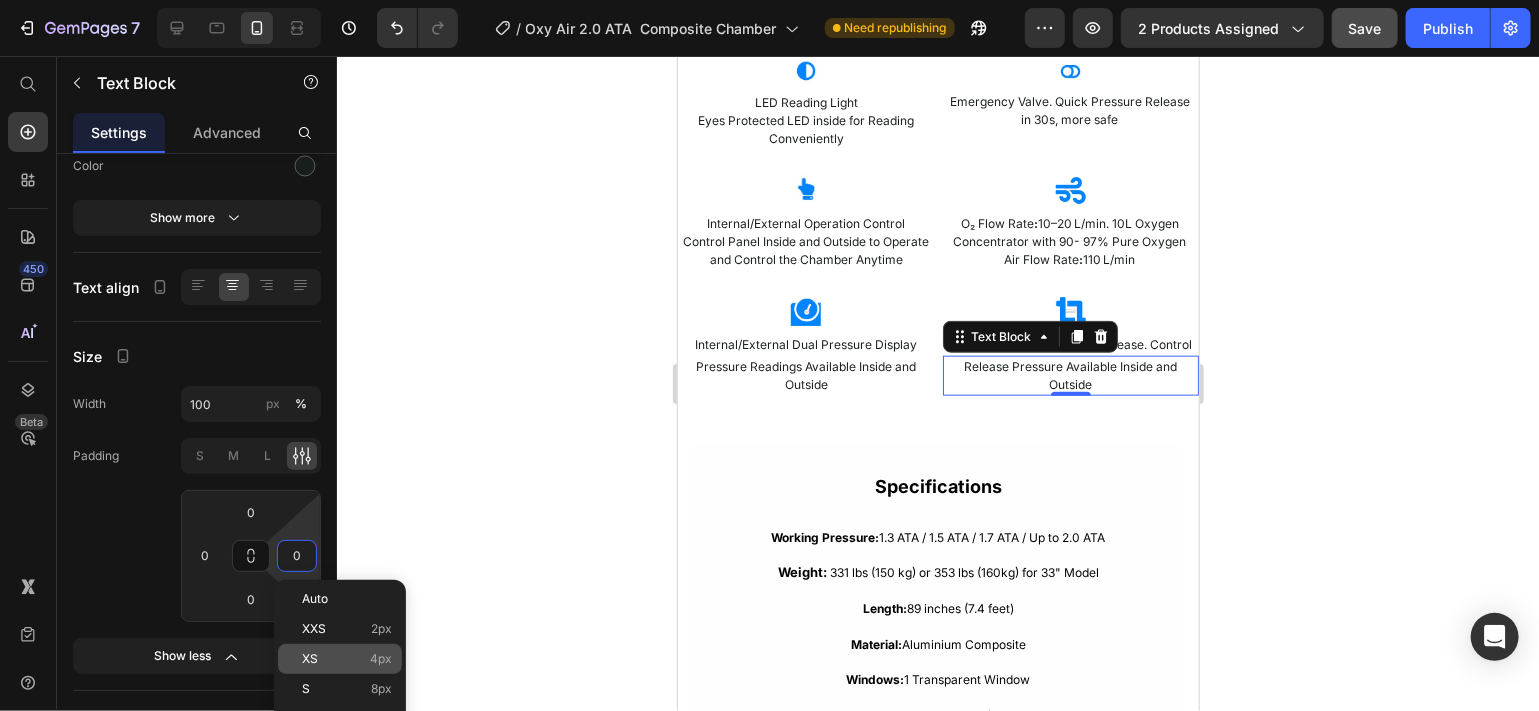 click on "XS 4px" 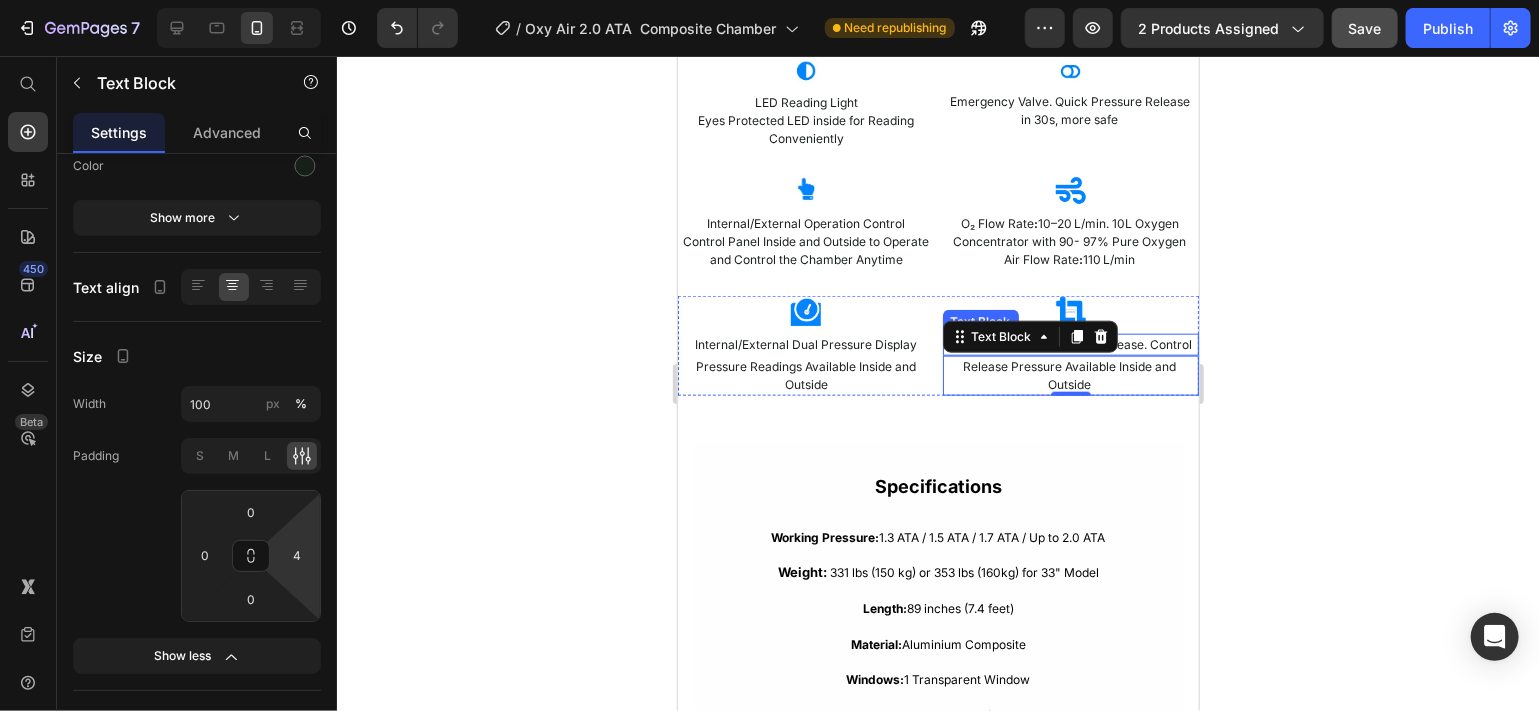 click on "Internal/External Pressure Release. Control" at bounding box center (1069, 344) 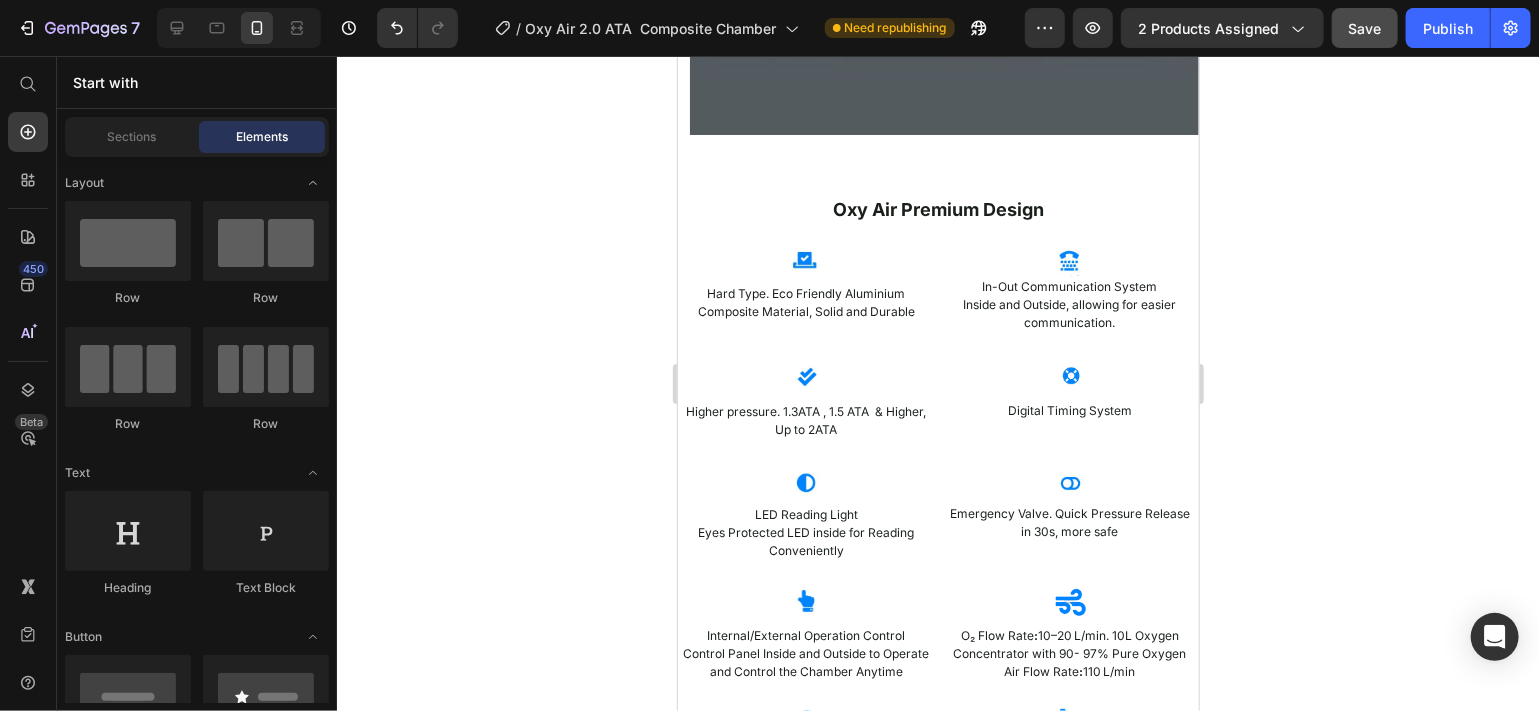 scroll, scrollTop: 4210, scrollLeft: 0, axis: vertical 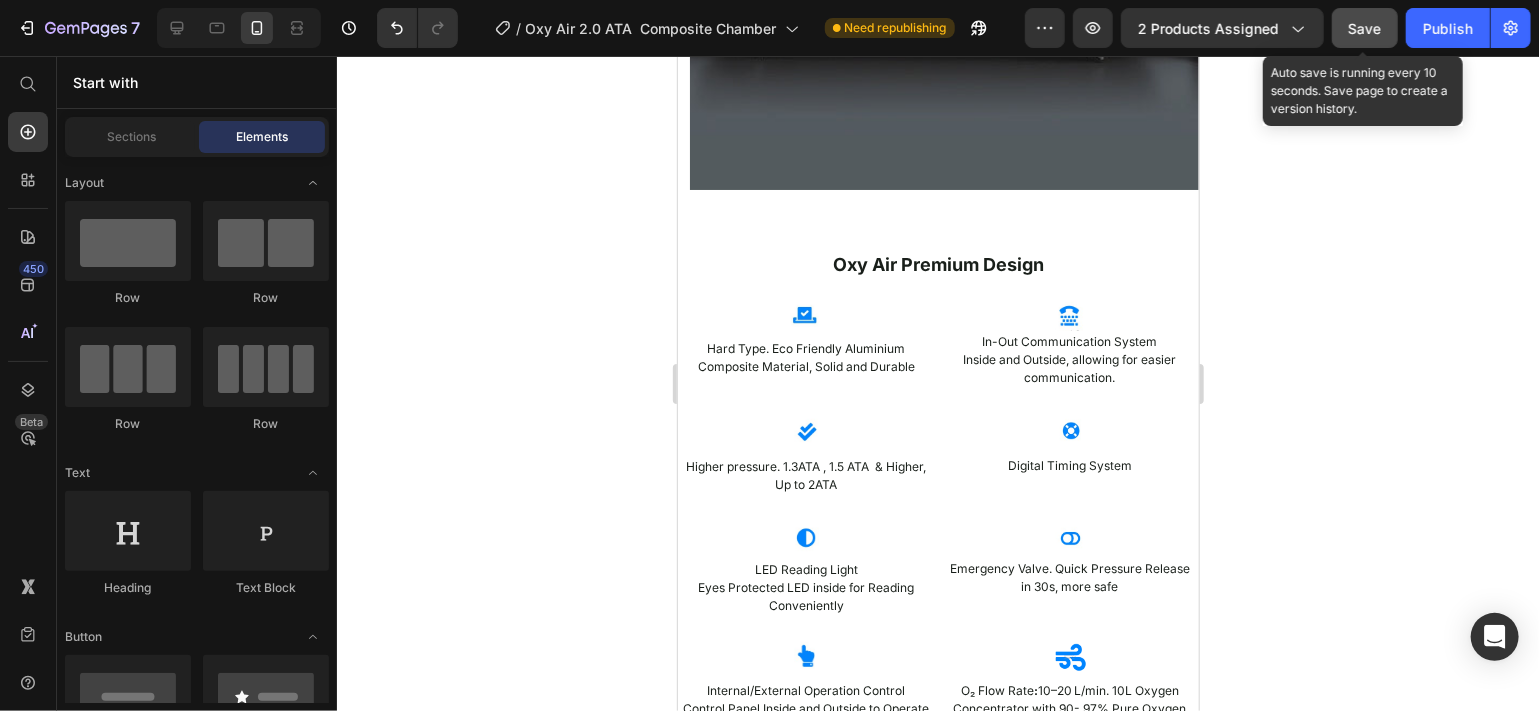click on "Save" at bounding box center (1365, 28) 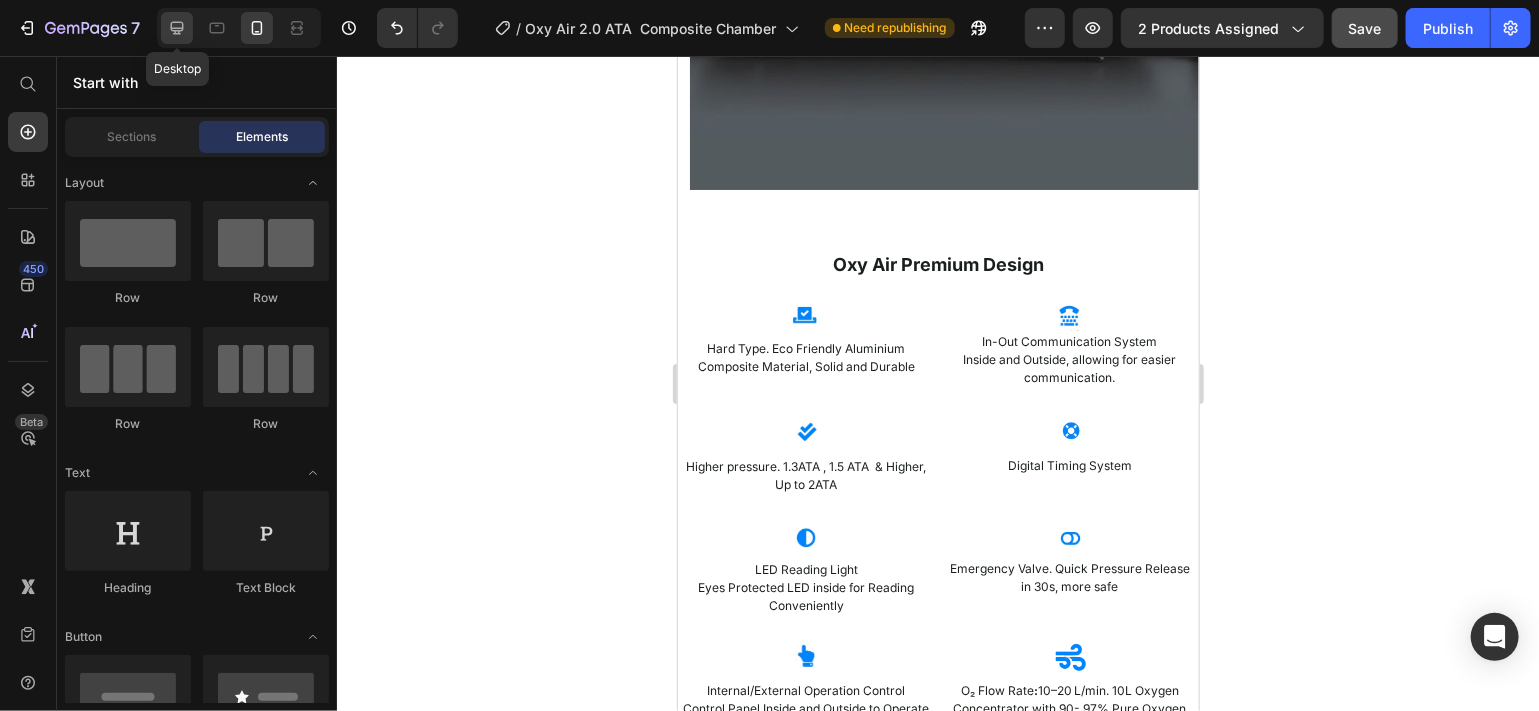 click 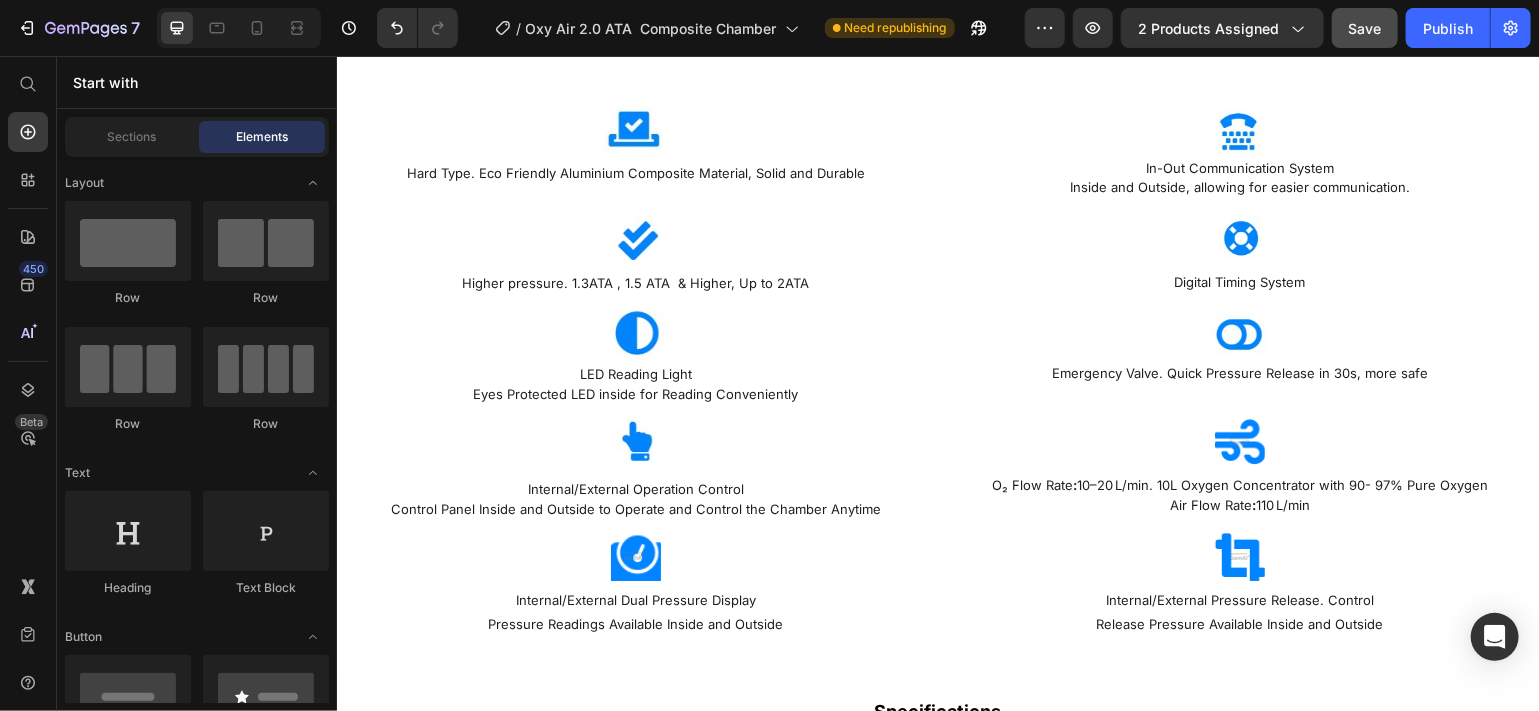 scroll, scrollTop: 3314, scrollLeft: 0, axis: vertical 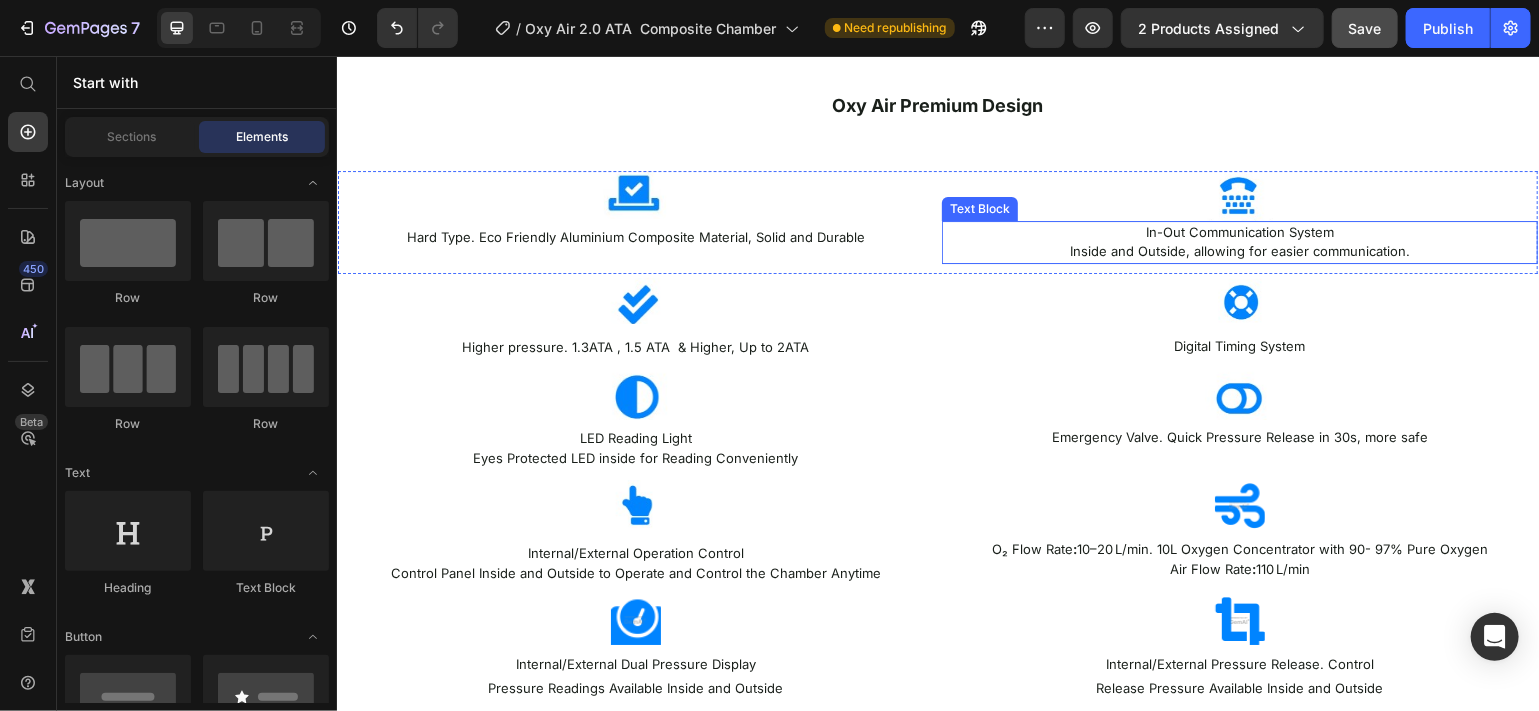click on "Inside and Outside, allowing for easier communication." at bounding box center (1239, 251) 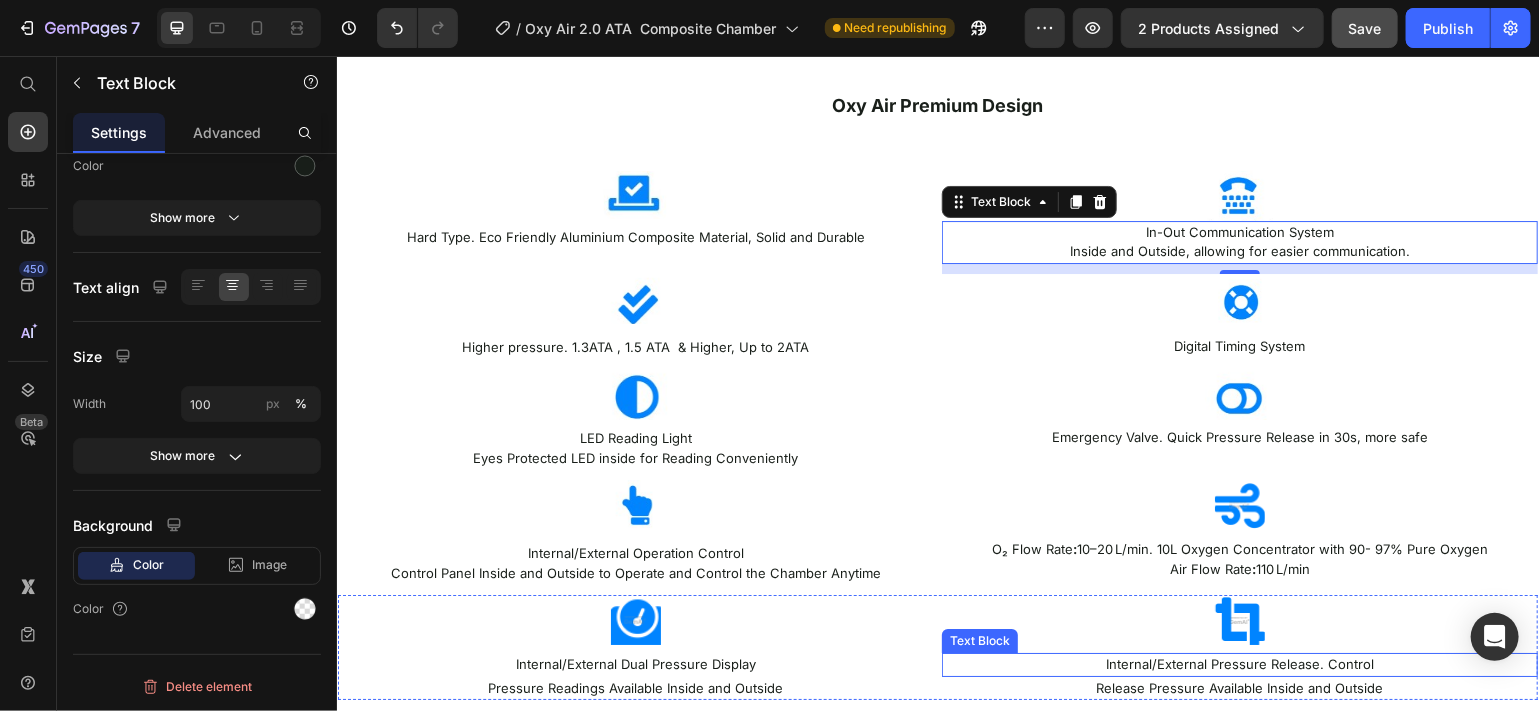 click on "Internal/External Pressure Release. Control" at bounding box center (1239, 664) 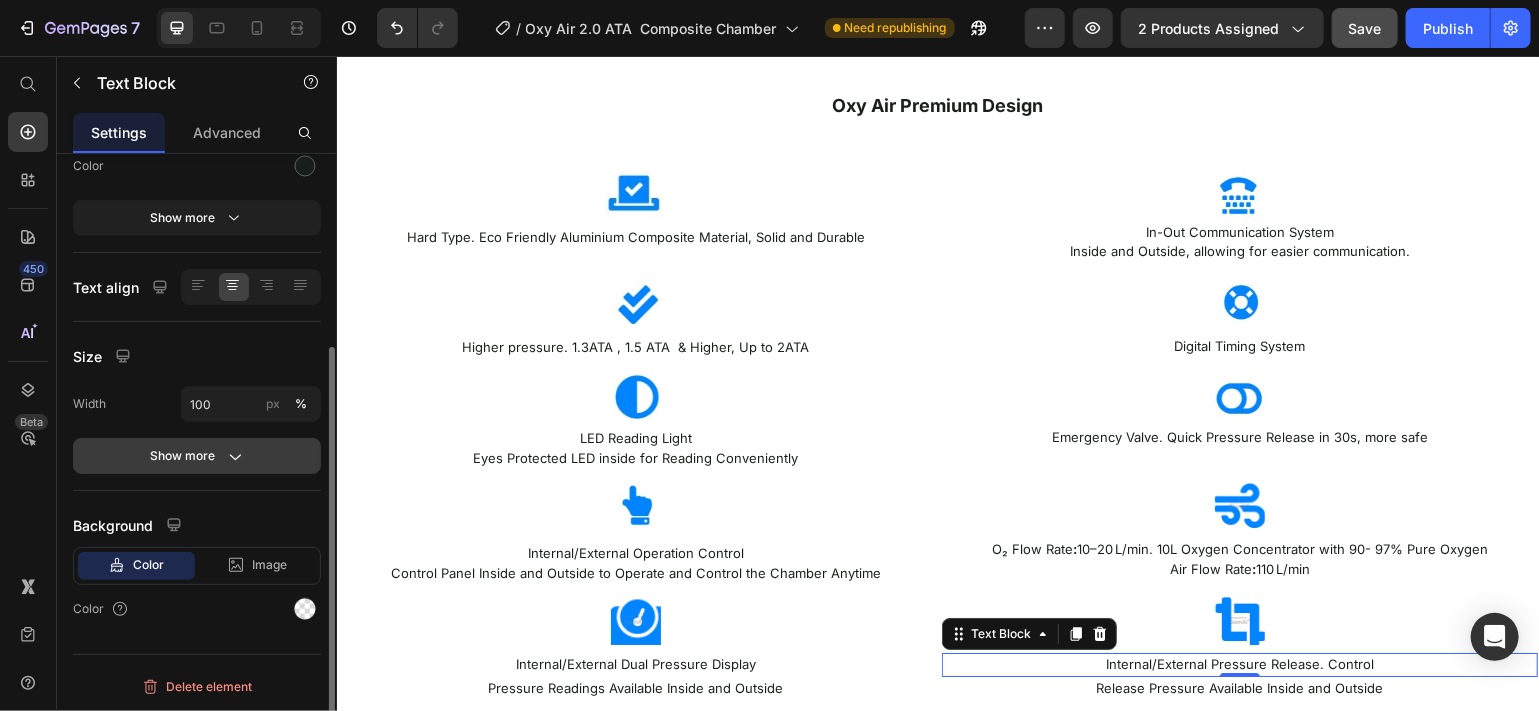 click on "Show more" 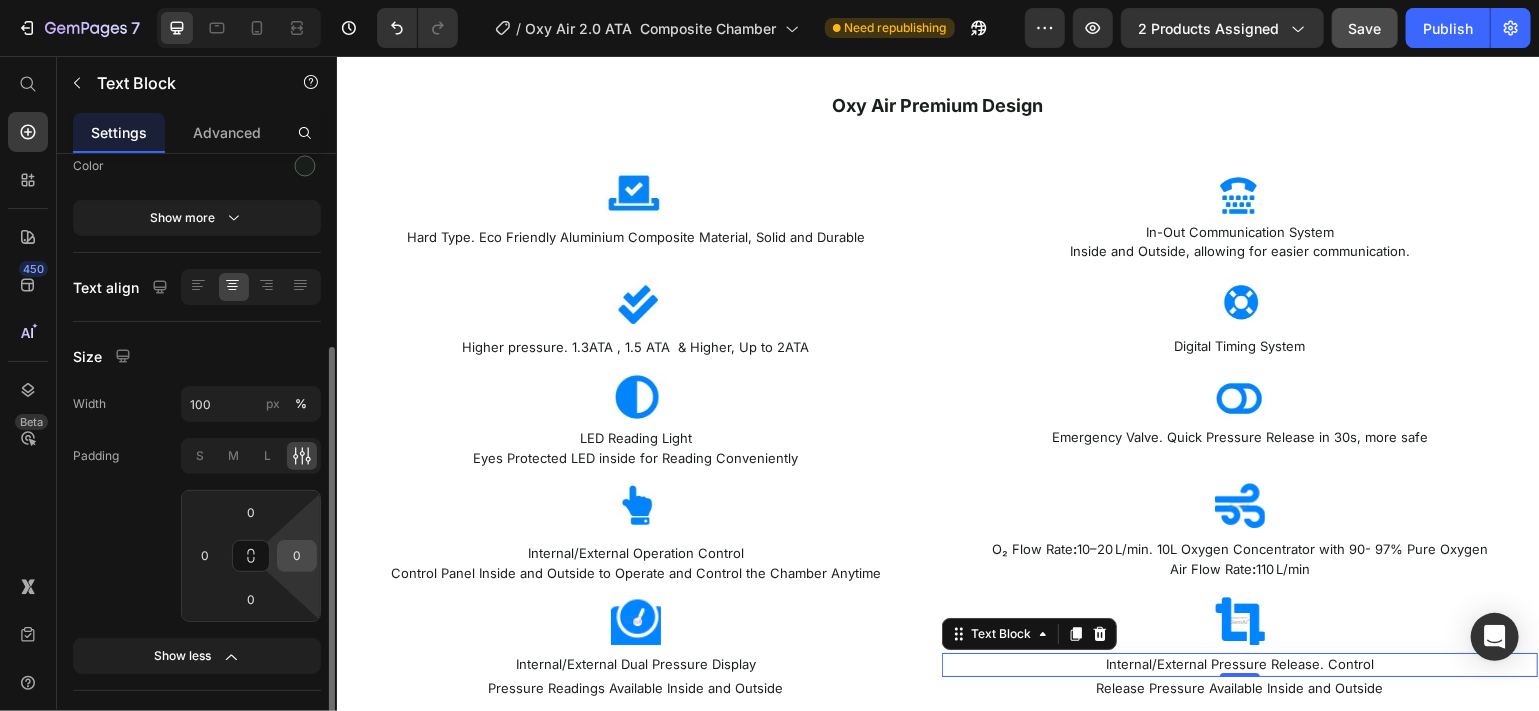 click on "0" at bounding box center (297, 556) 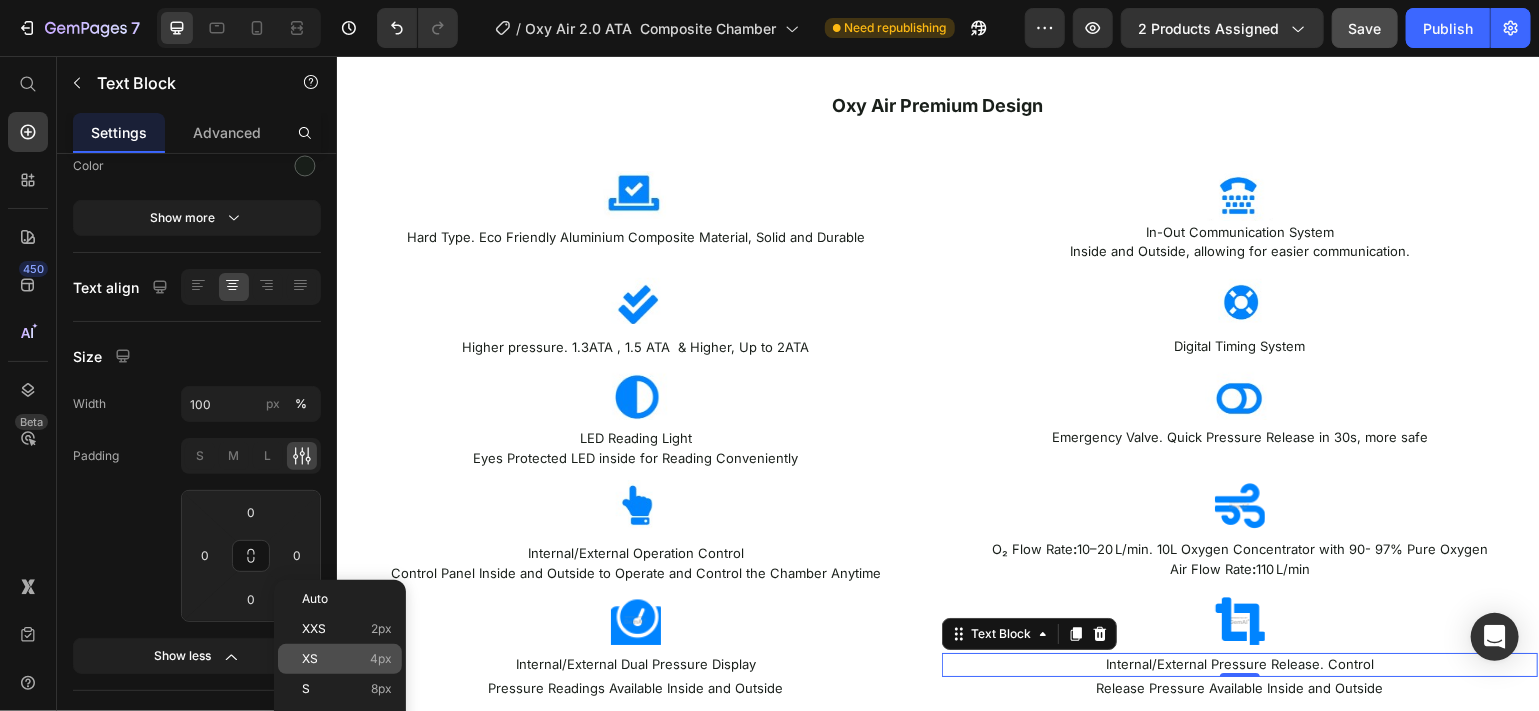 click on "XS 4px" 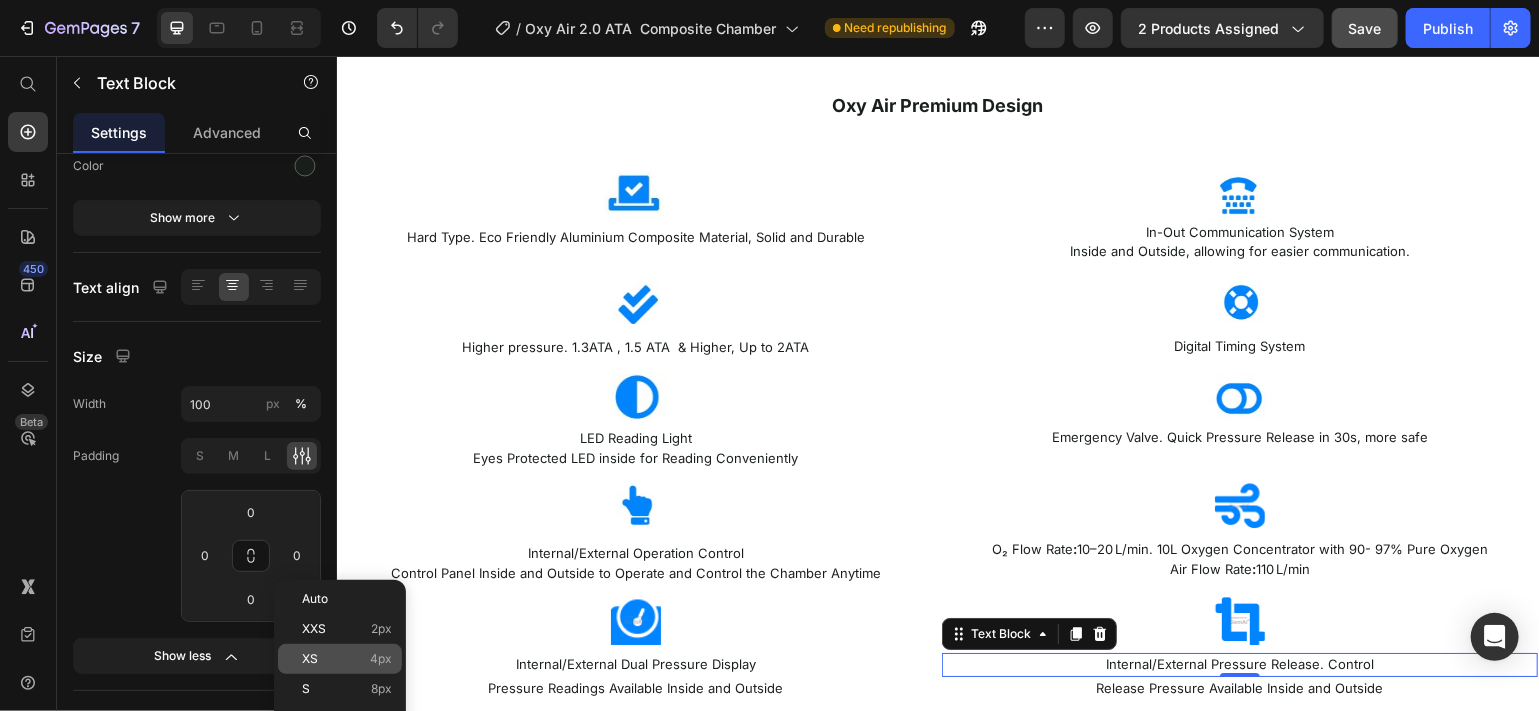 type on "4" 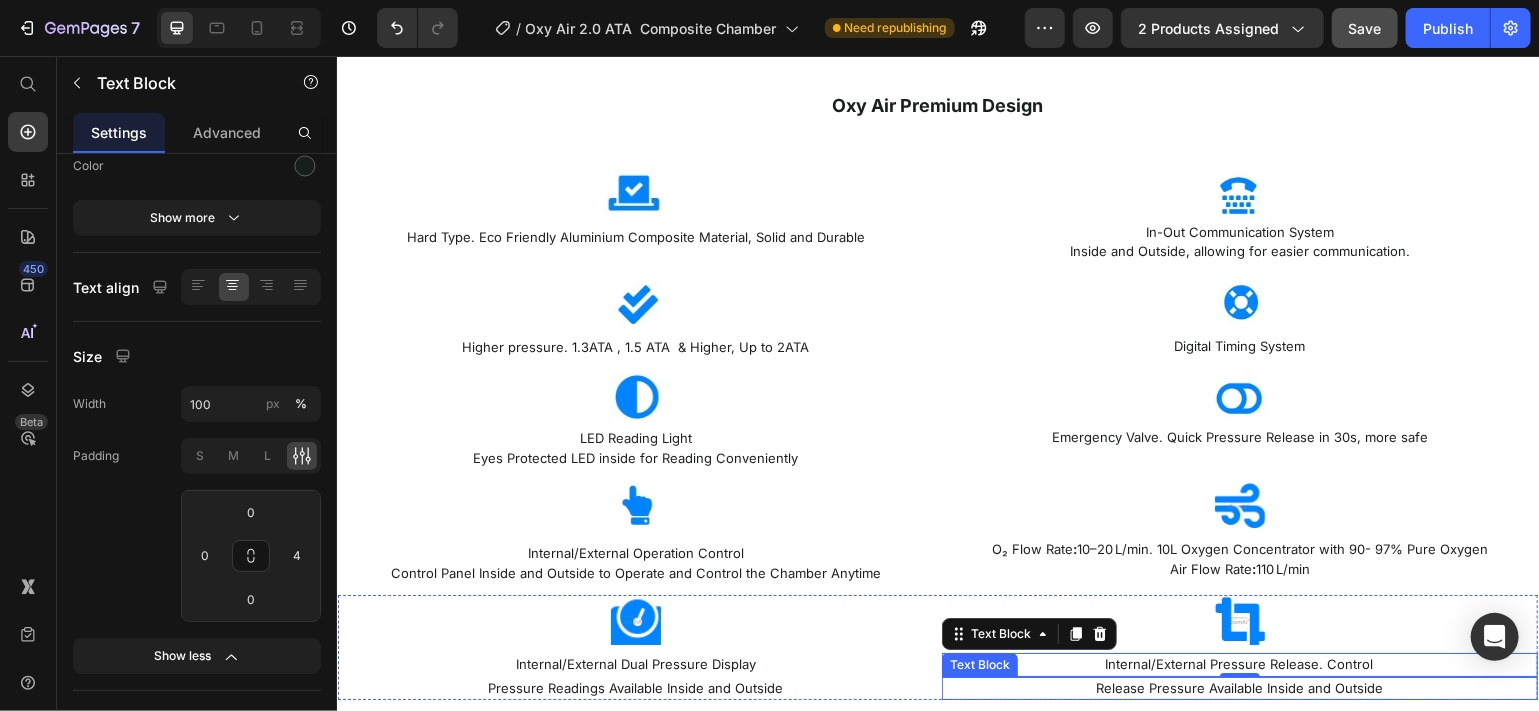 click on "Release Pressure Available Inside and Outside" at bounding box center [1239, 688] 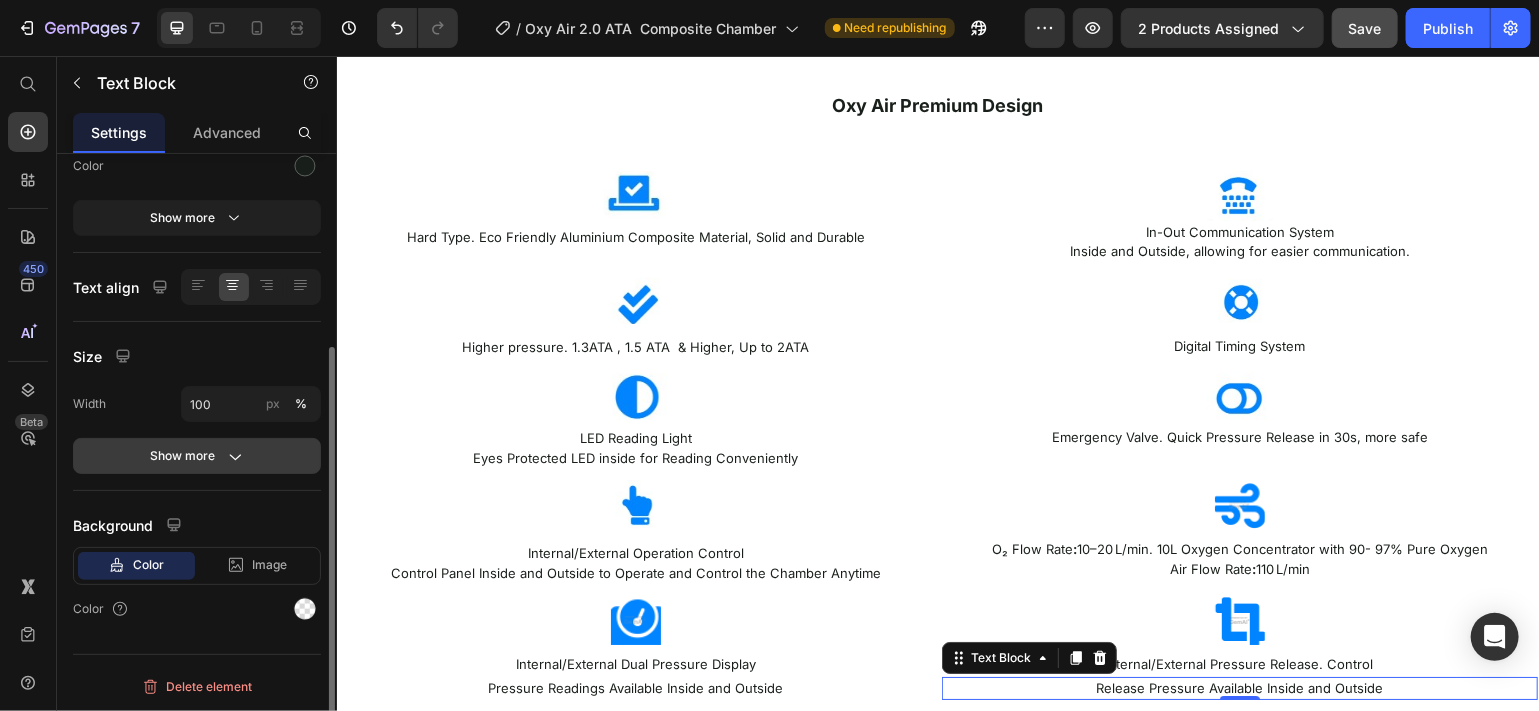 click on "Show more" 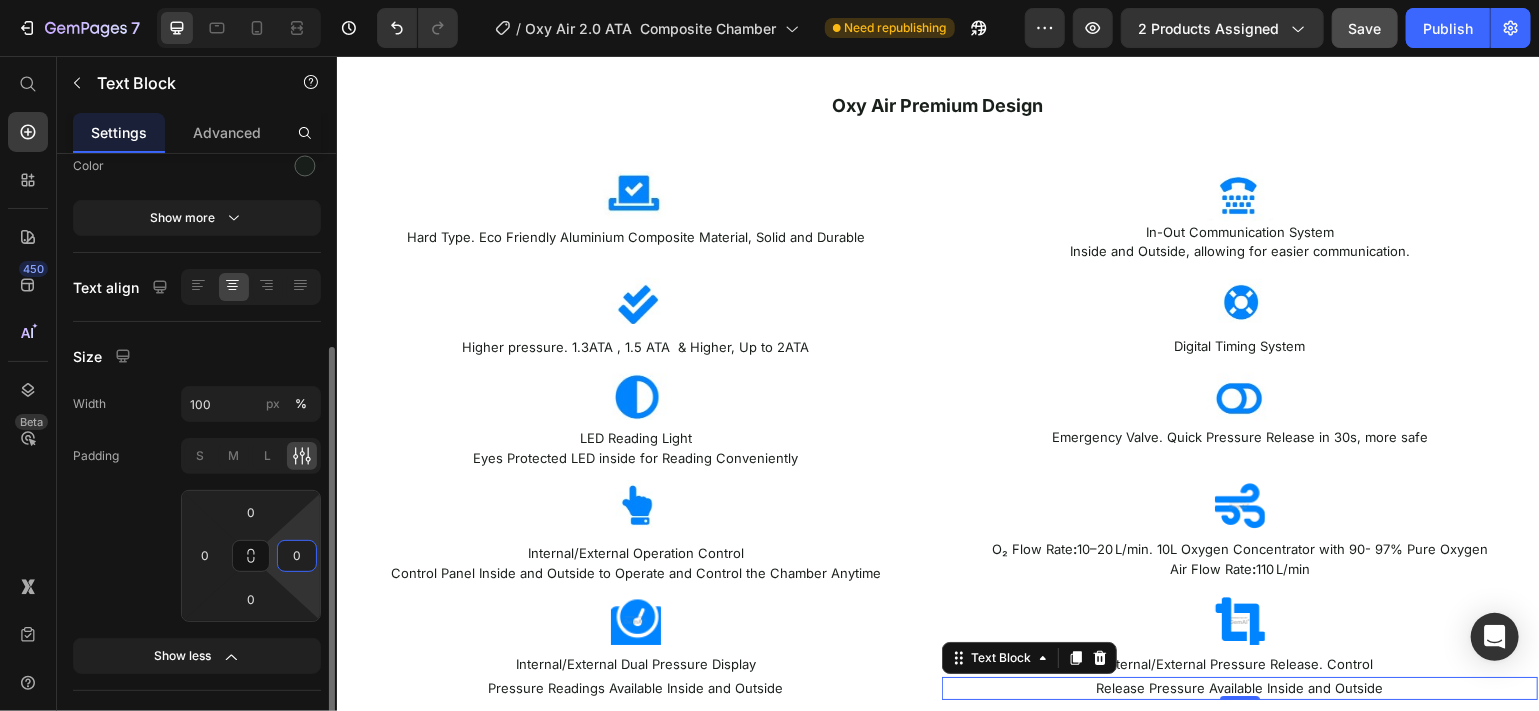 click on "0" at bounding box center [297, 556] 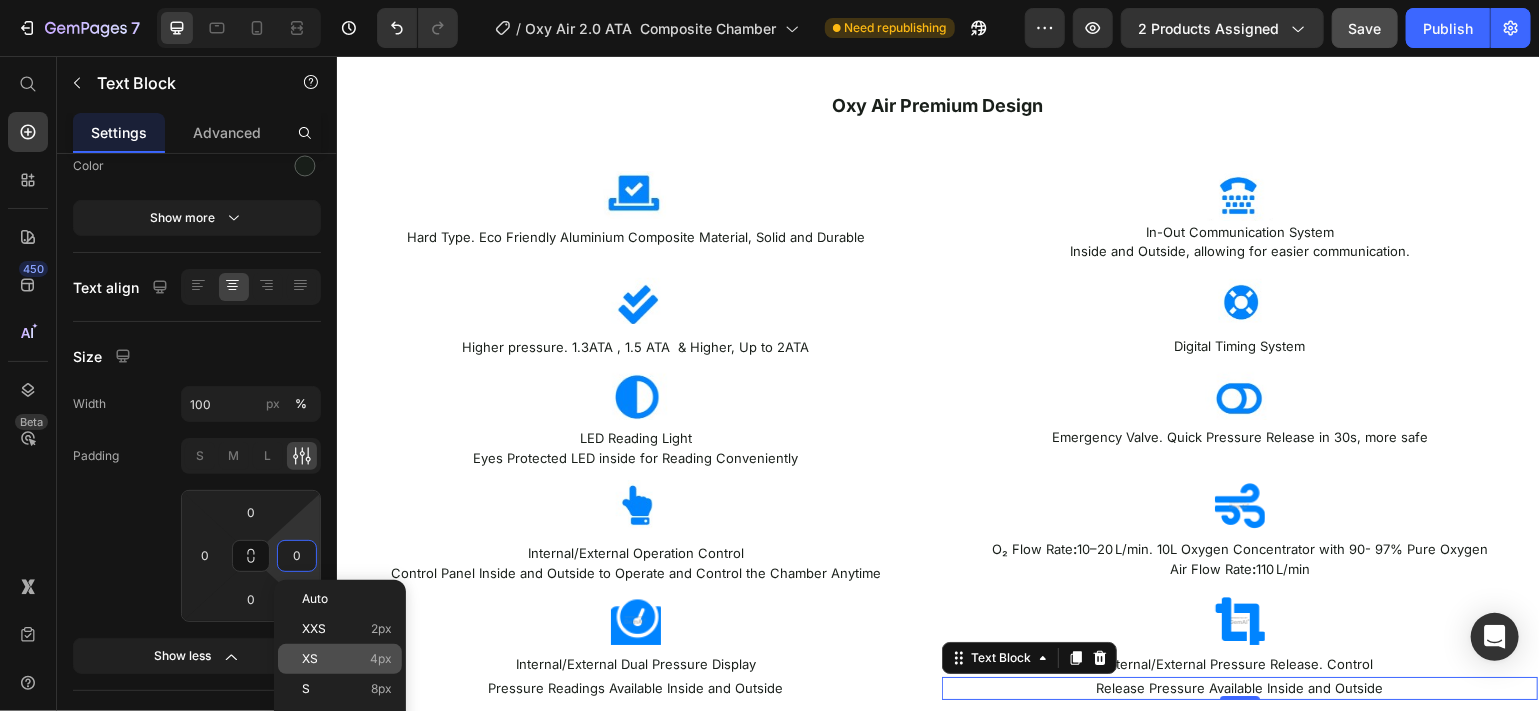 click on "XS 4px" 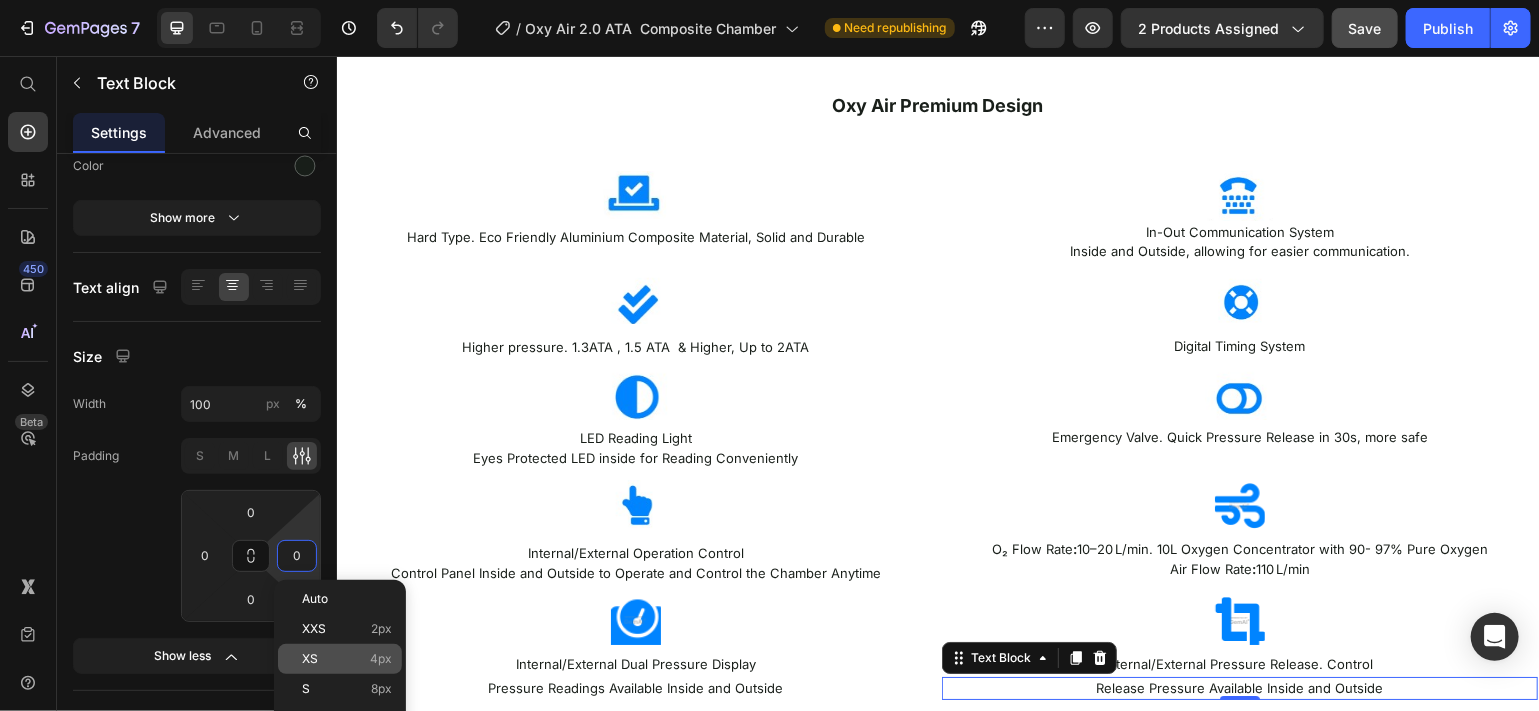 type on "4" 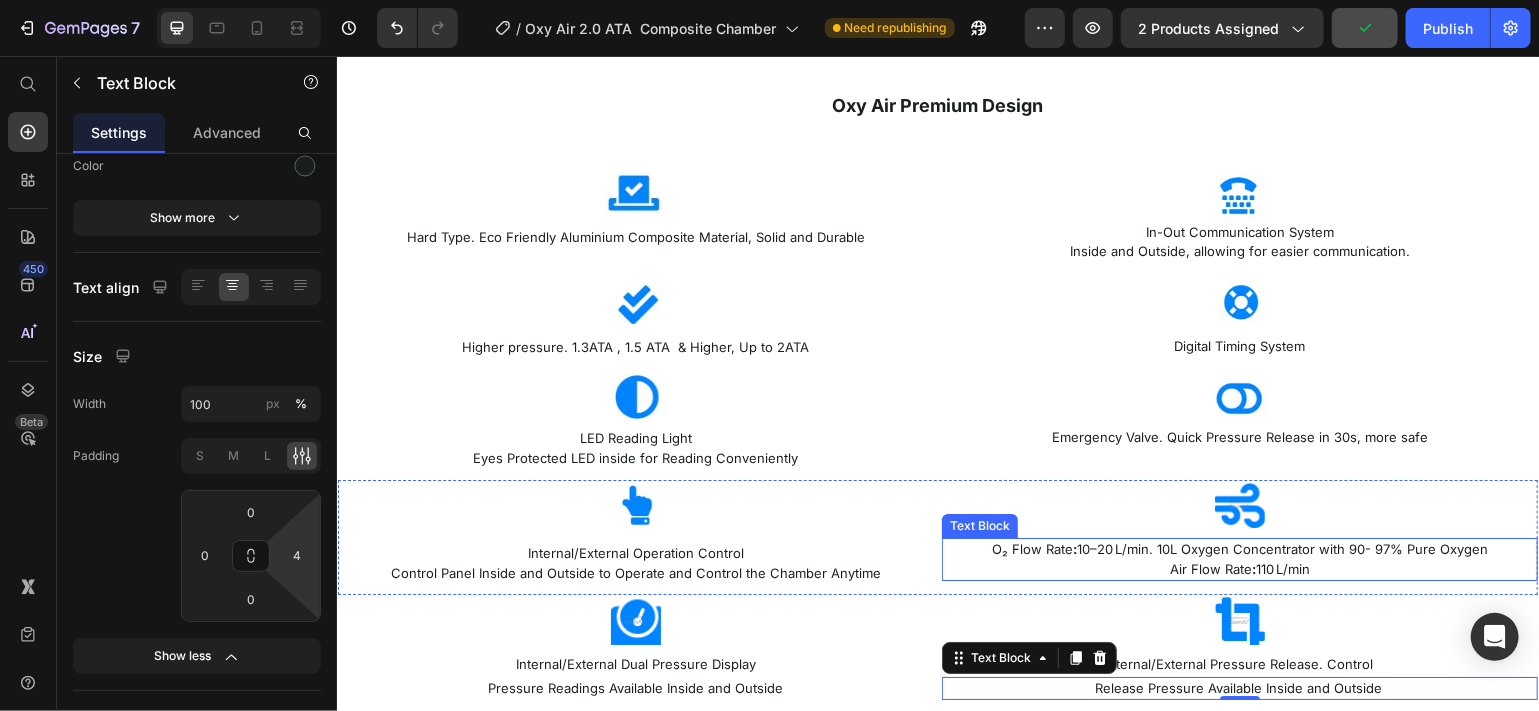 click on "Air Flow Rate :  110 L/min" at bounding box center (1239, 569) 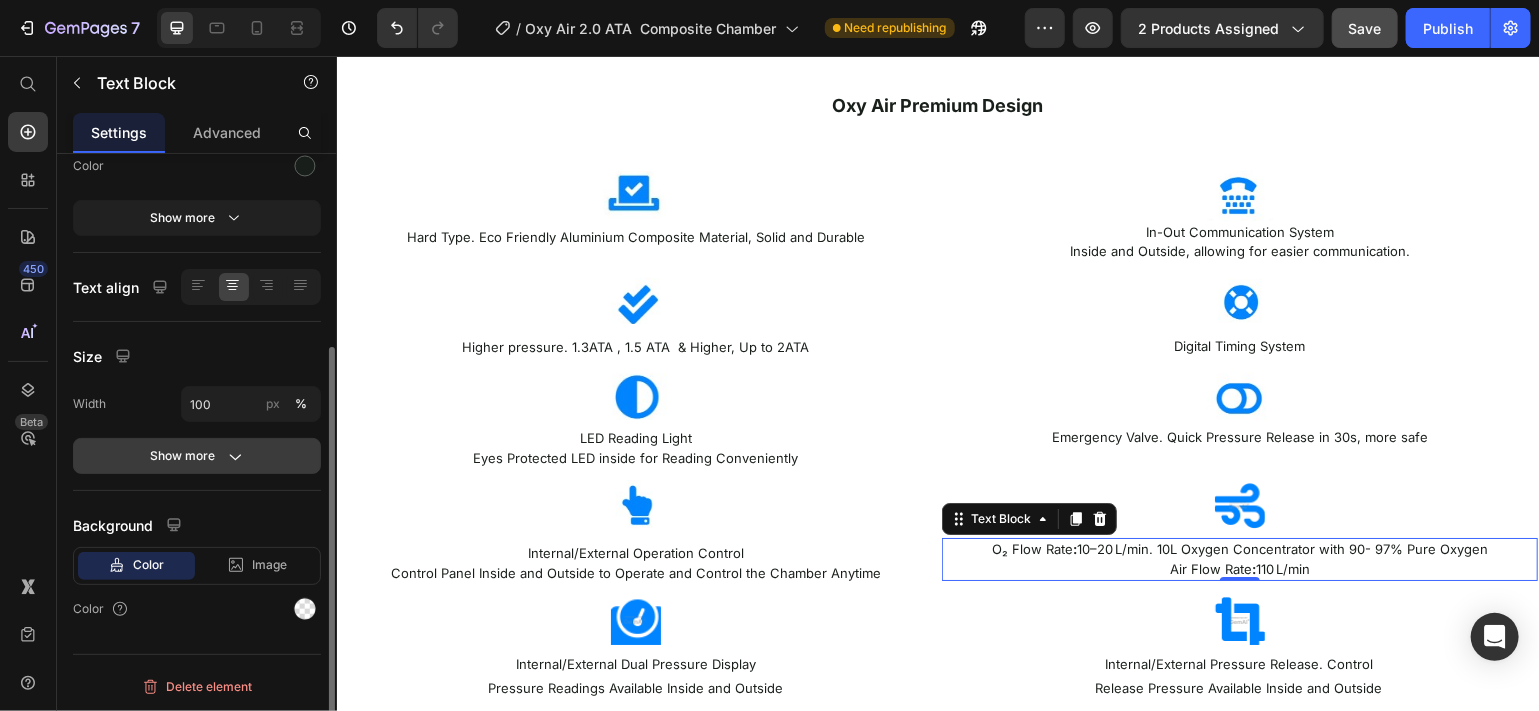 click on "Show more" 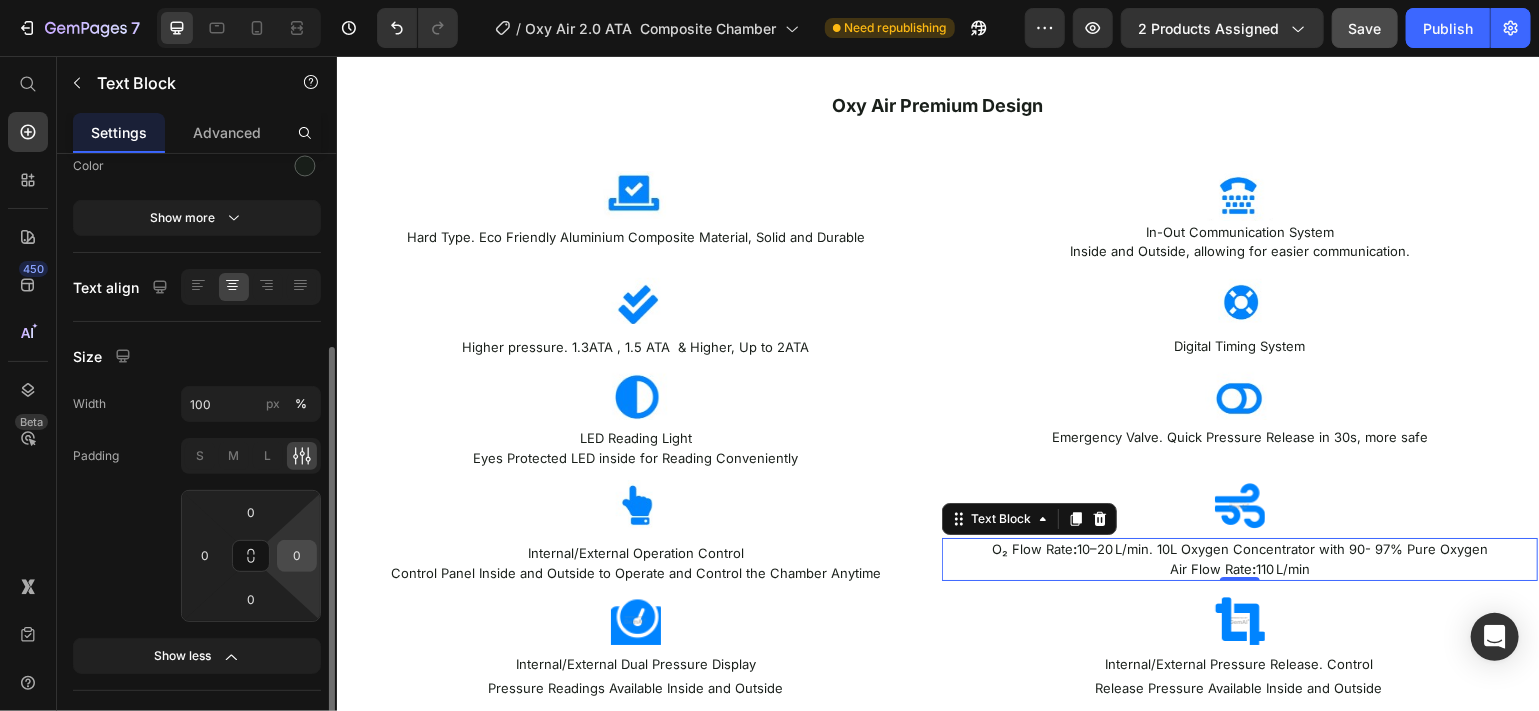 click on "0" at bounding box center [297, 556] 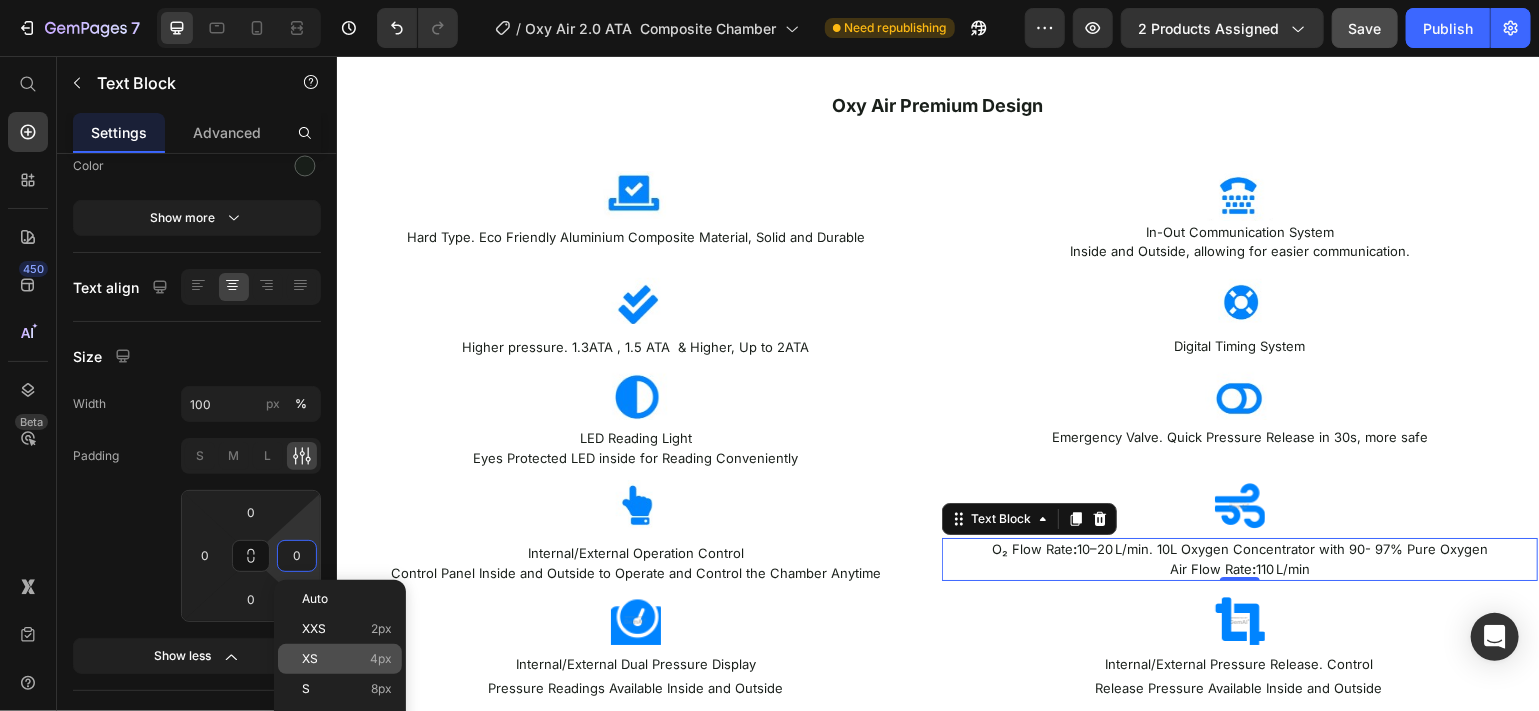 click on "XS 4px" 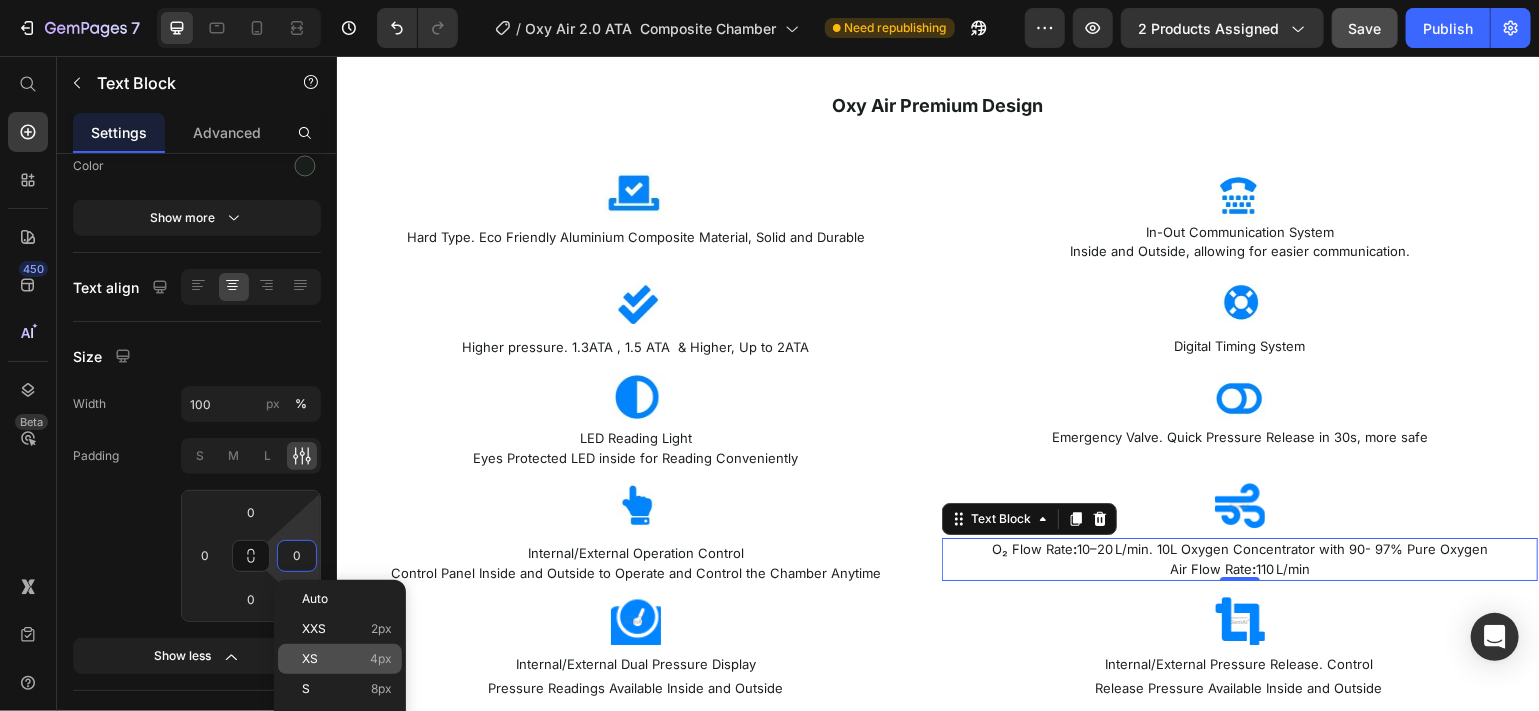 type on "4" 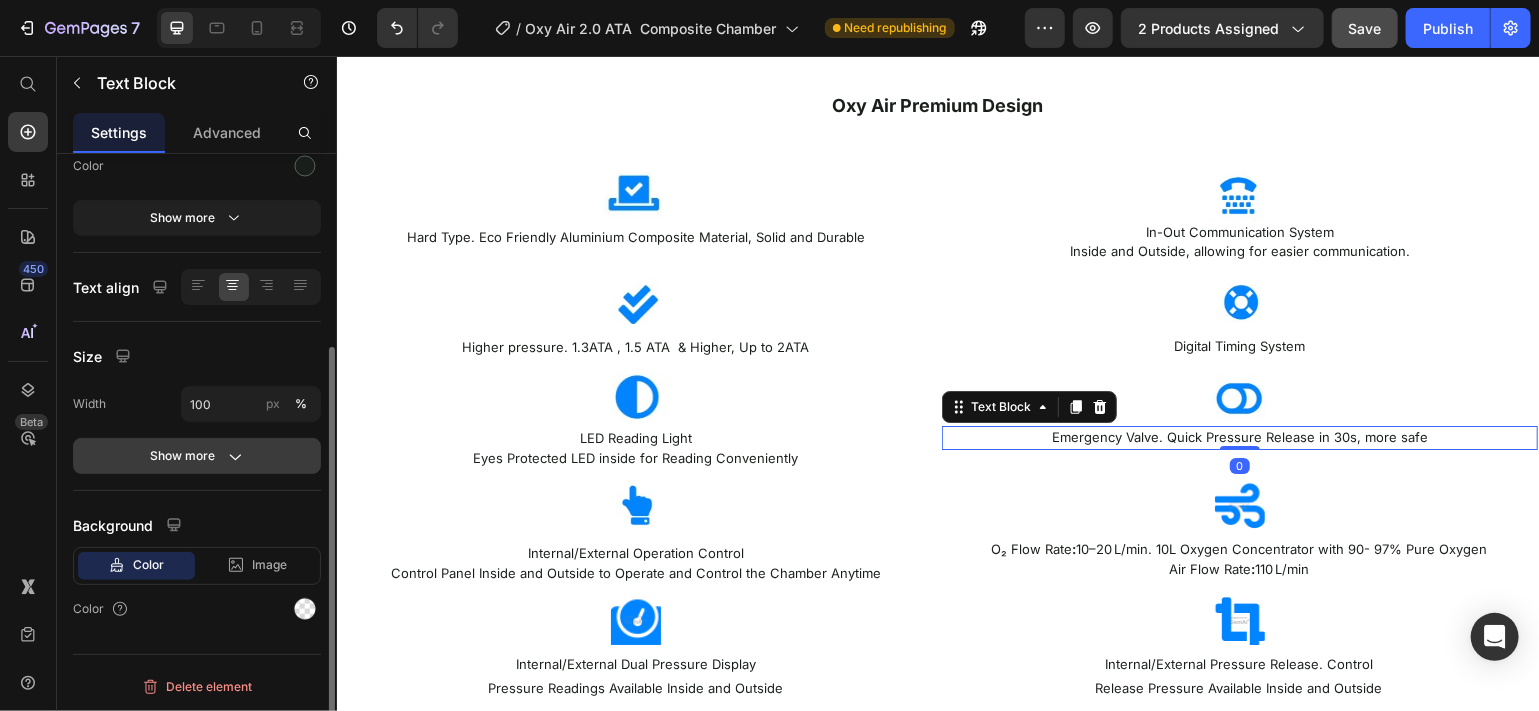 click 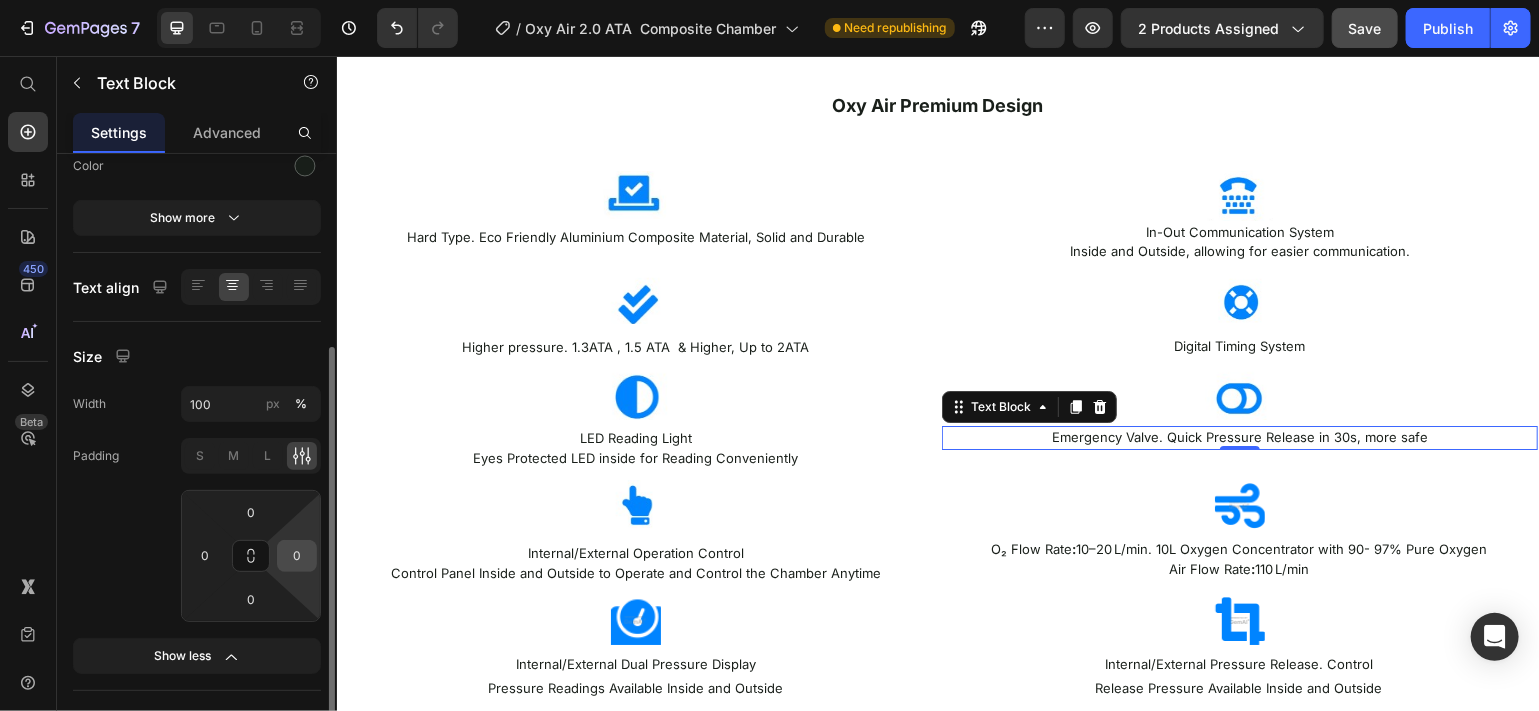 click on "0" at bounding box center (297, 556) 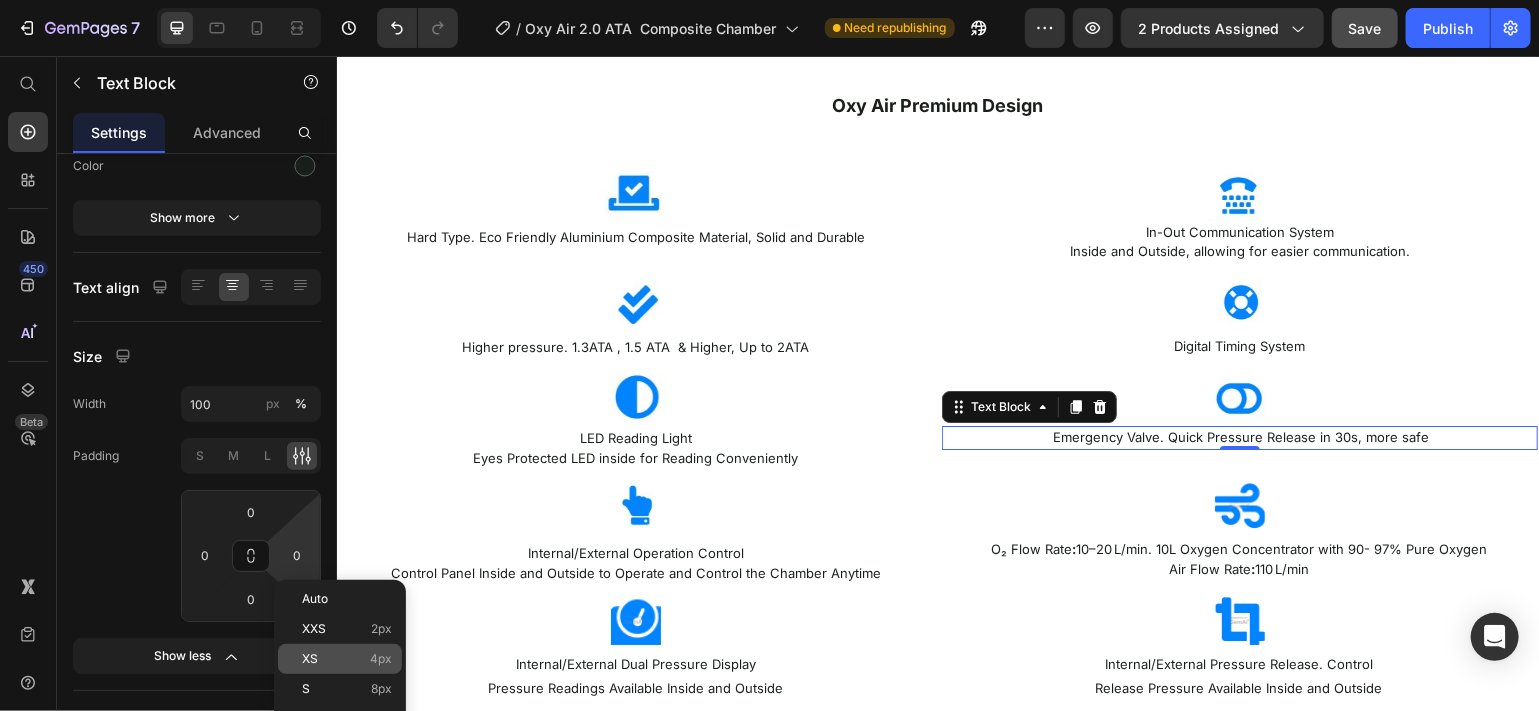 click on "XS 4px" 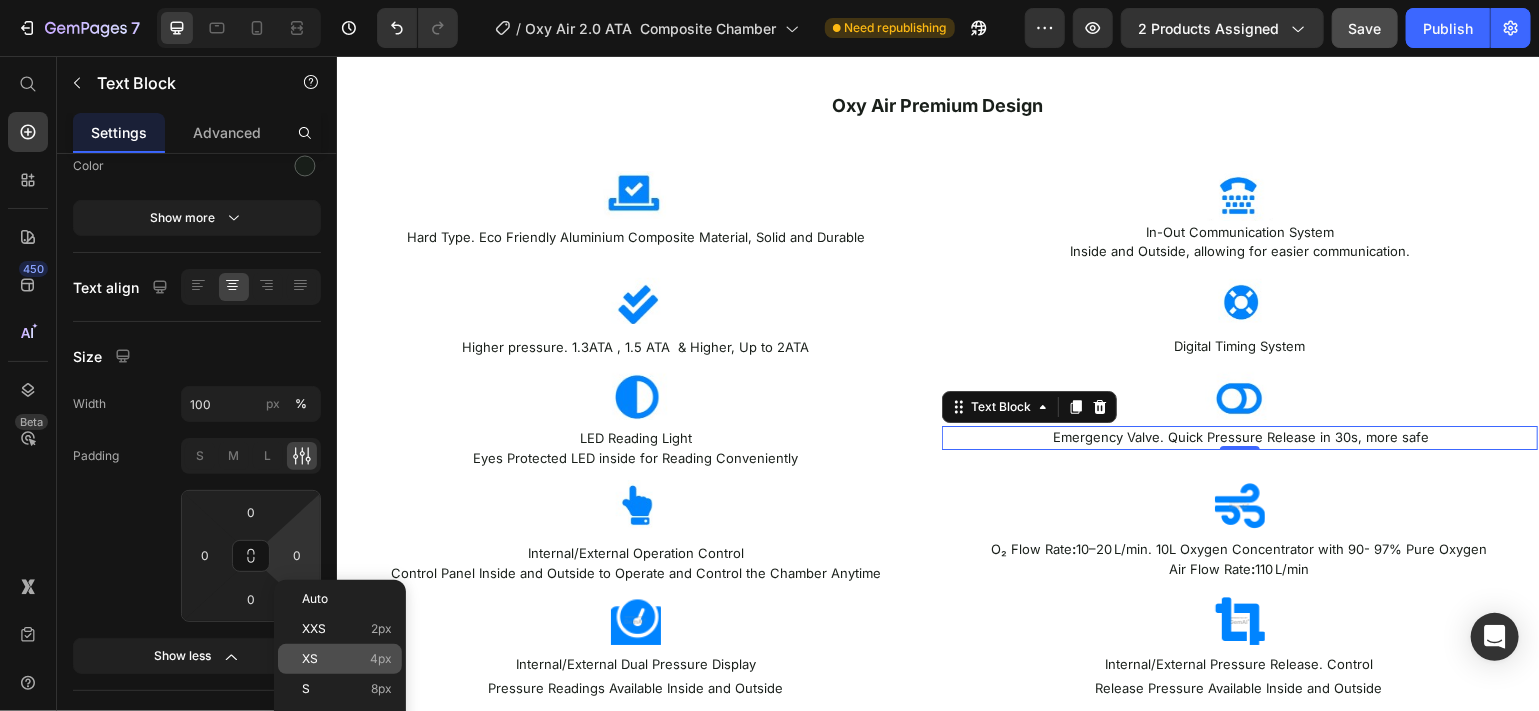 type on "4" 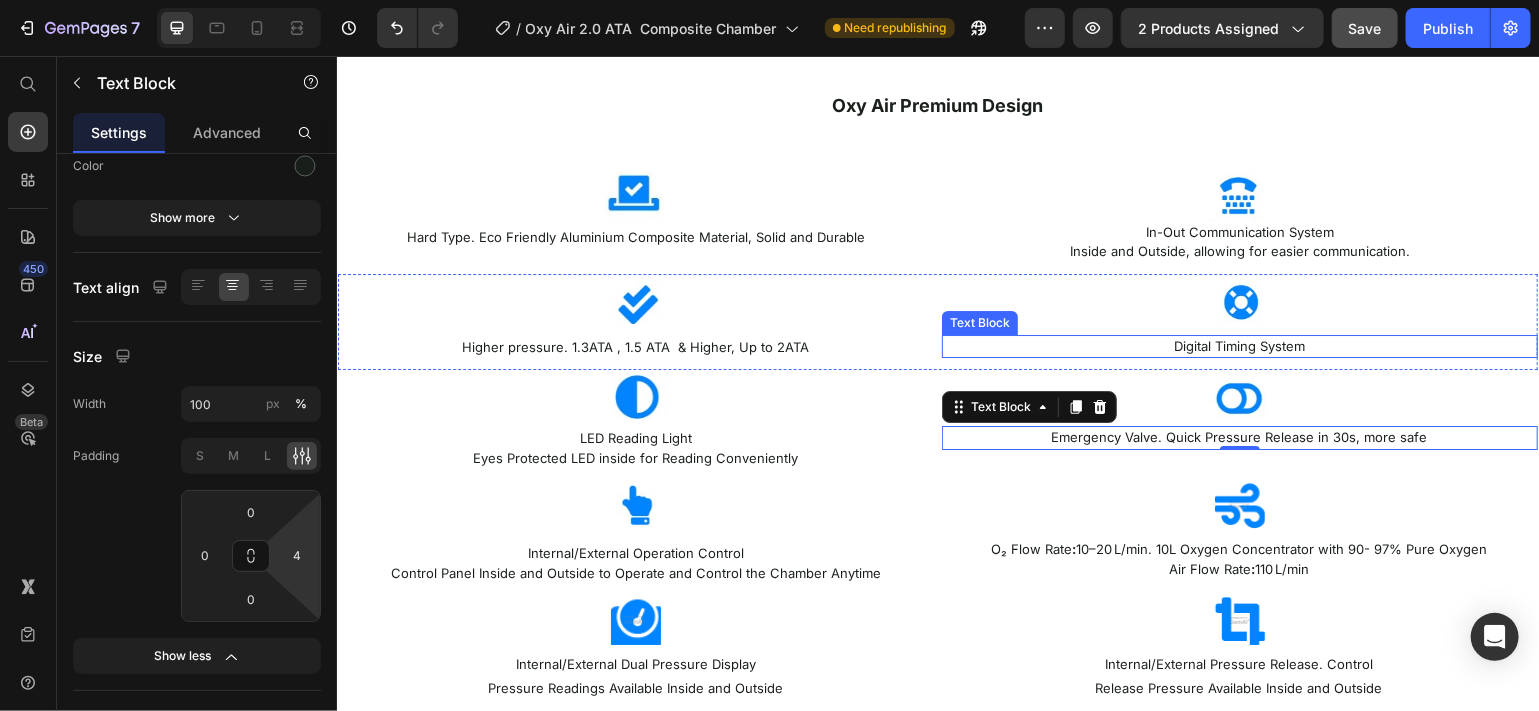 click on "Digital Timing System" at bounding box center (1239, 346) 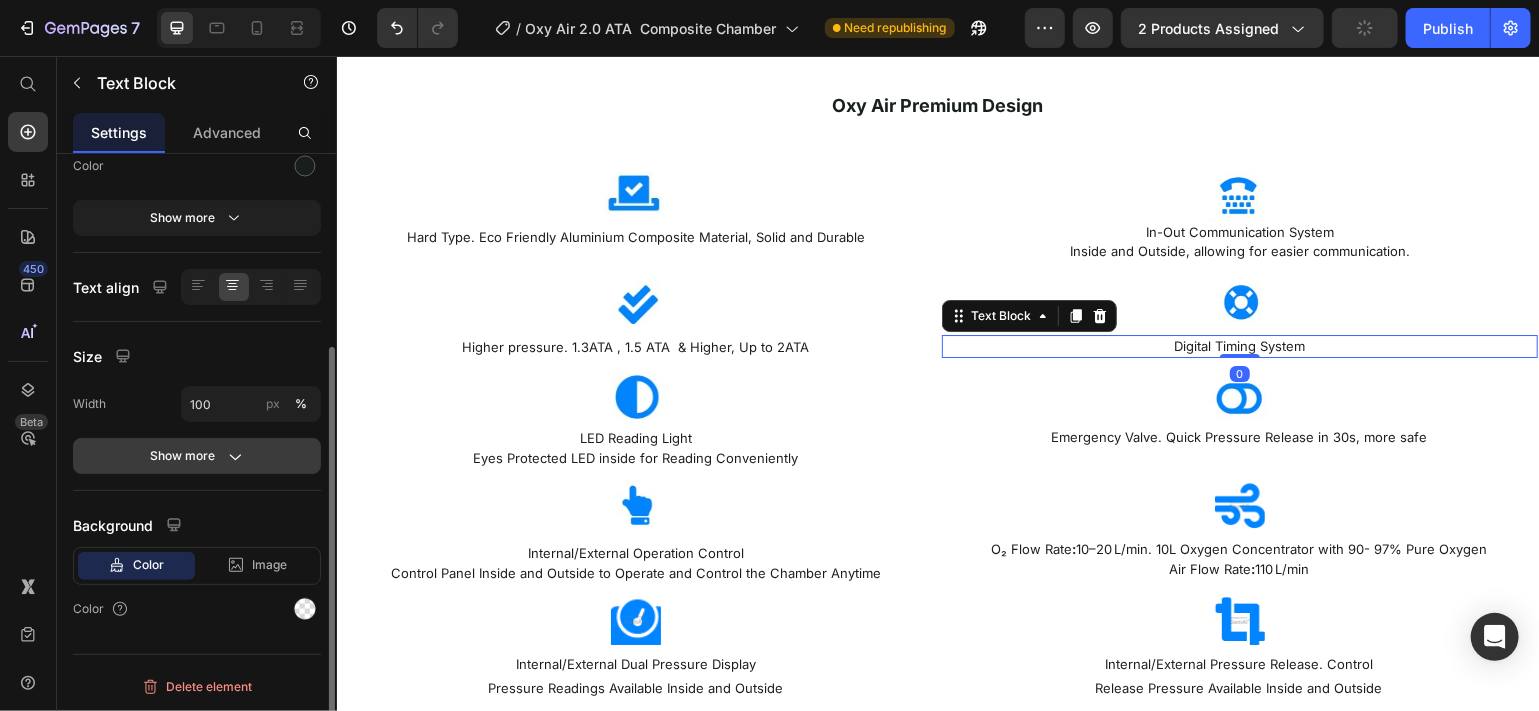 click on "Show more" 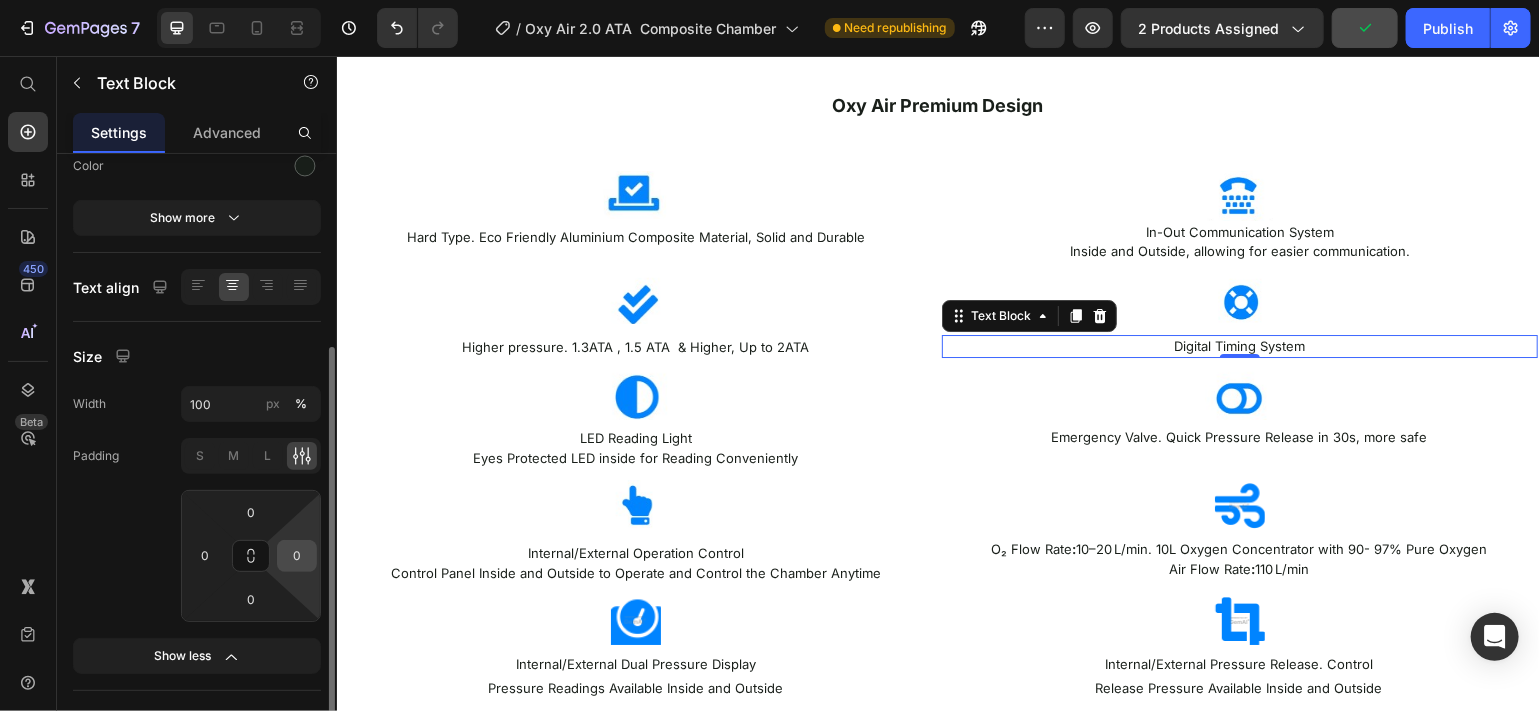 click on "0" at bounding box center [297, 556] 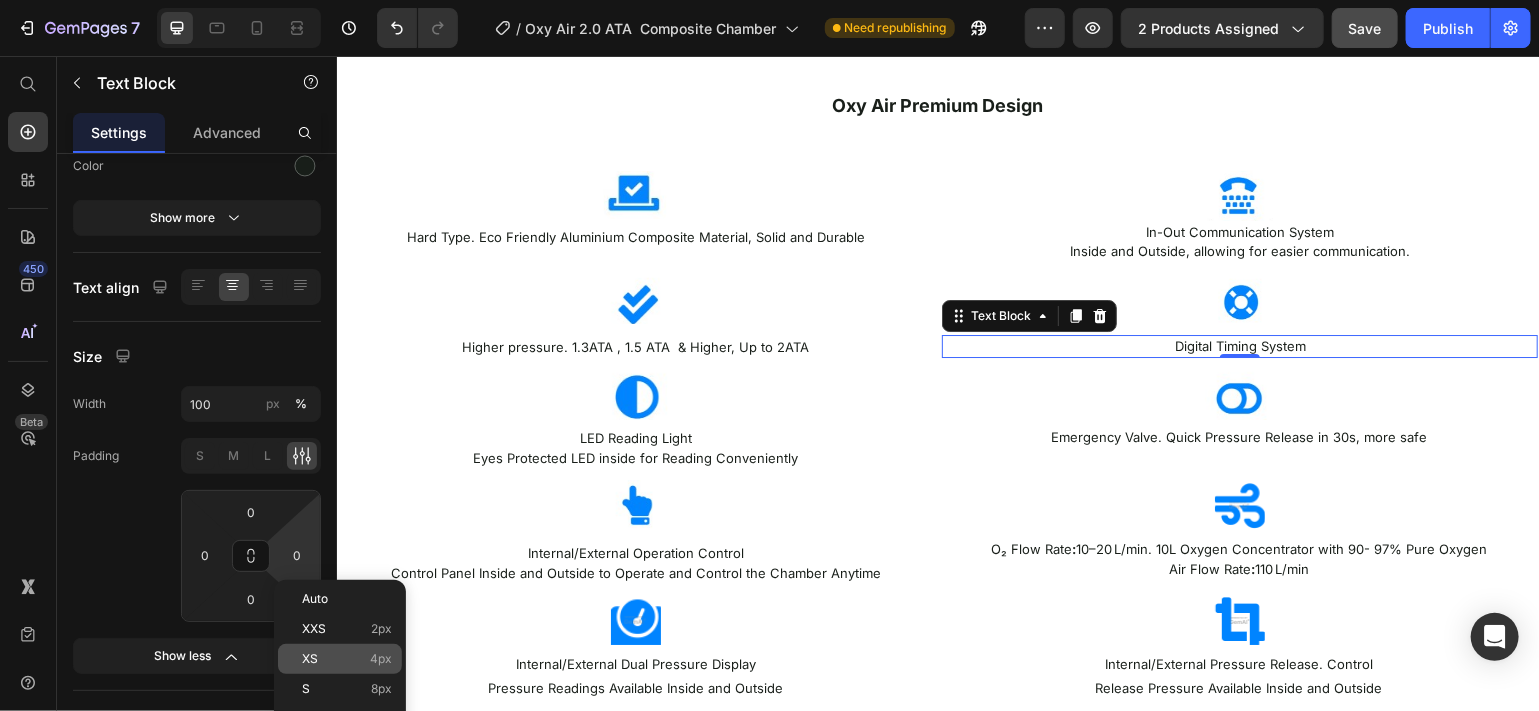 click on "XS 4px" 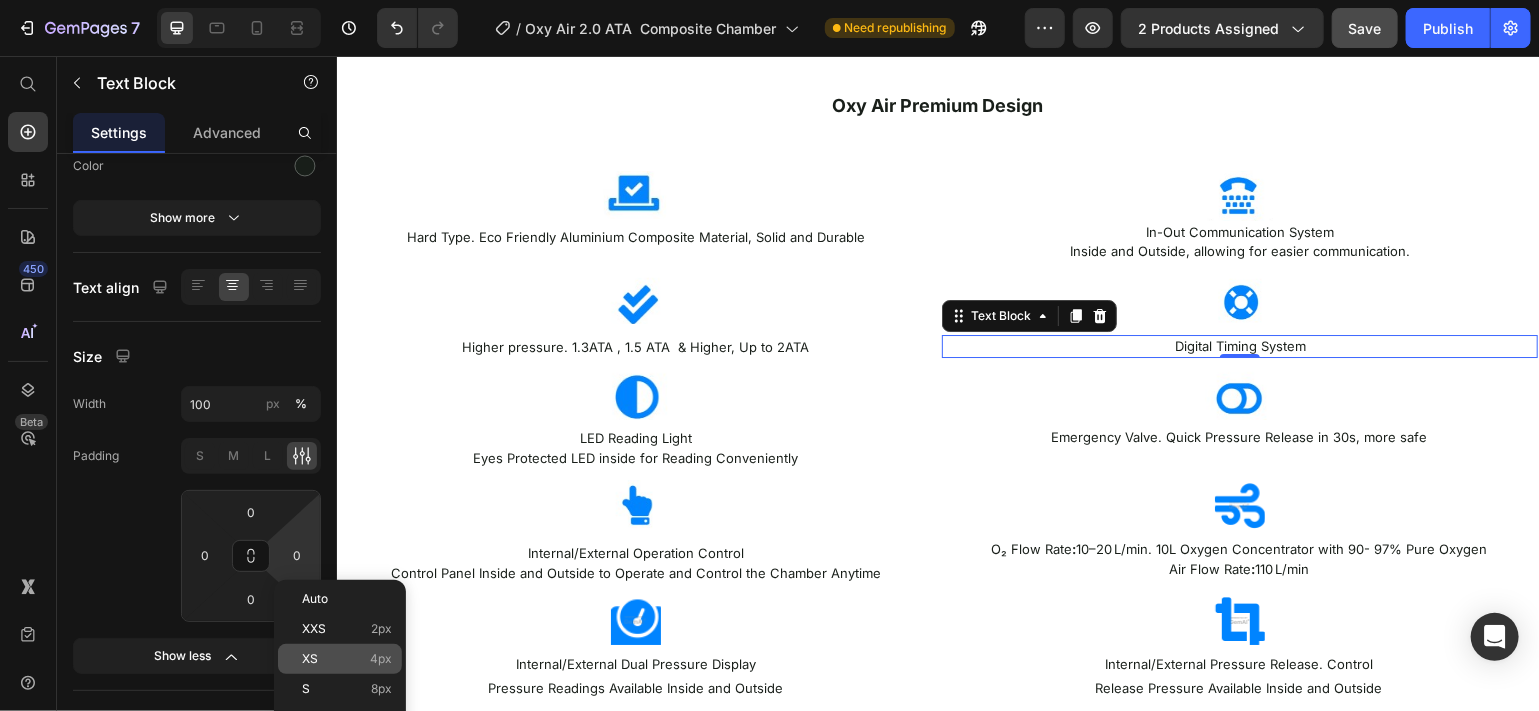 type on "4" 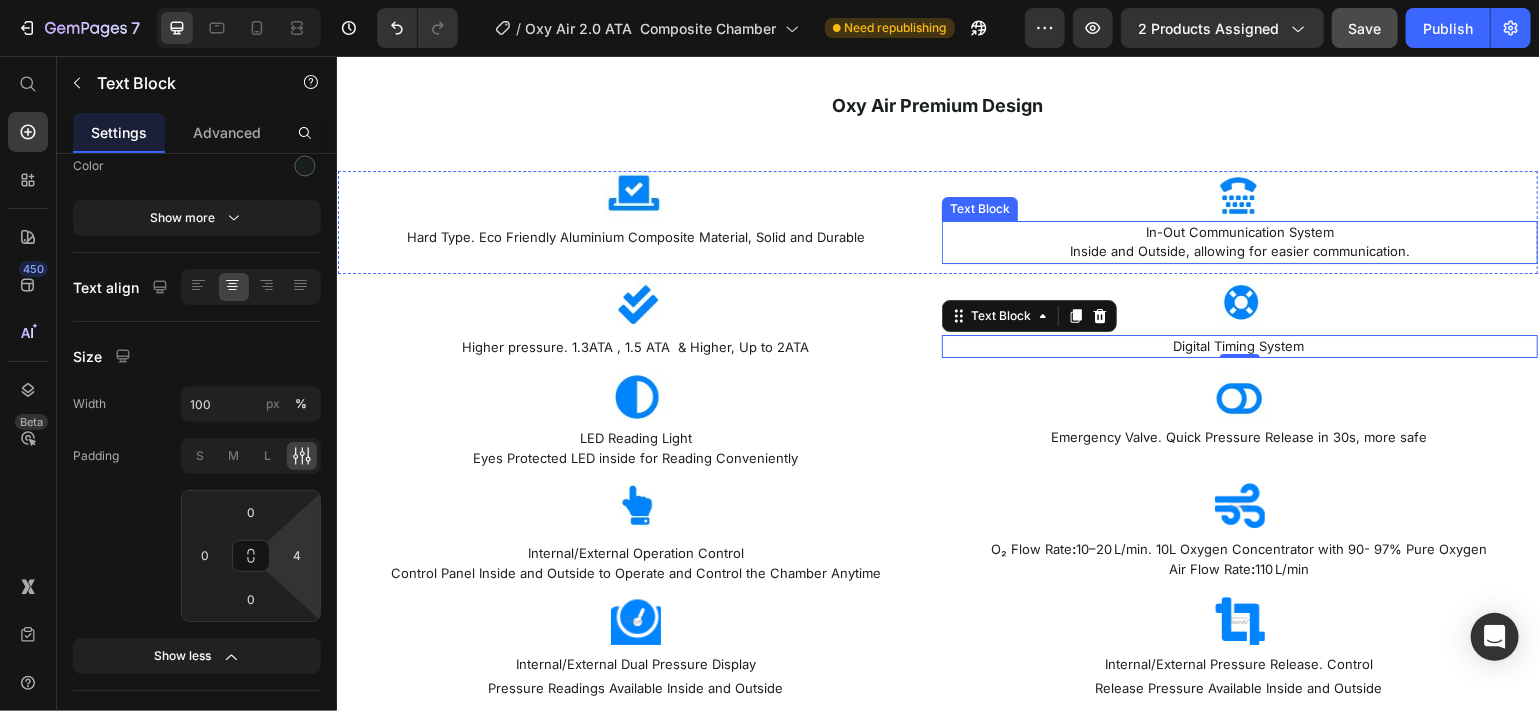 click on "Inside and Outside, allowing for easier communication." at bounding box center (1239, 251) 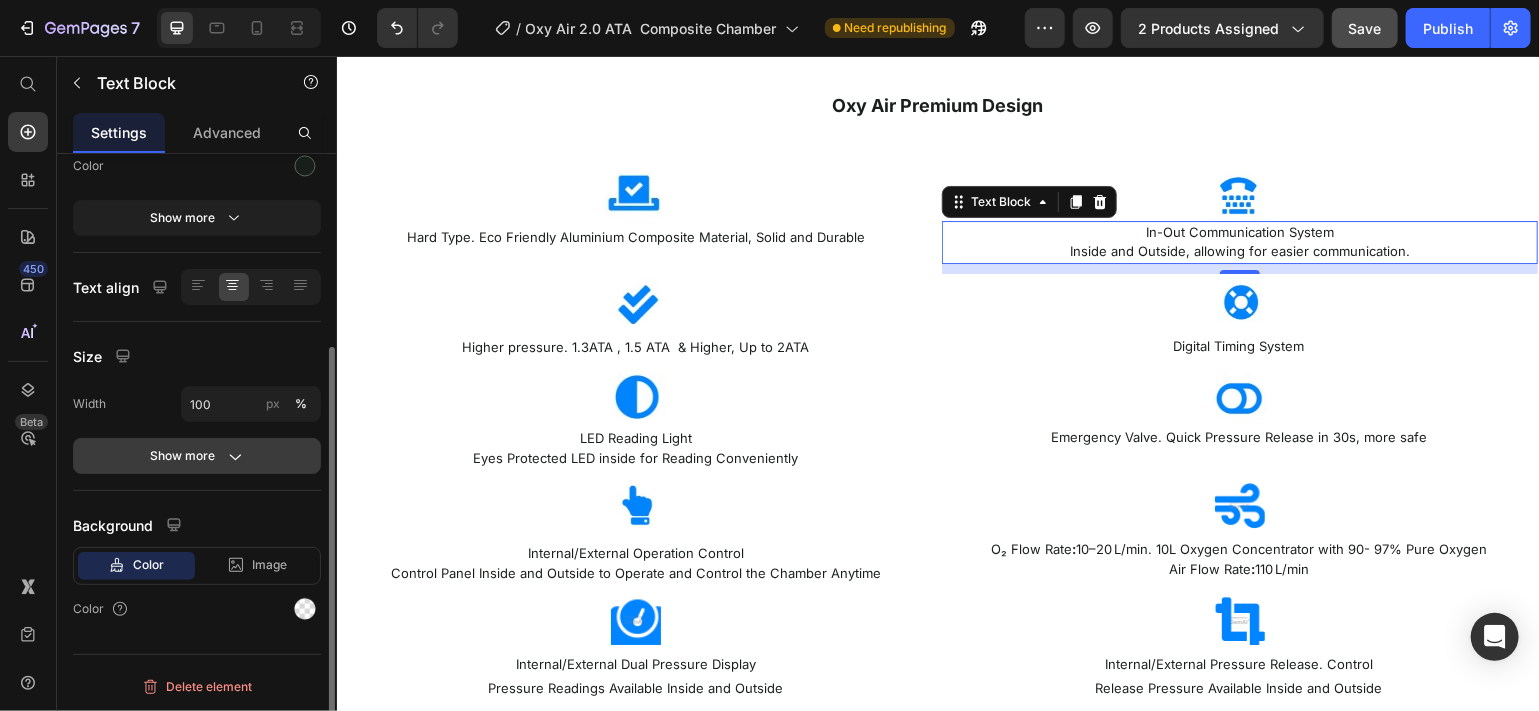 click on "Show more" 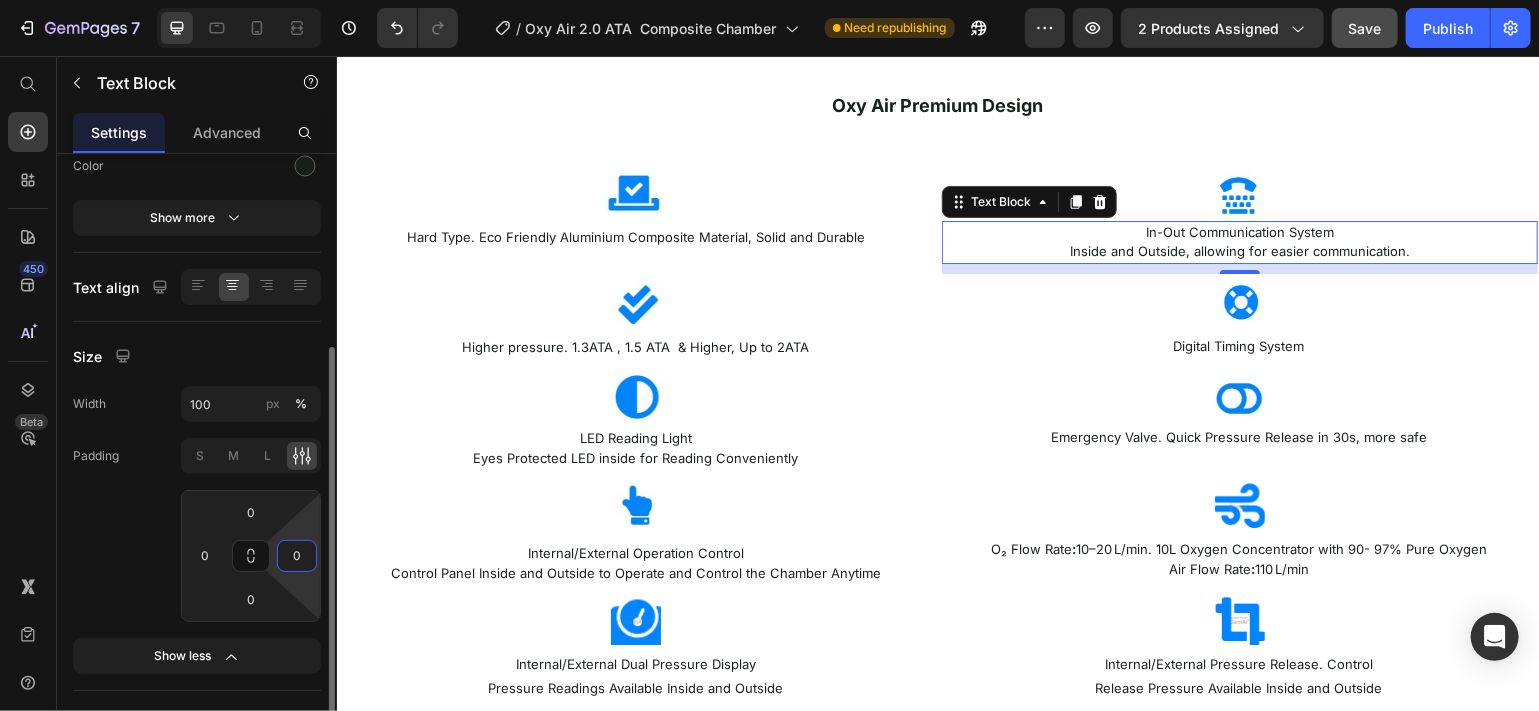 click on "0" at bounding box center [297, 556] 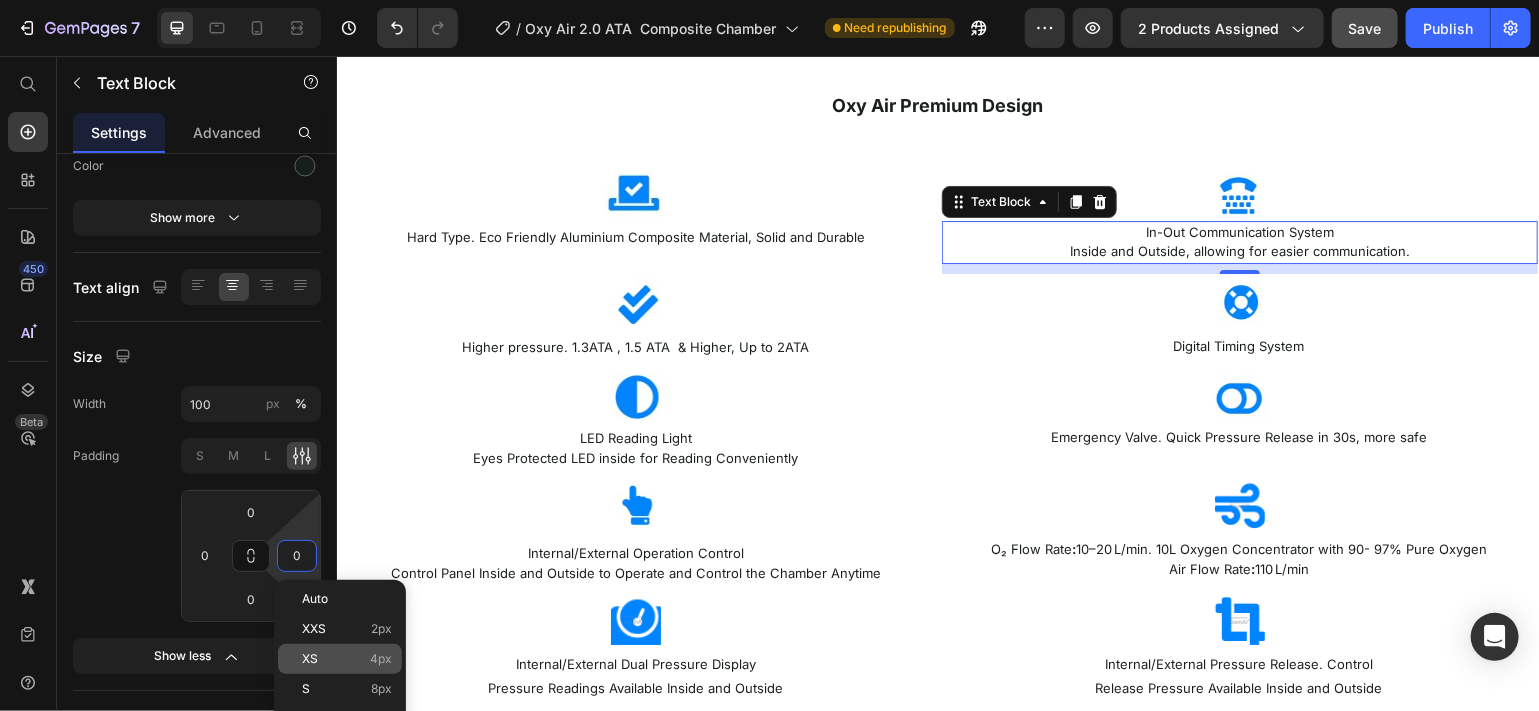 click on "XS" at bounding box center (310, 659) 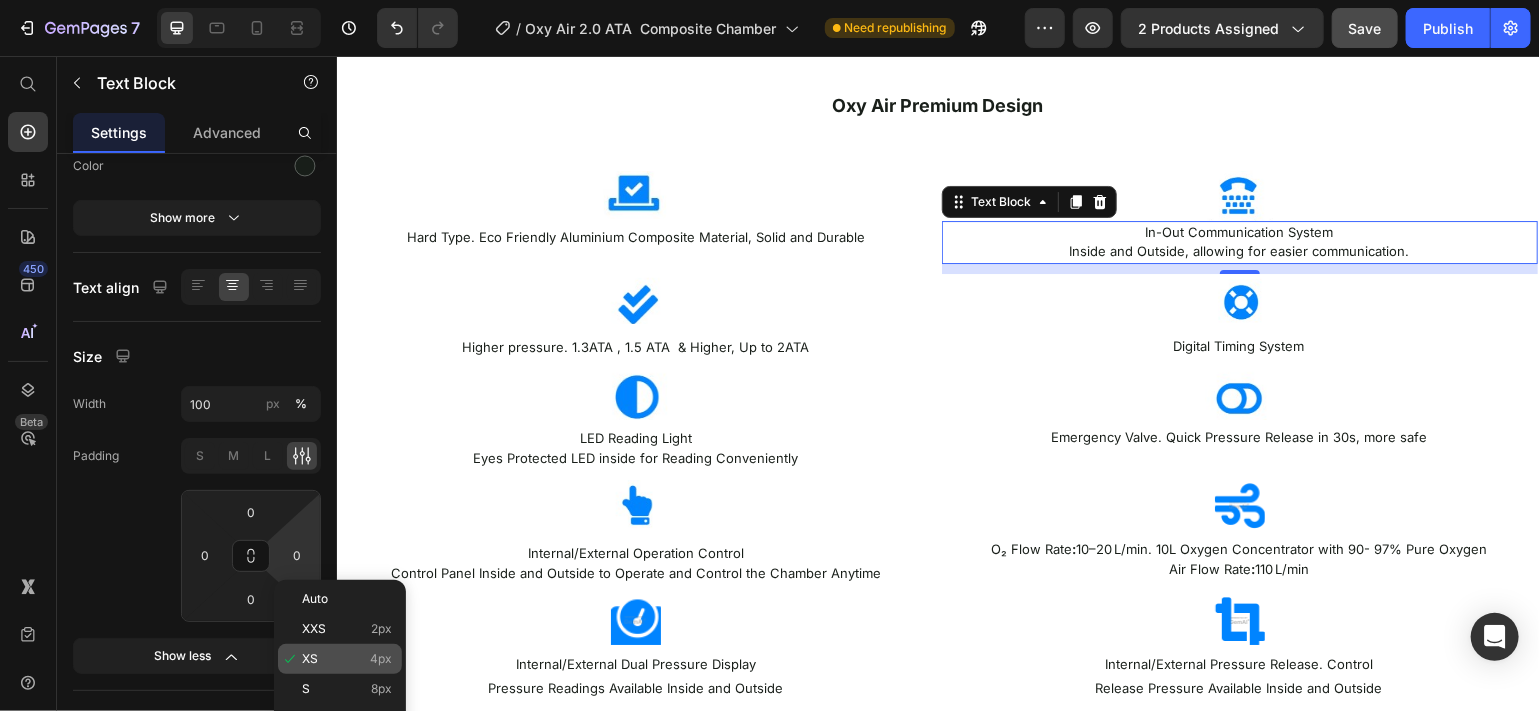 type on "4" 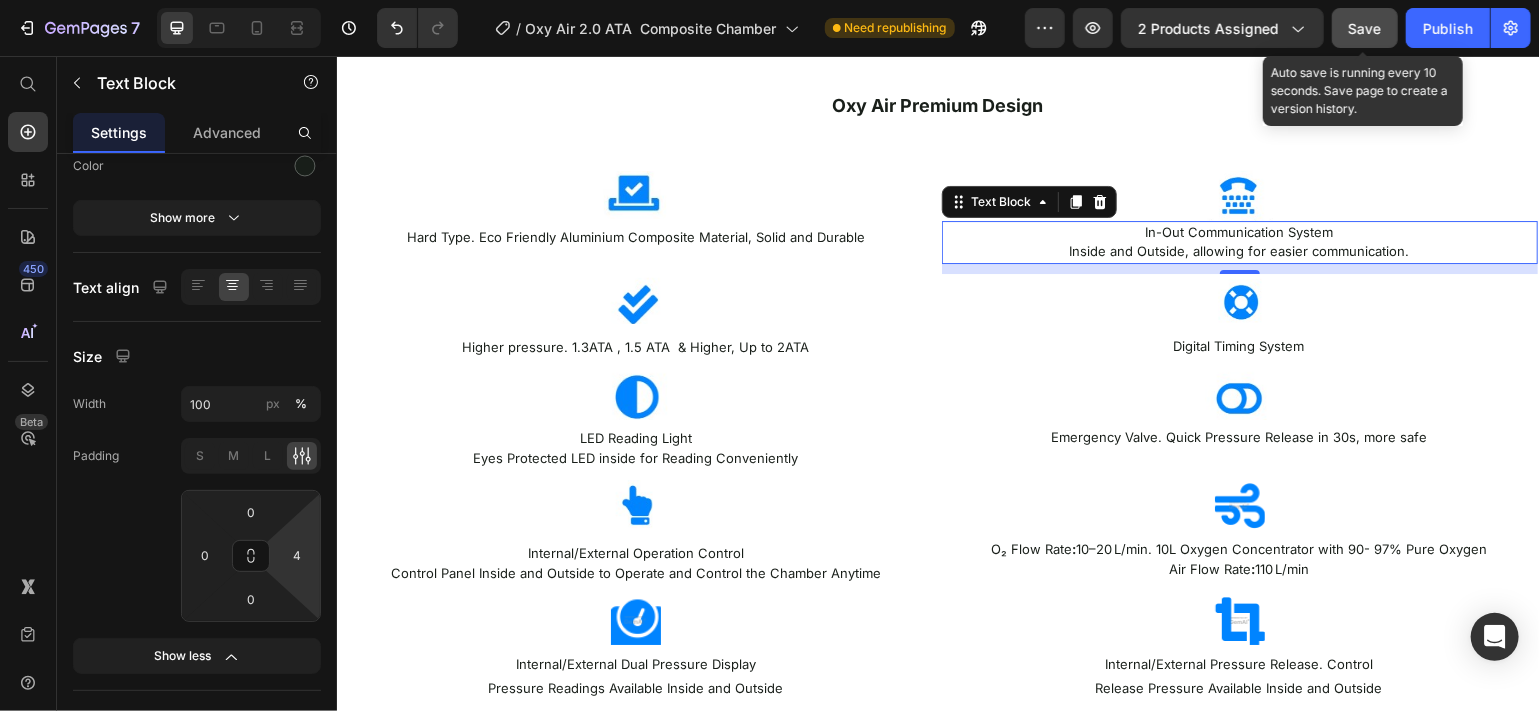 click on "Save" 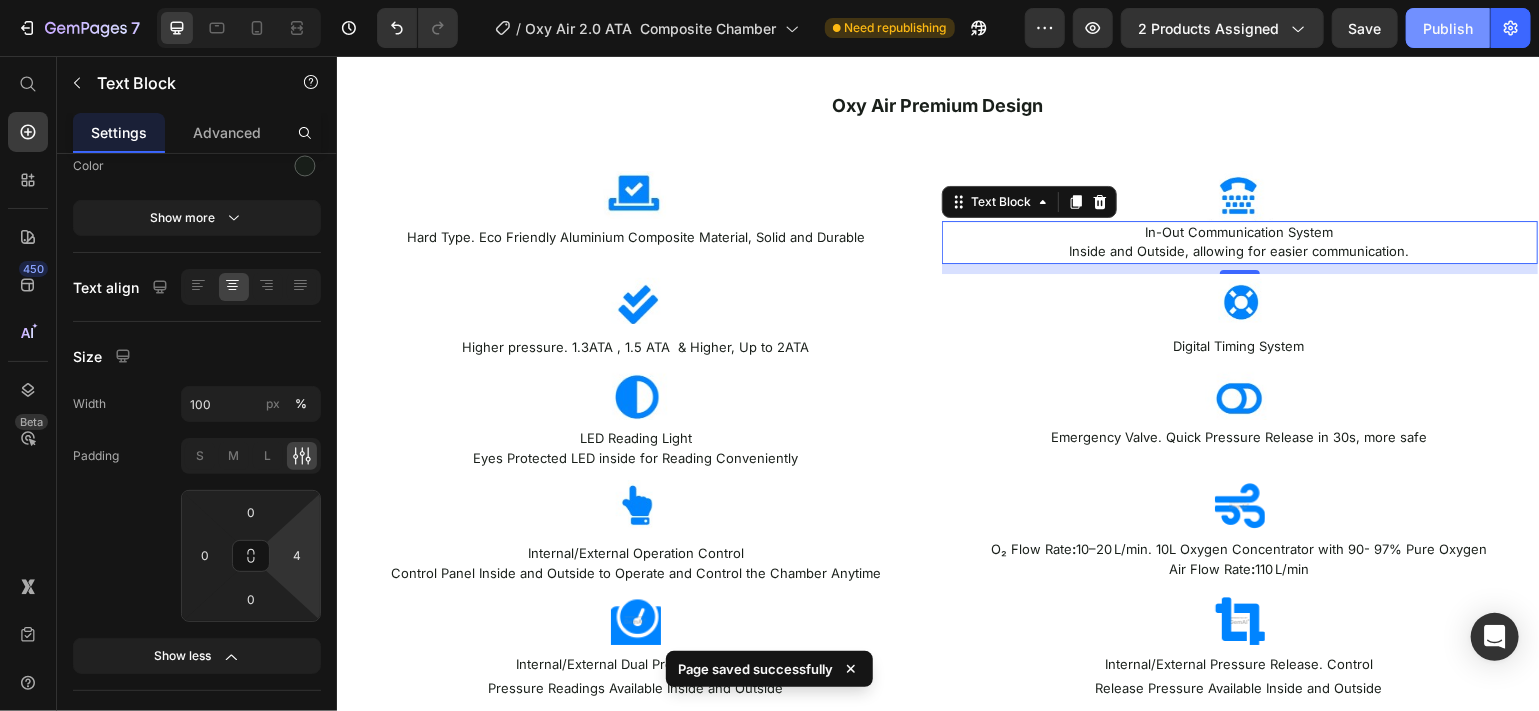 click on "Publish" at bounding box center (1448, 28) 